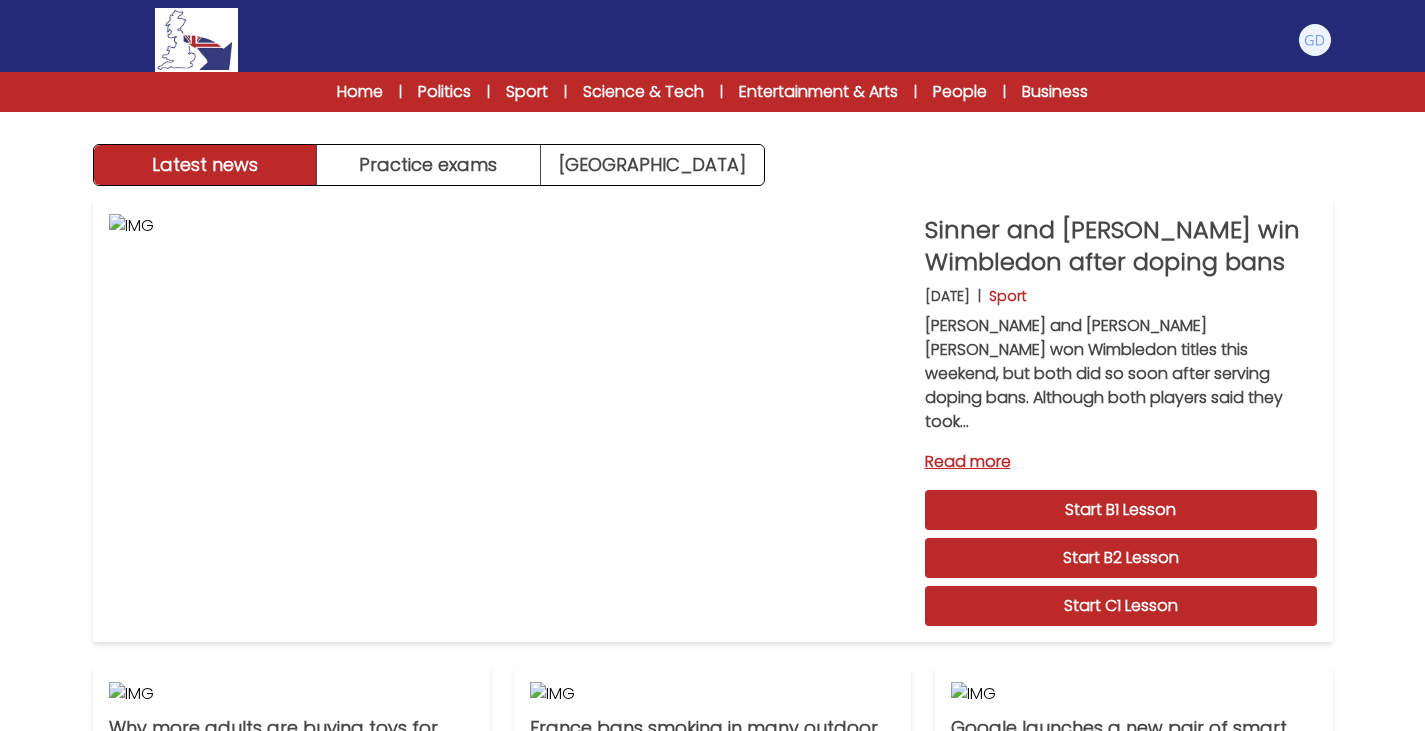 scroll, scrollTop: 0, scrollLeft: 0, axis: both 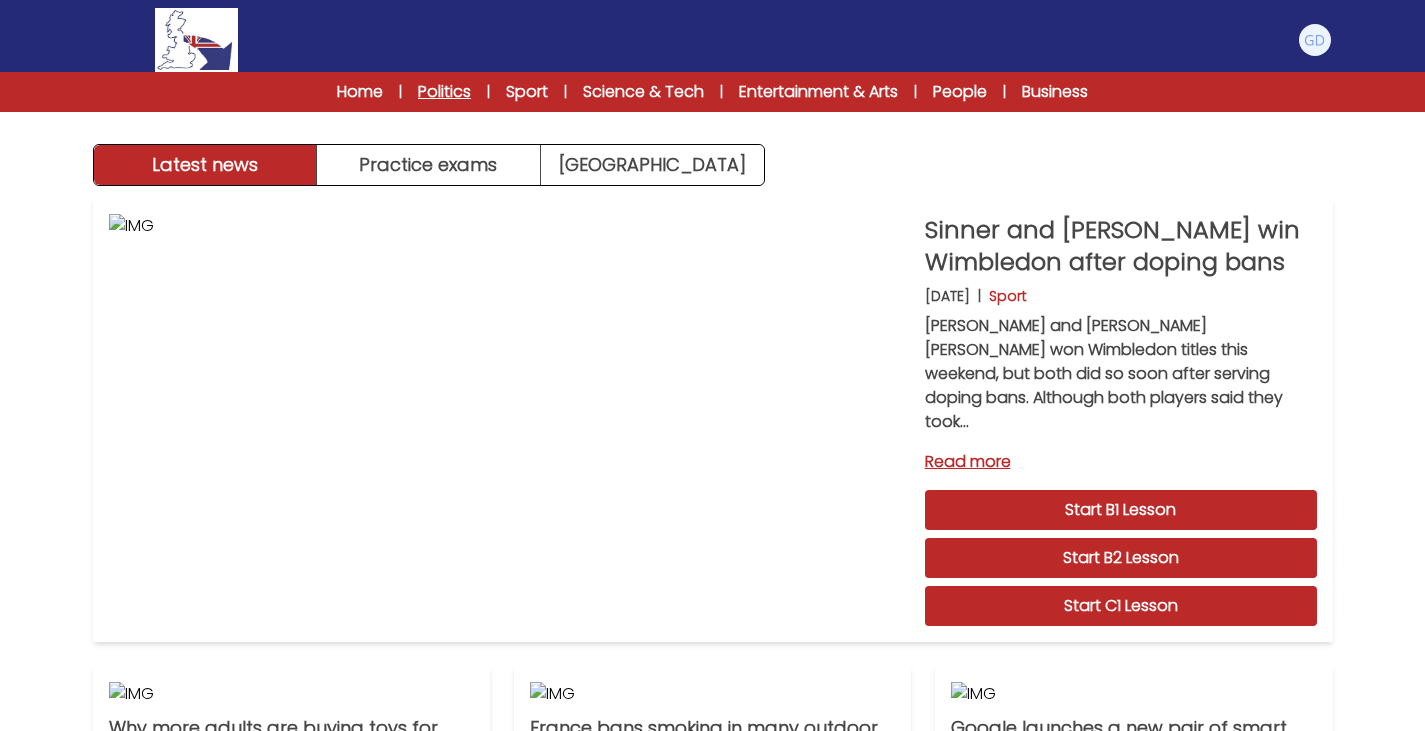 click on "Politics" at bounding box center [444, 92] 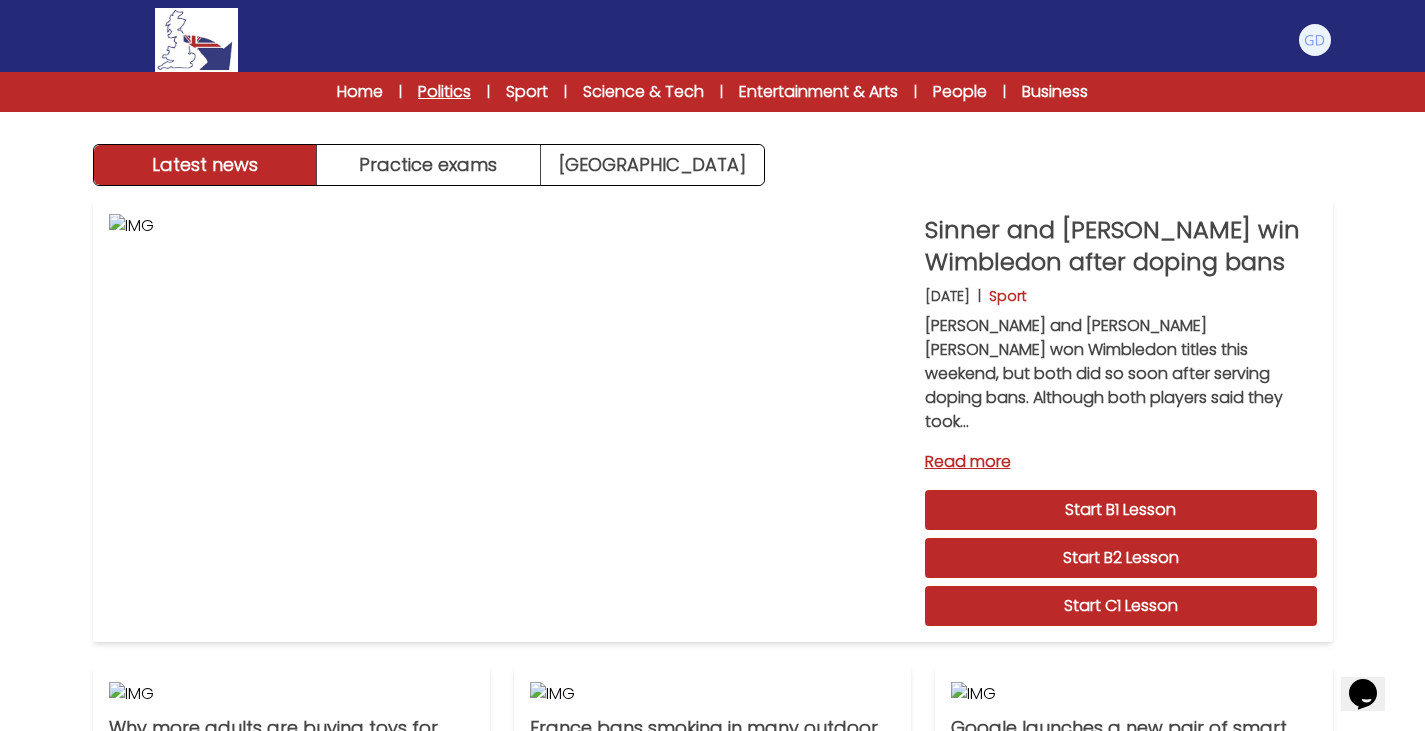 scroll, scrollTop: 0, scrollLeft: 0, axis: both 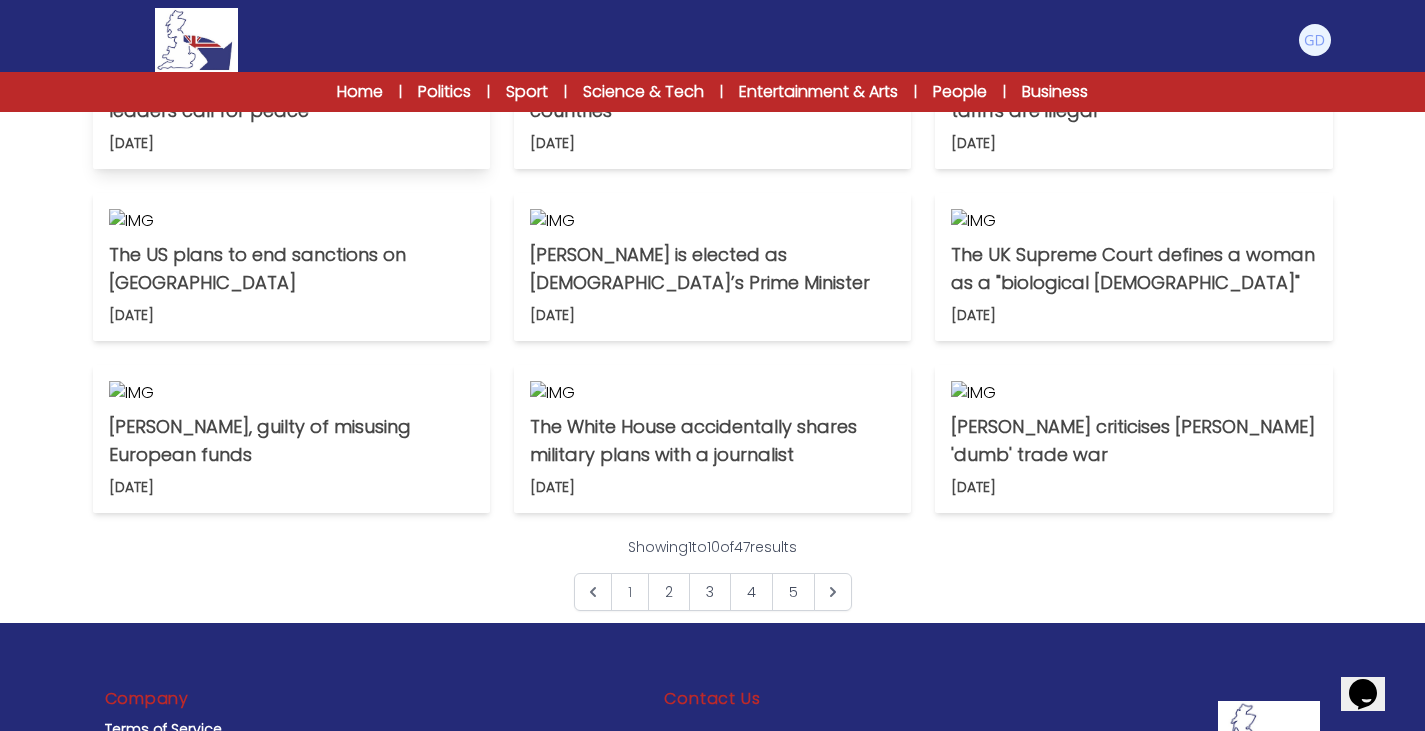 click on "Israel–Iran violence escalates as world leaders call for peace" at bounding box center (291, 97) 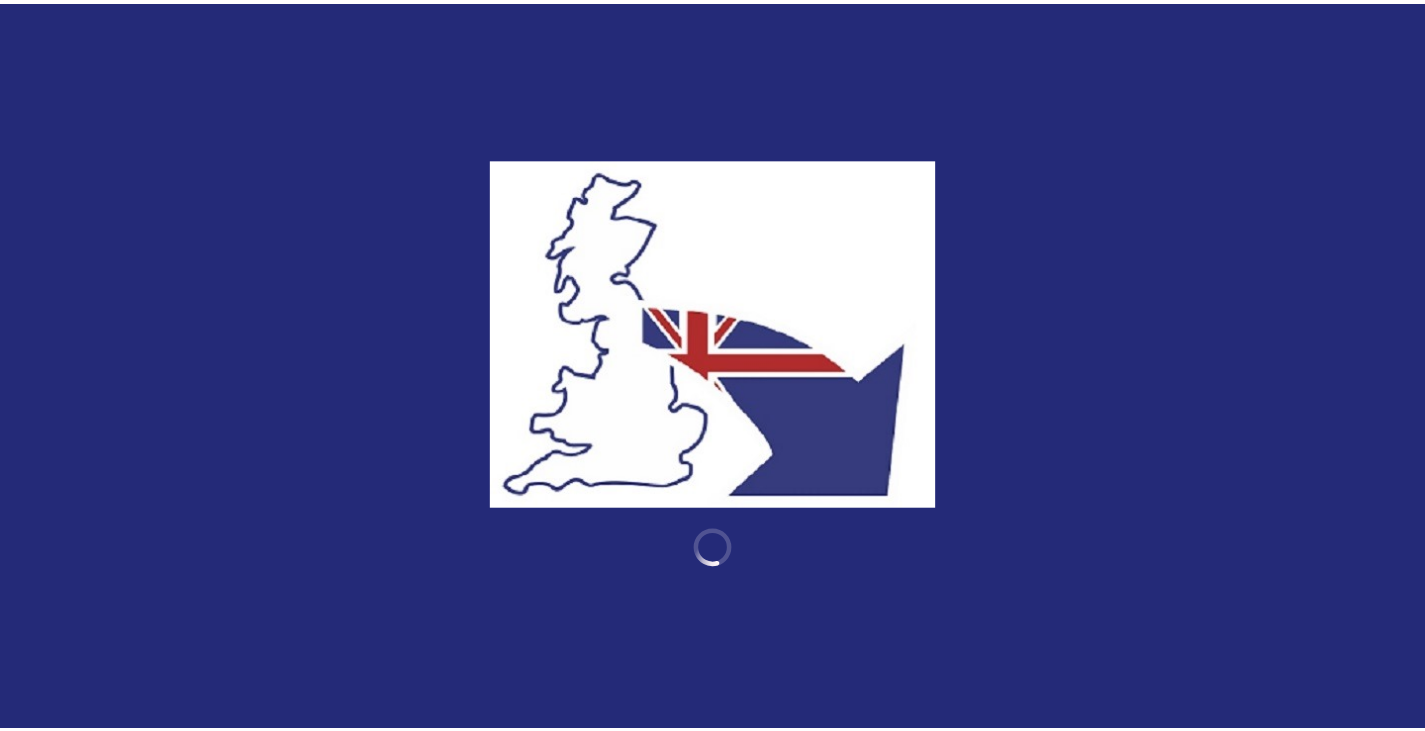 scroll, scrollTop: 0, scrollLeft: 0, axis: both 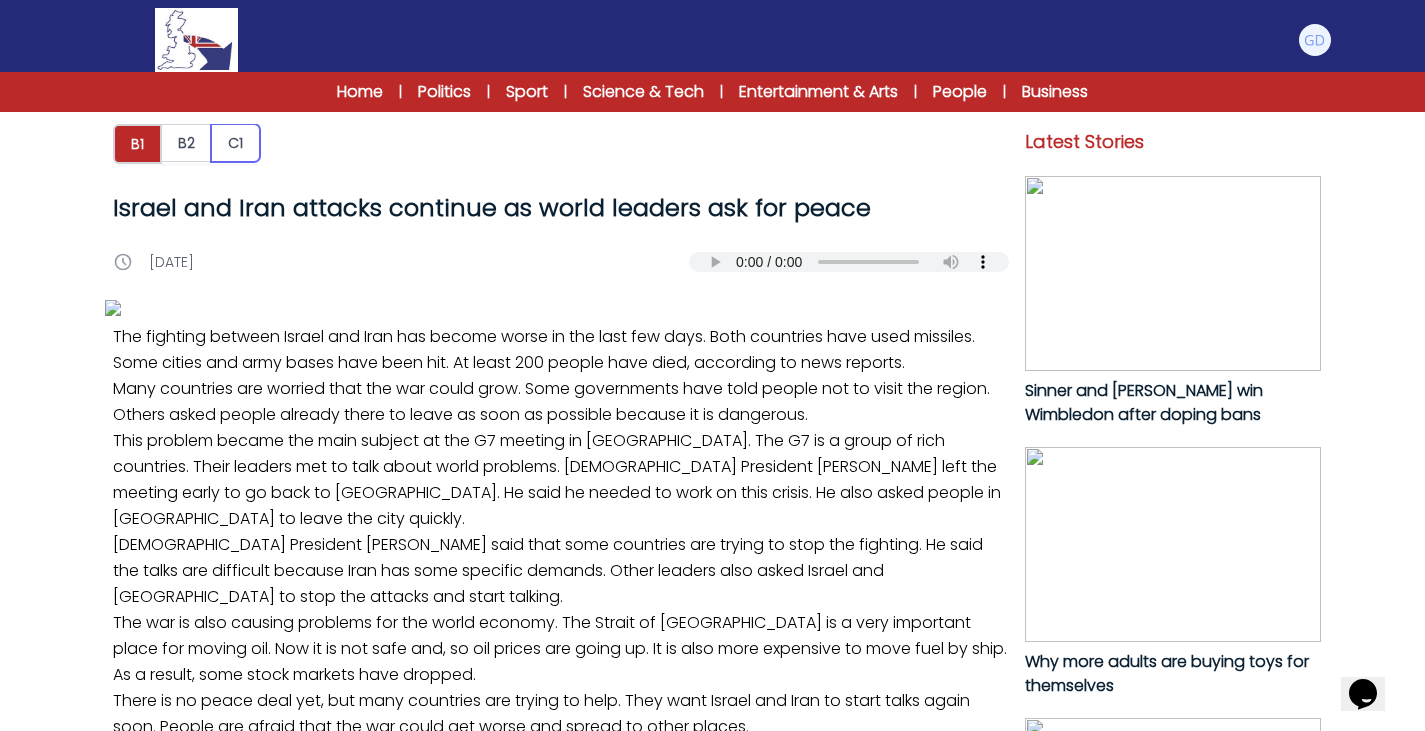 click on "C1" at bounding box center (235, 143) 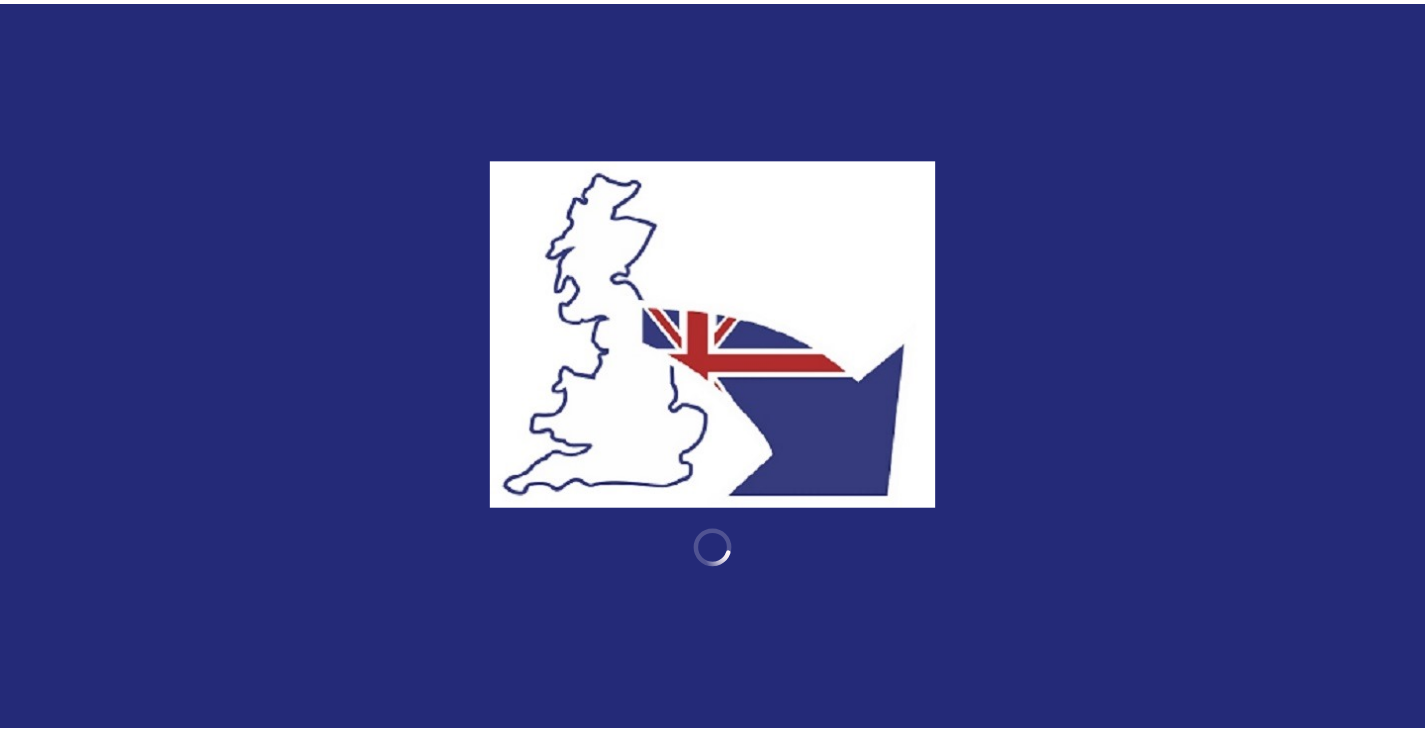 scroll, scrollTop: 0, scrollLeft: 0, axis: both 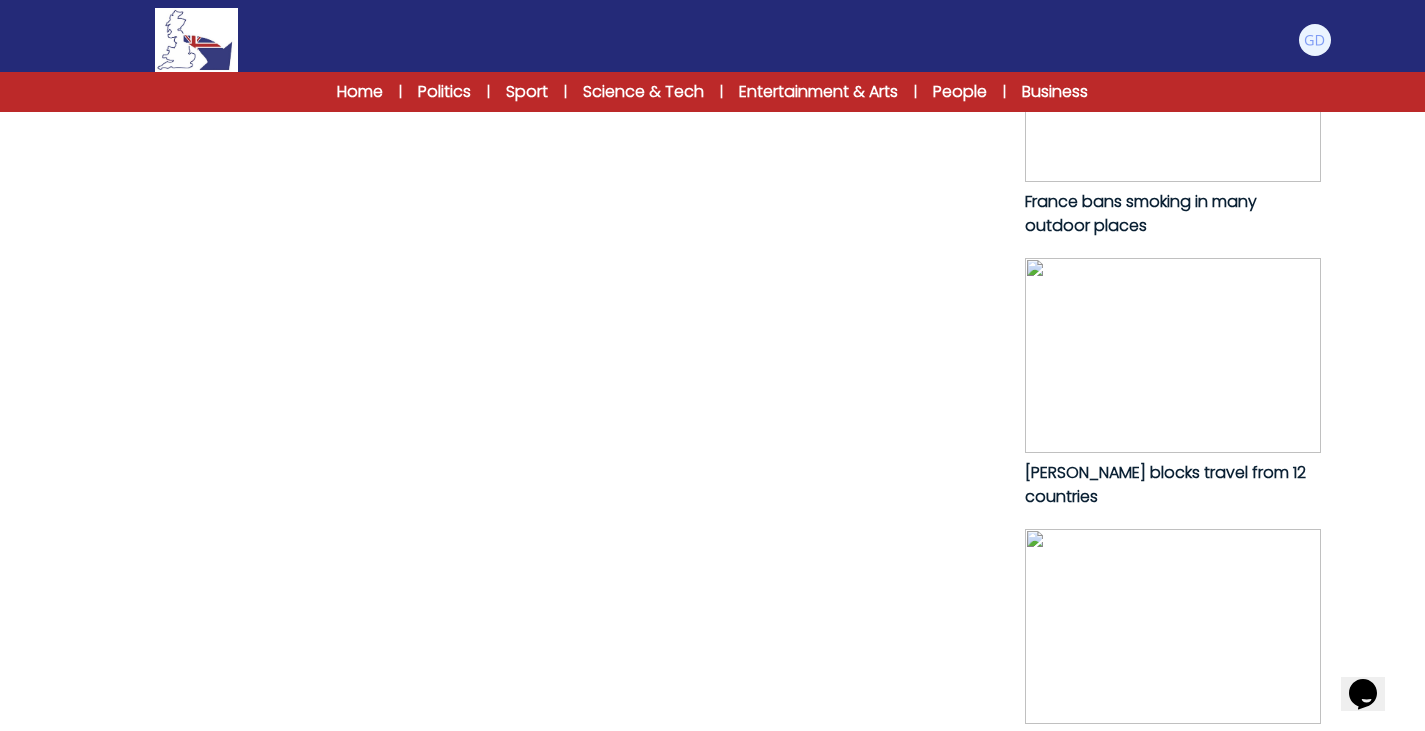 click on "Start C1 Lesson" at bounding box center [561, -258] 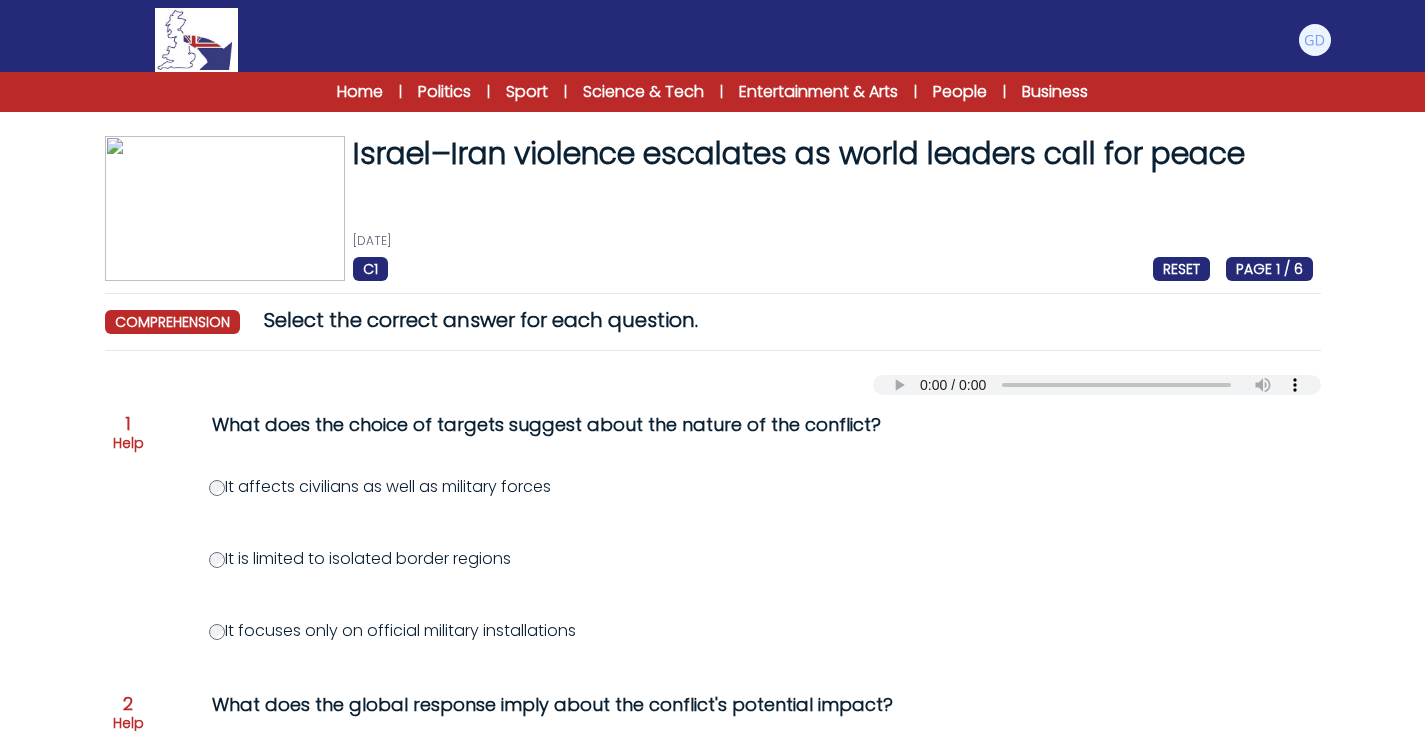 scroll, scrollTop: 68, scrollLeft: 0, axis: vertical 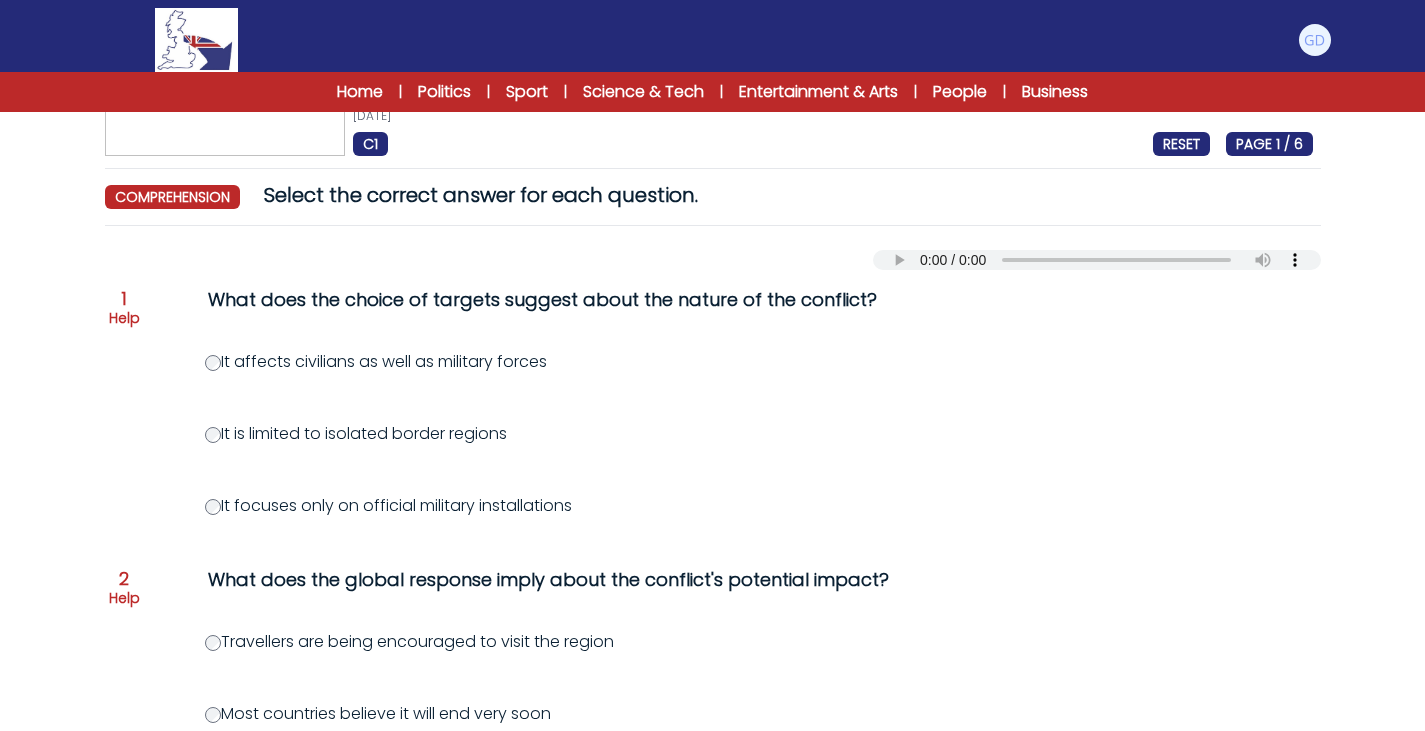 click on "What does the choice of targets suggest about the nature of the conflict?" at bounding box center [614, 300] 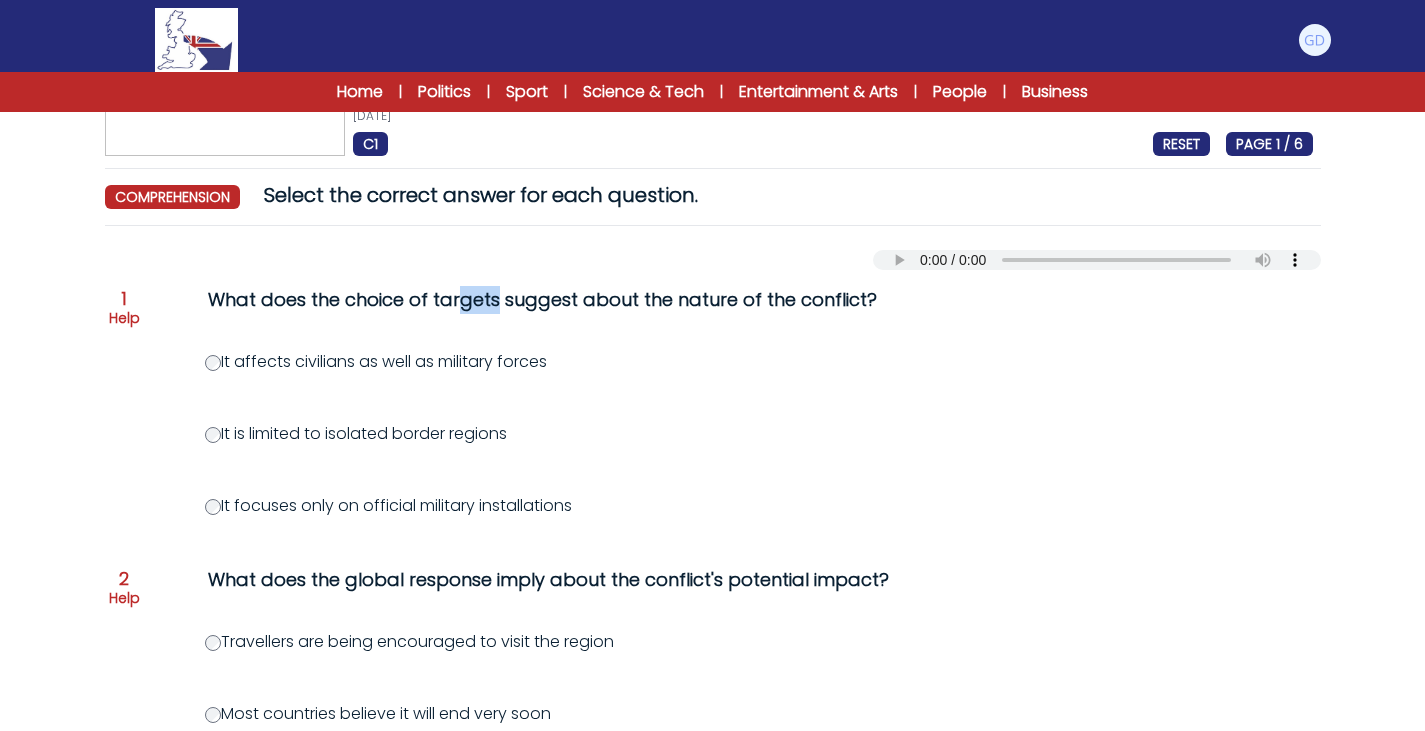 click on "What does the choice of targets suggest about the nature of the conflict?" at bounding box center [614, 300] 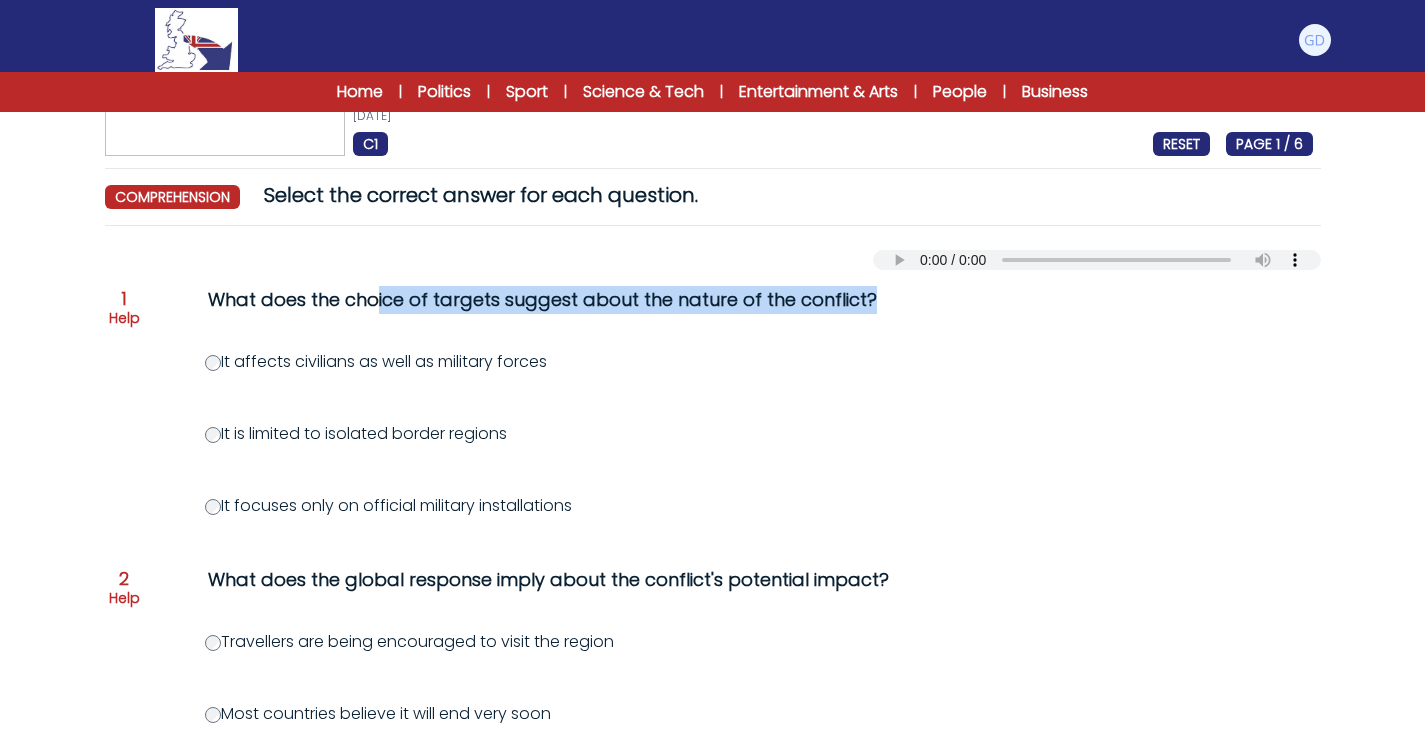 click on "What does the choice of targets suggest about the nature of the conflict?" at bounding box center (614, 300) 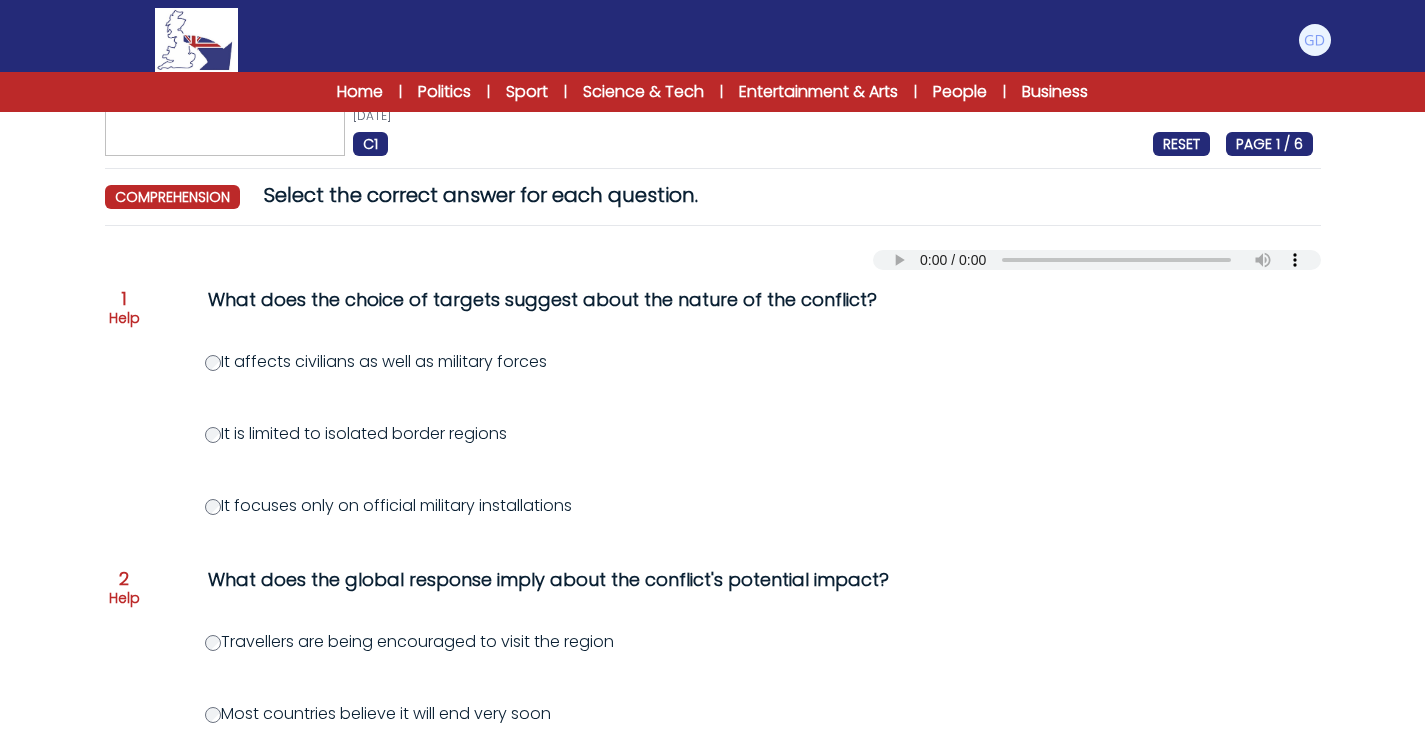 click on "It affects civilians as well as military forces" at bounding box center [376, 361] 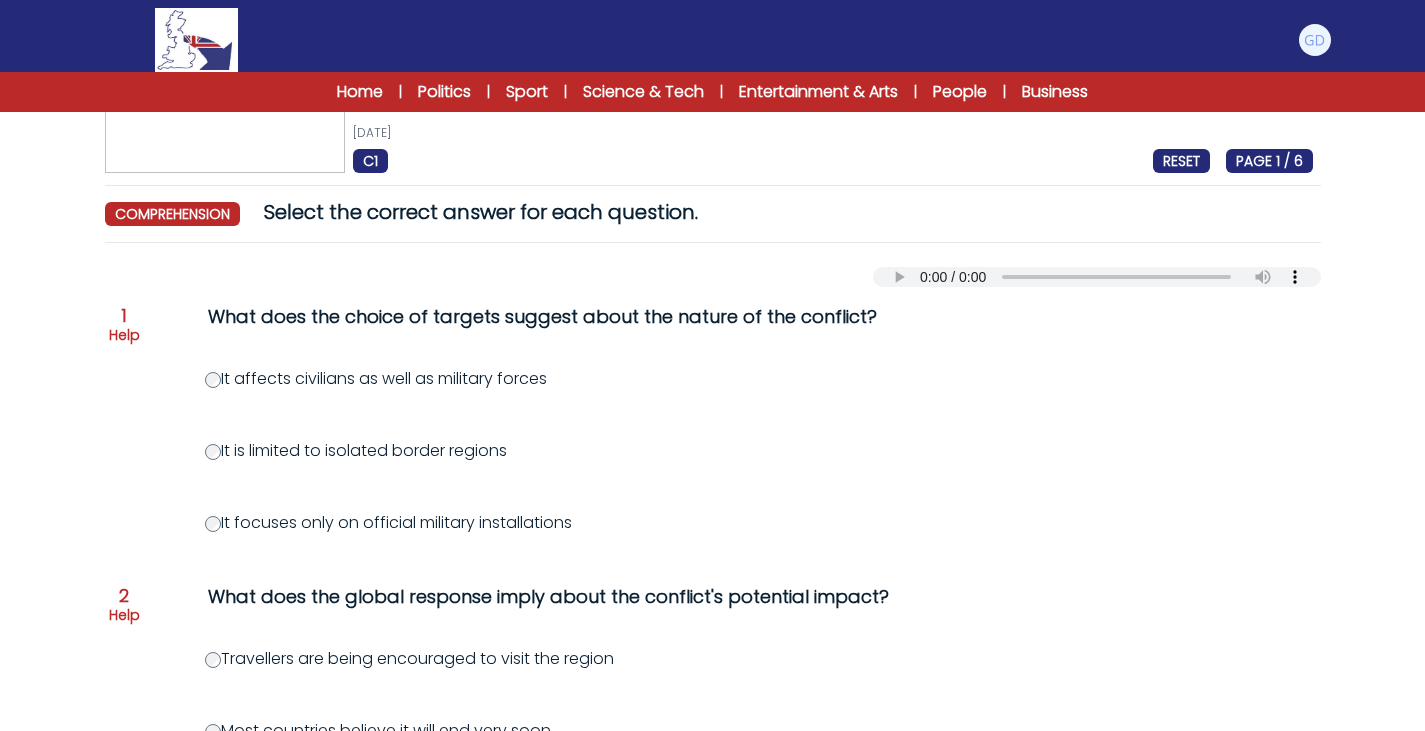 scroll, scrollTop: 104, scrollLeft: 0, axis: vertical 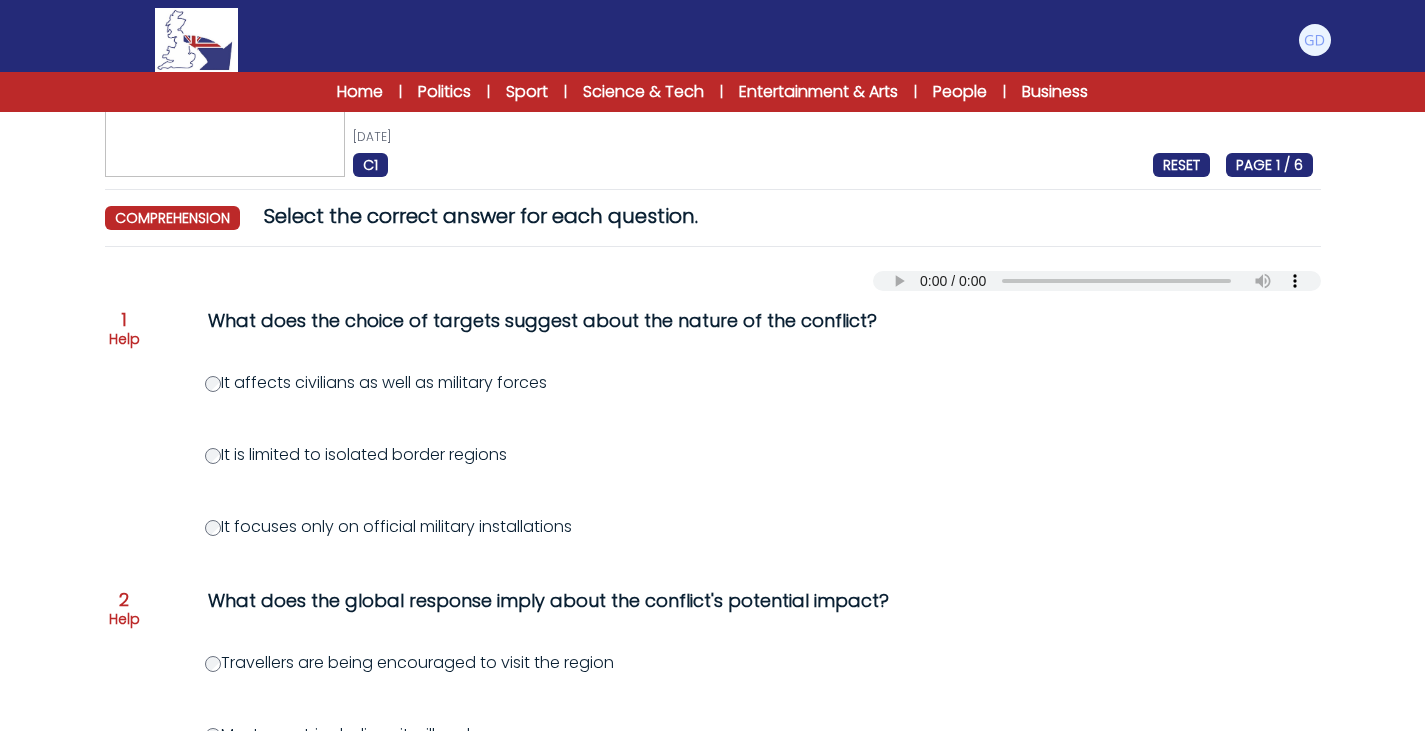type 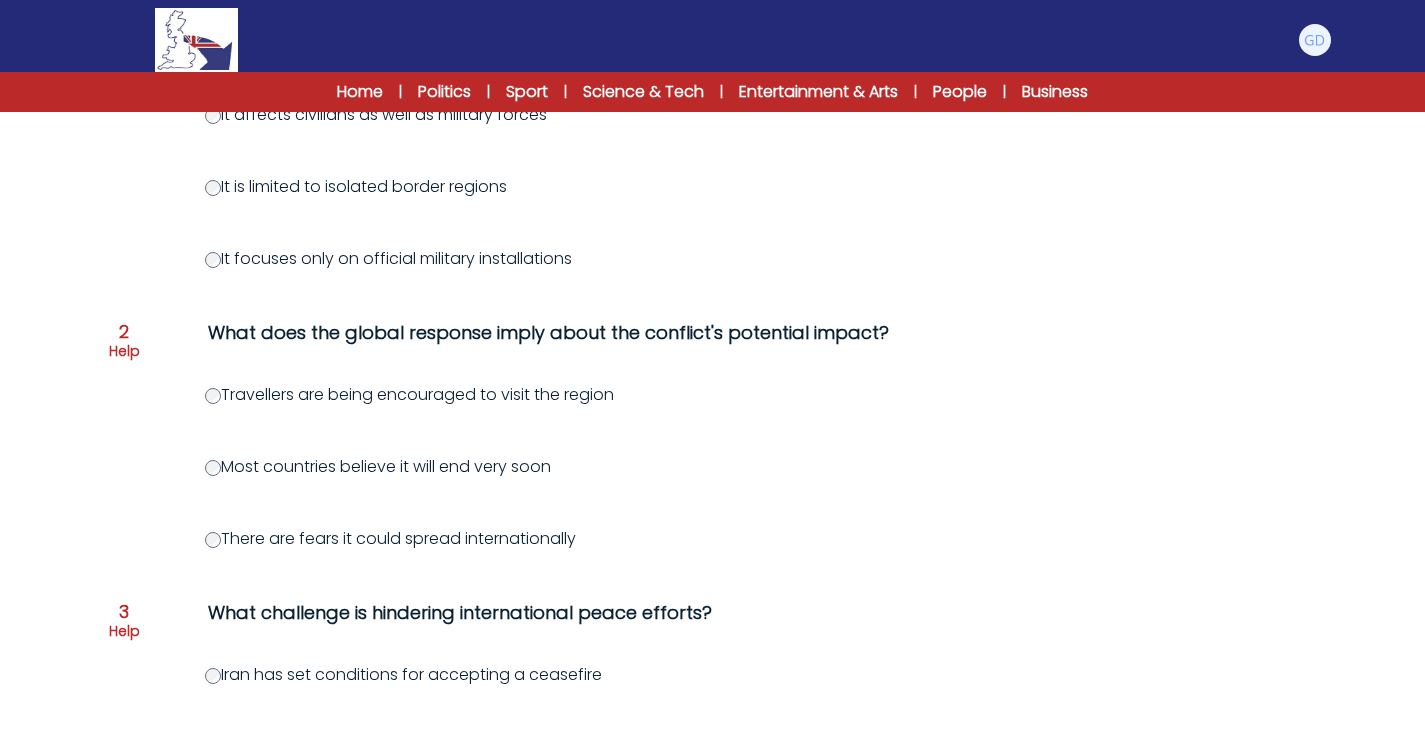 scroll, scrollTop: 375, scrollLeft: 0, axis: vertical 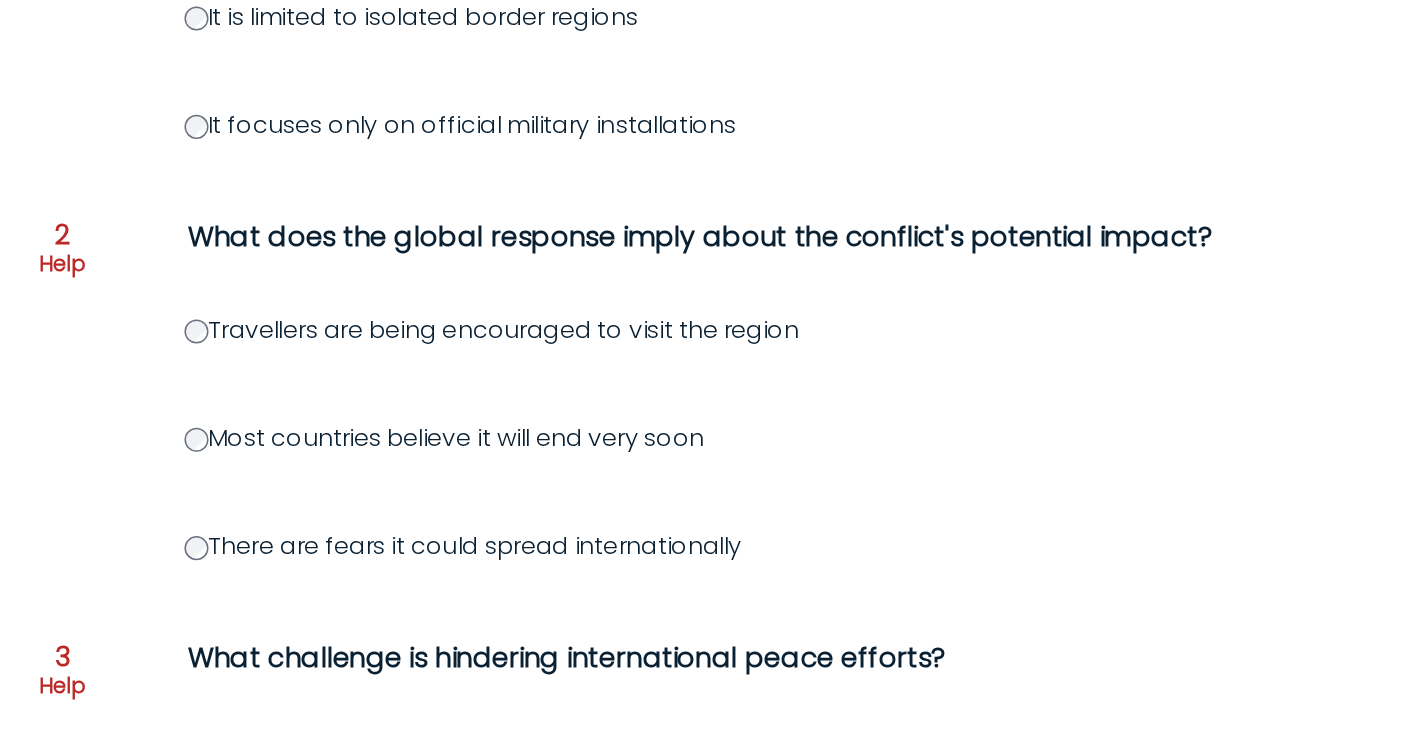 click on "Question
1
Help
What does the choice of targets suggest about the nature of the conflict?
It affects civilians as well as military forces
It is limited to isolated border regions
It focuses only on official military installations
2" at bounding box center (713, 744) 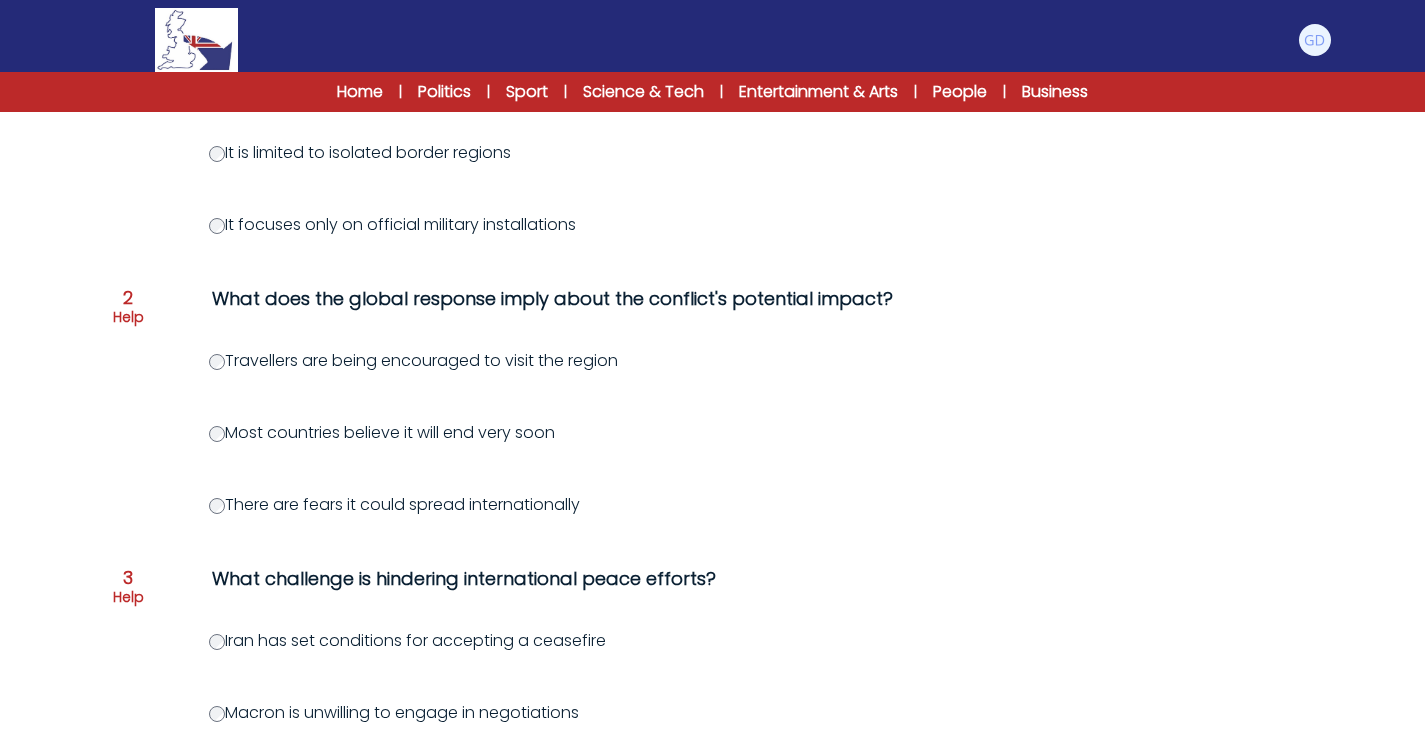 scroll, scrollTop: 546, scrollLeft: 0, axis: vertical 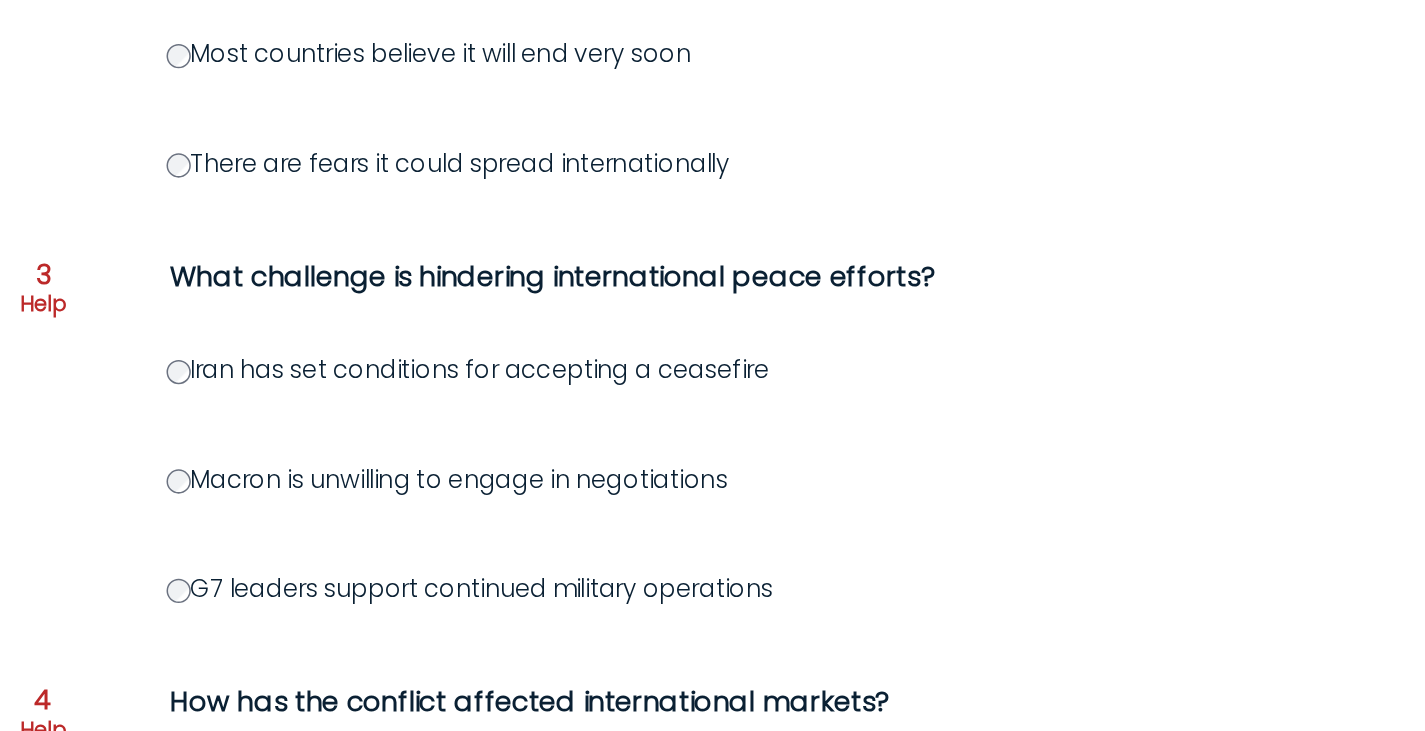 click on "Question
1
Help
What does the choice of targets suggest about the nature of the conflict?
It affects civilians as well as military forces
It is limited to isolated border regions
It focuses only on official military installations
2" at bounding box center (713, 566) 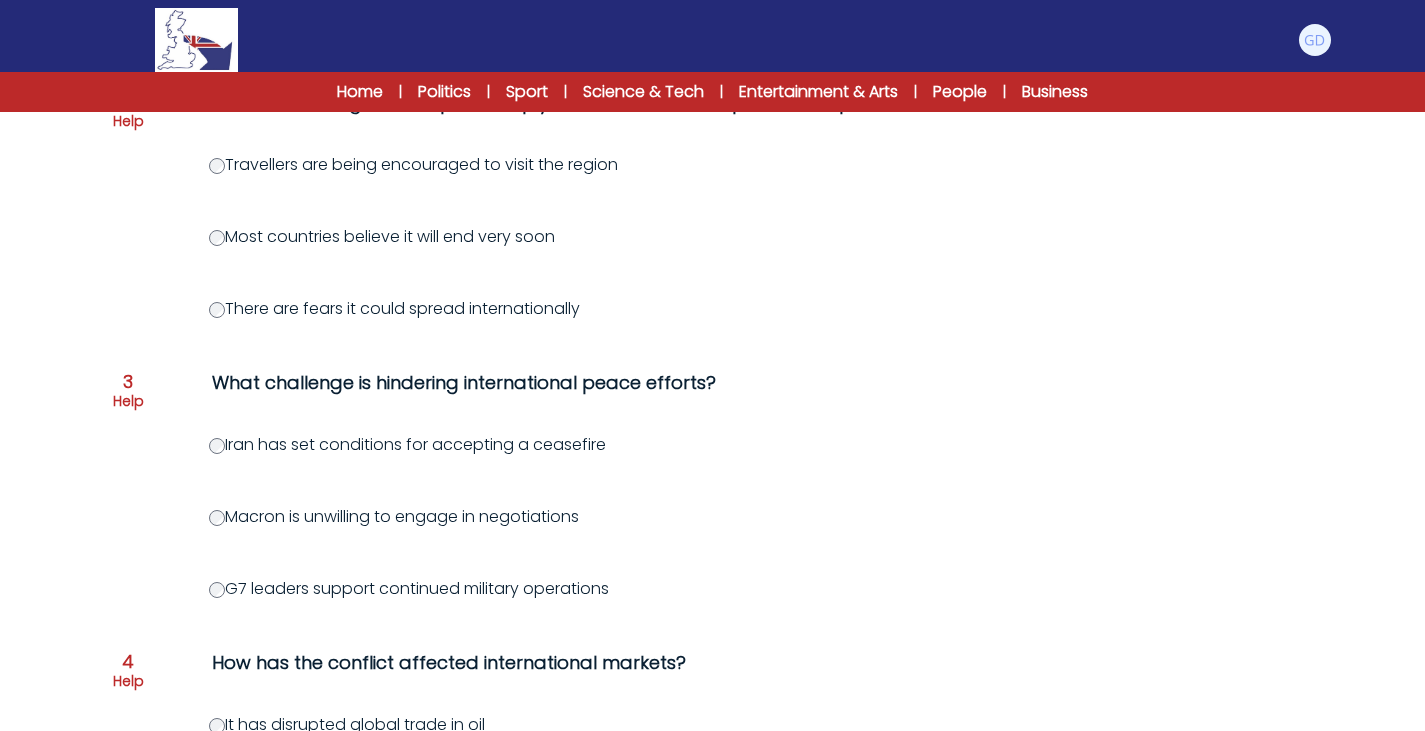 scroll, scrollTop: 601, scrollLeft: 0, axis: vertical 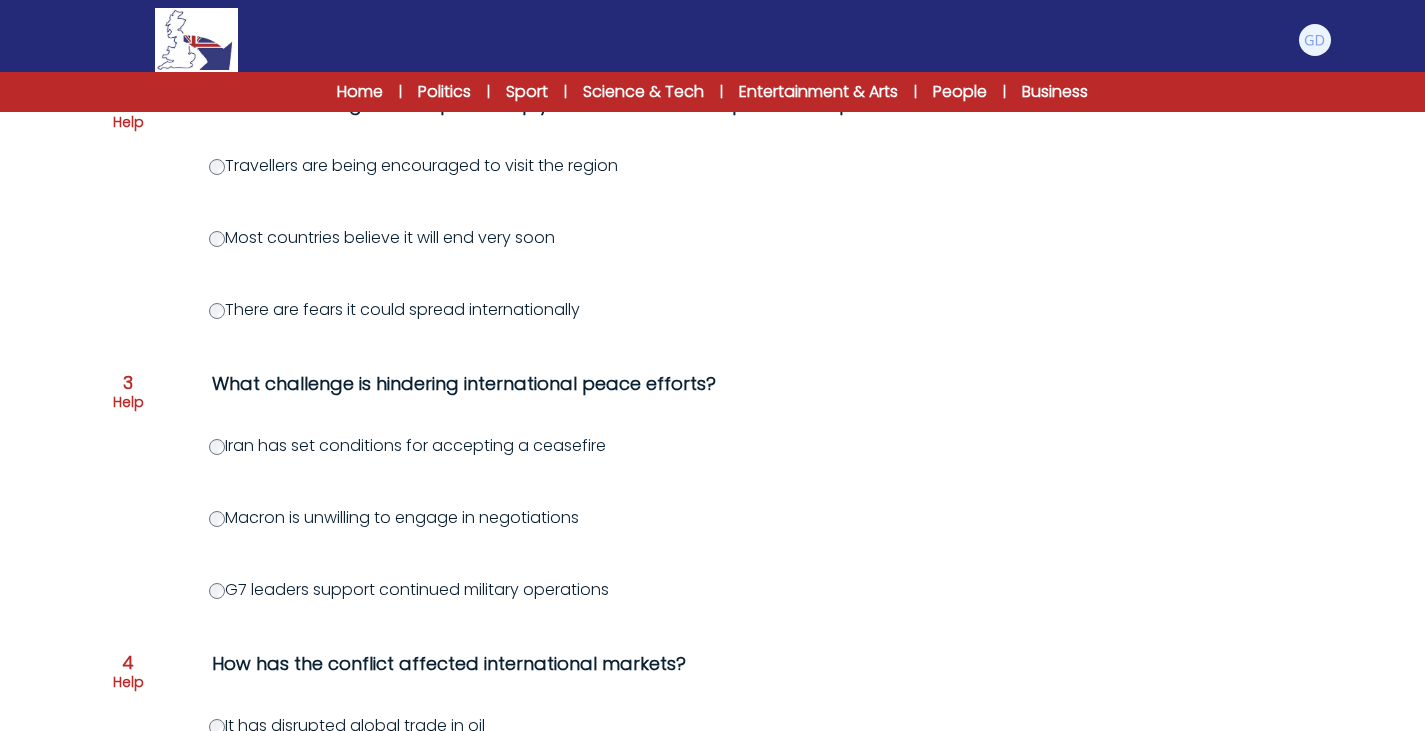 click on "Question
1
Help
What does the choice of targets suggest about the nature of the conflict?
It affects civilians as well as military forces
It is limited to isolated border regions
It focuses only on official military installations
2" at bounding box center (713, 518) 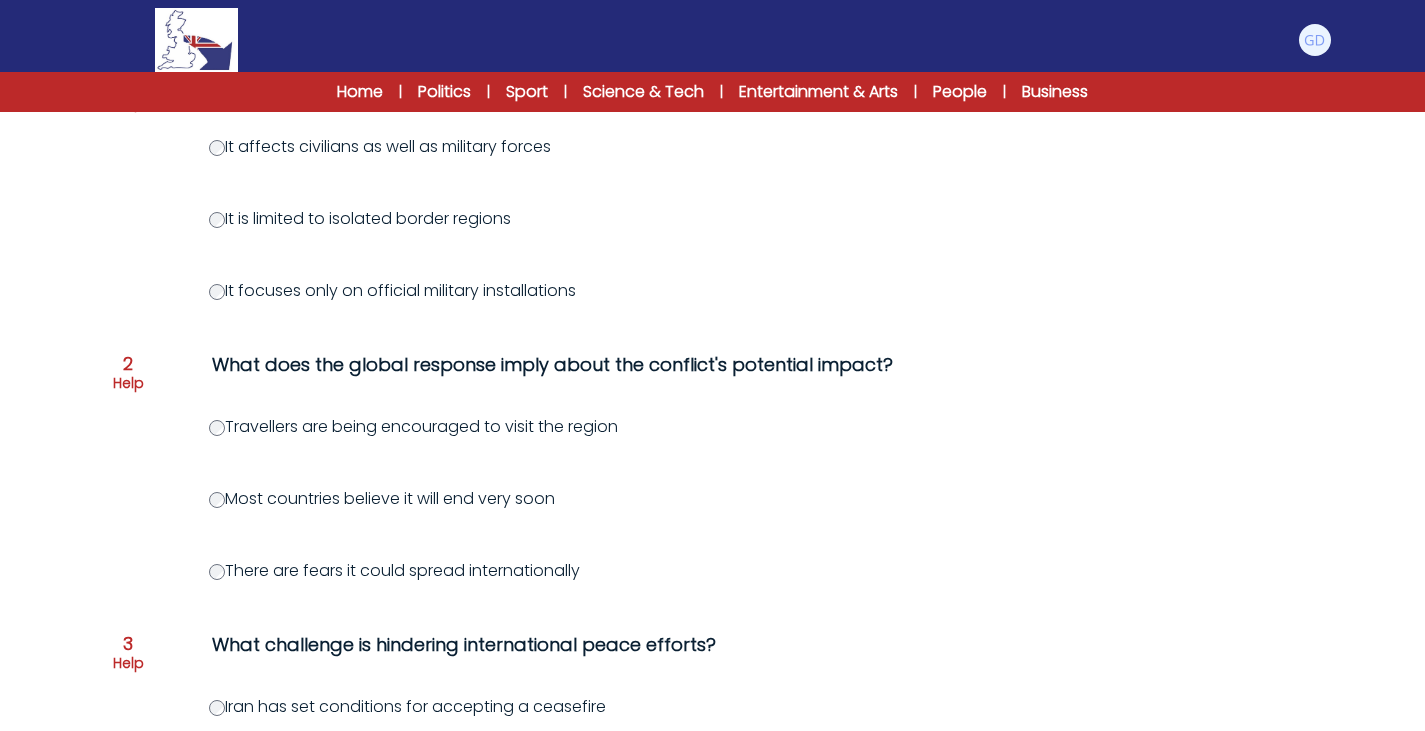 scroll, scrollTop: 0, scrollLeft: 0, axis: both 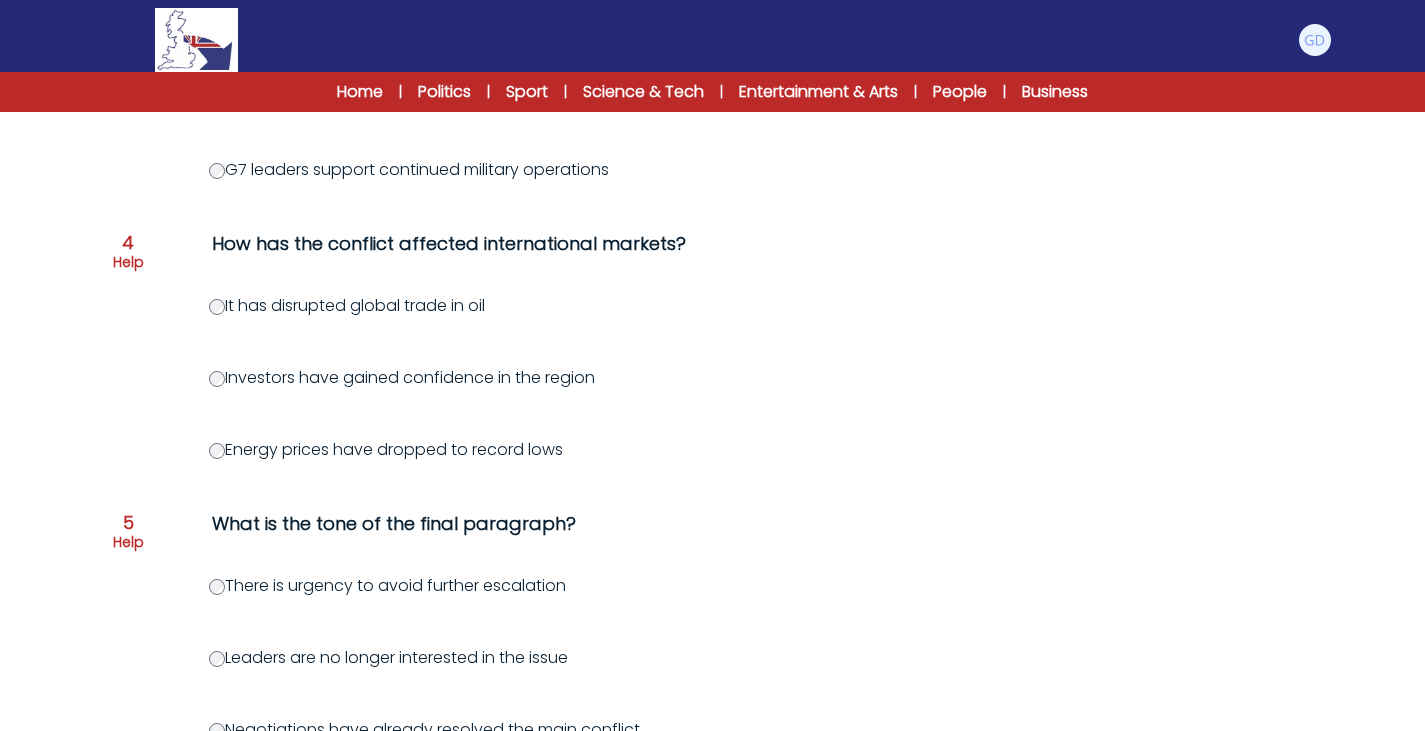 click on "Question
1
Help
What does the choice of targets suggest about the nature of the conflict?
It affects civilians as well as military forces
It is limited to isolated border regions
It focuses only on official military installations
2" at bounding box center (713, 98) 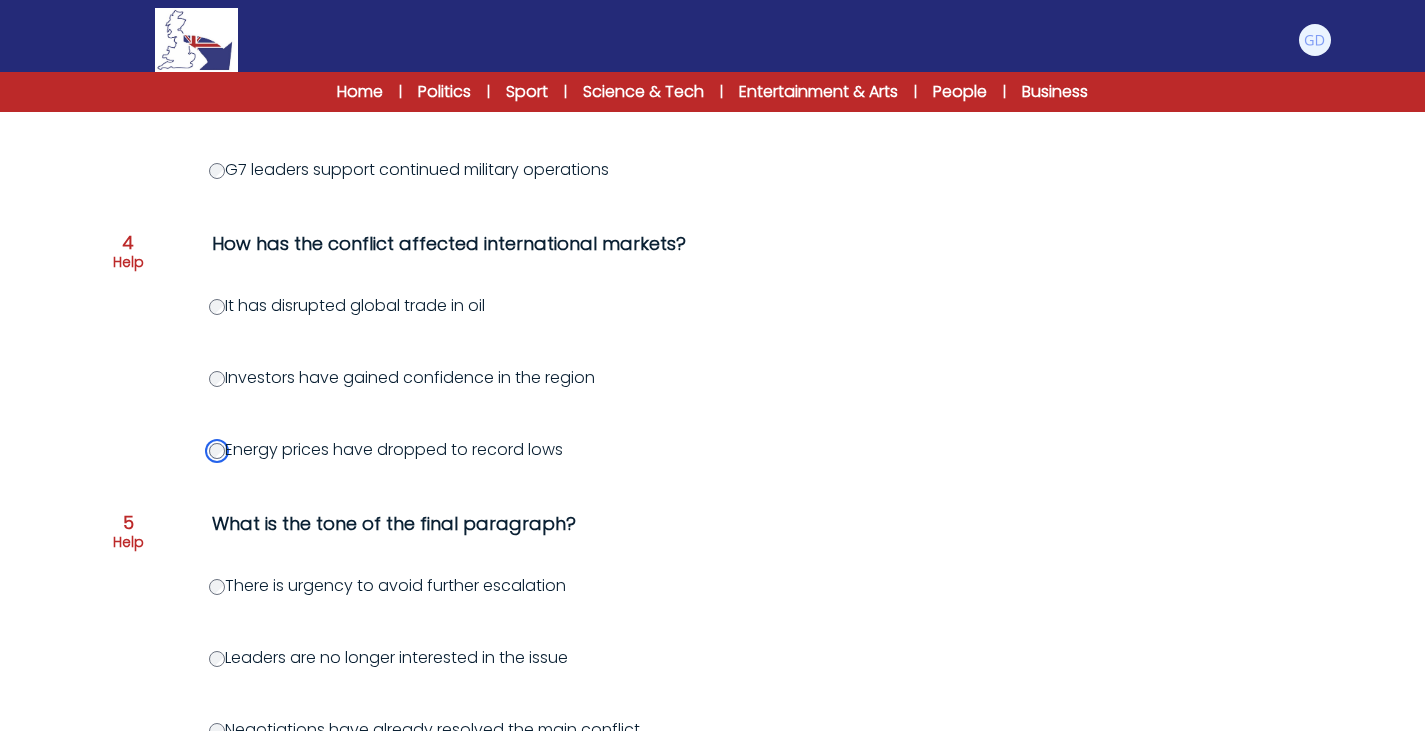 scroll, scrollTop: 1080, scrollLeft: 0, axis: vertical 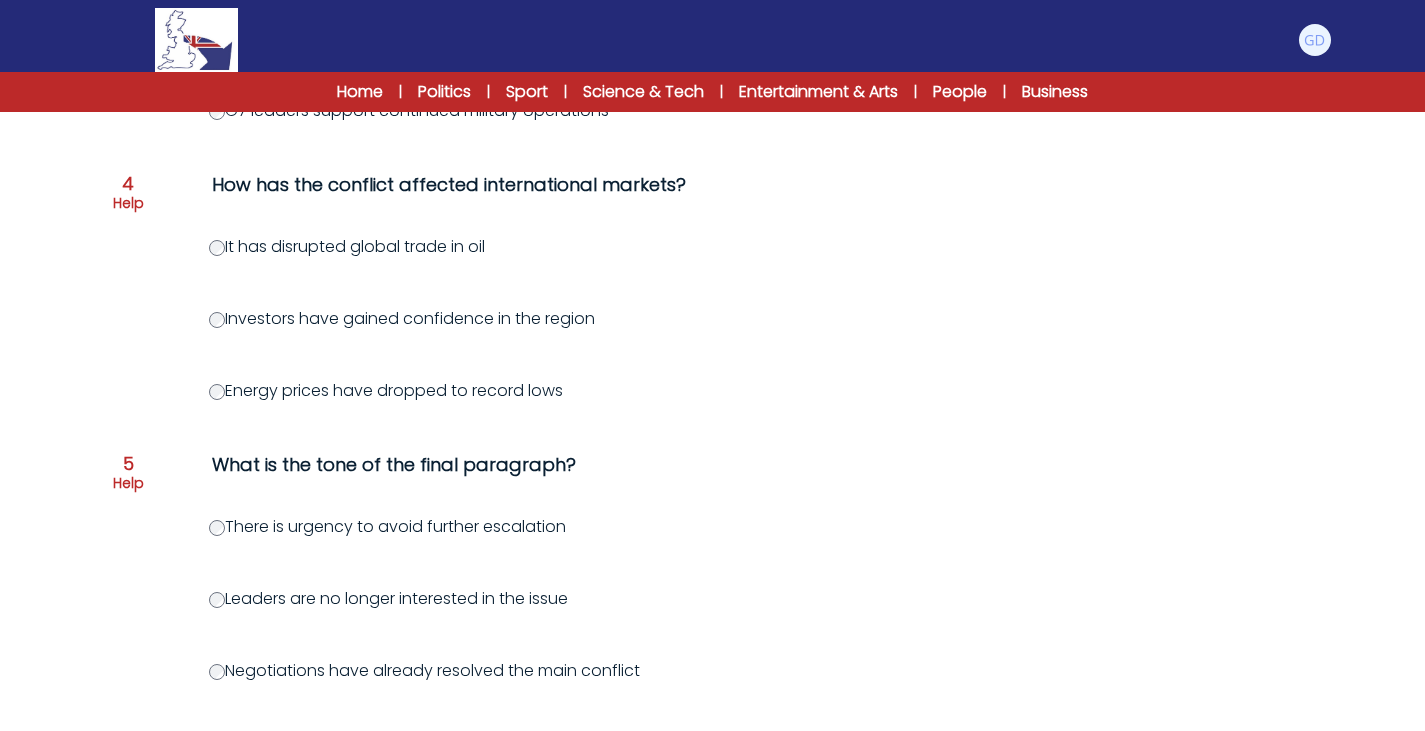 click on "Question
5
Help" at bounding box center (128, 477) 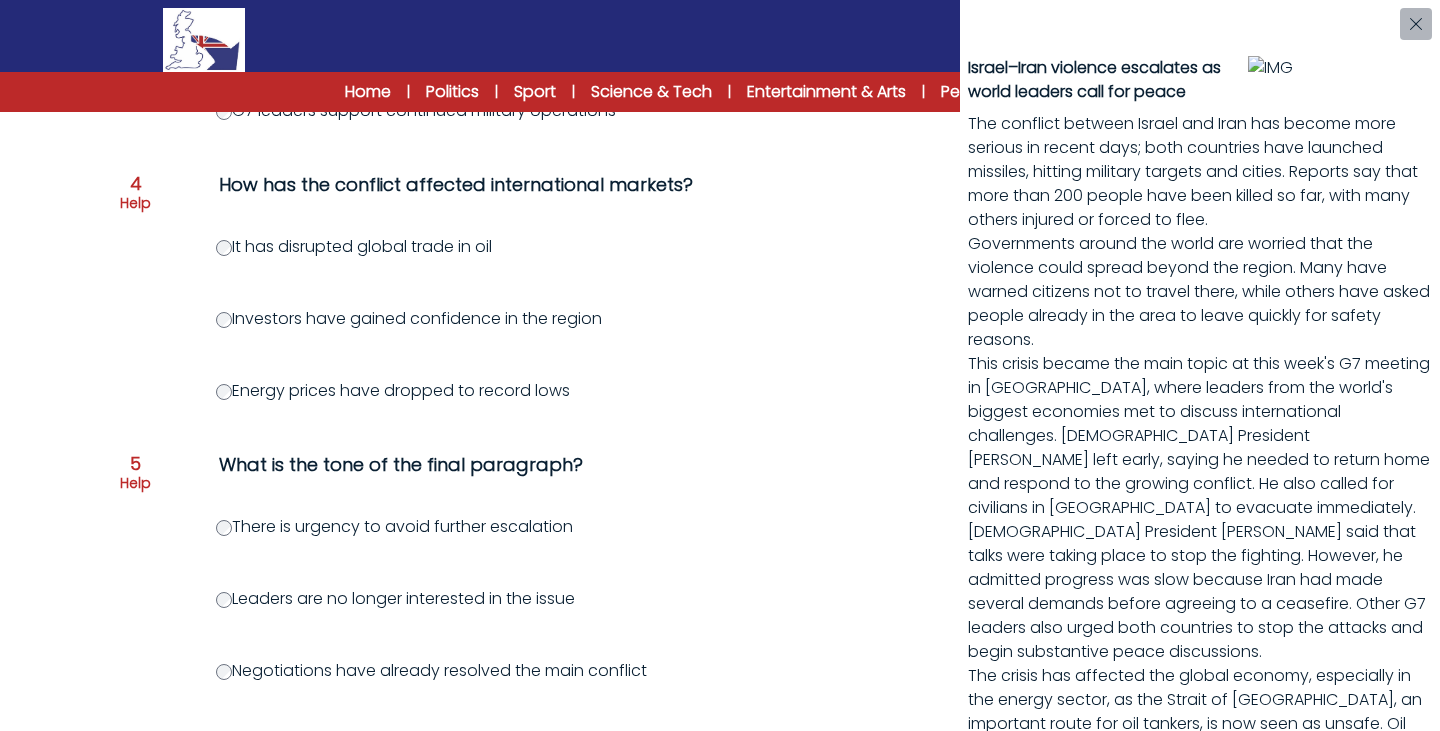 click on "Israel–Iran violence escalates as world leaders call for peace
The conflict between Israel and Iran has become more serious in recent days; both countries have launched missiles, hitting military targets and cities. Reports say that more than 200 people have been killed so far, with many others injured or forced to flee.
Governments around the world are worried that the violence could spread beyond the region. Many have warned citizens not to travel there, while others have asked people already in the area to leave quickly for safety reasons." at bounding box center [720, 365] 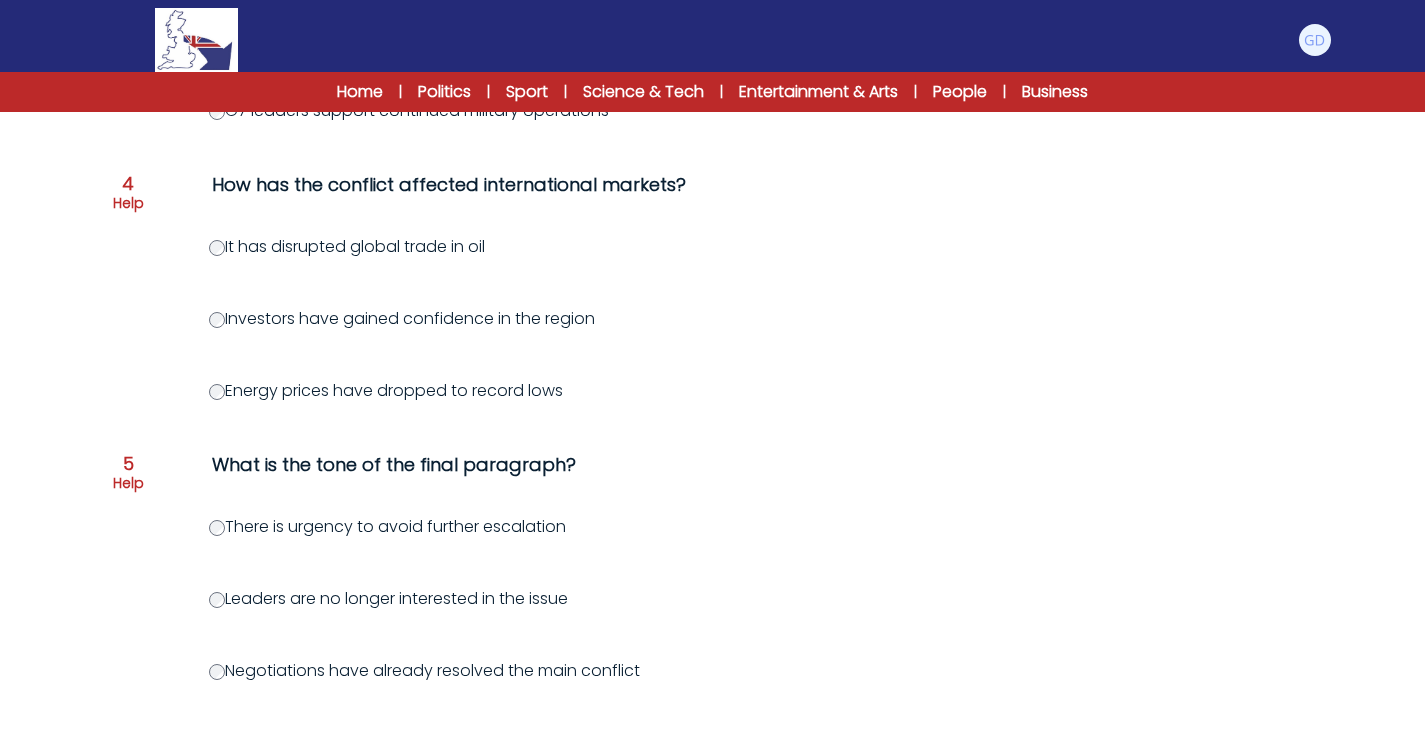 click on "What is the tone of the final paragraph?" at bounding box center [618, 465] 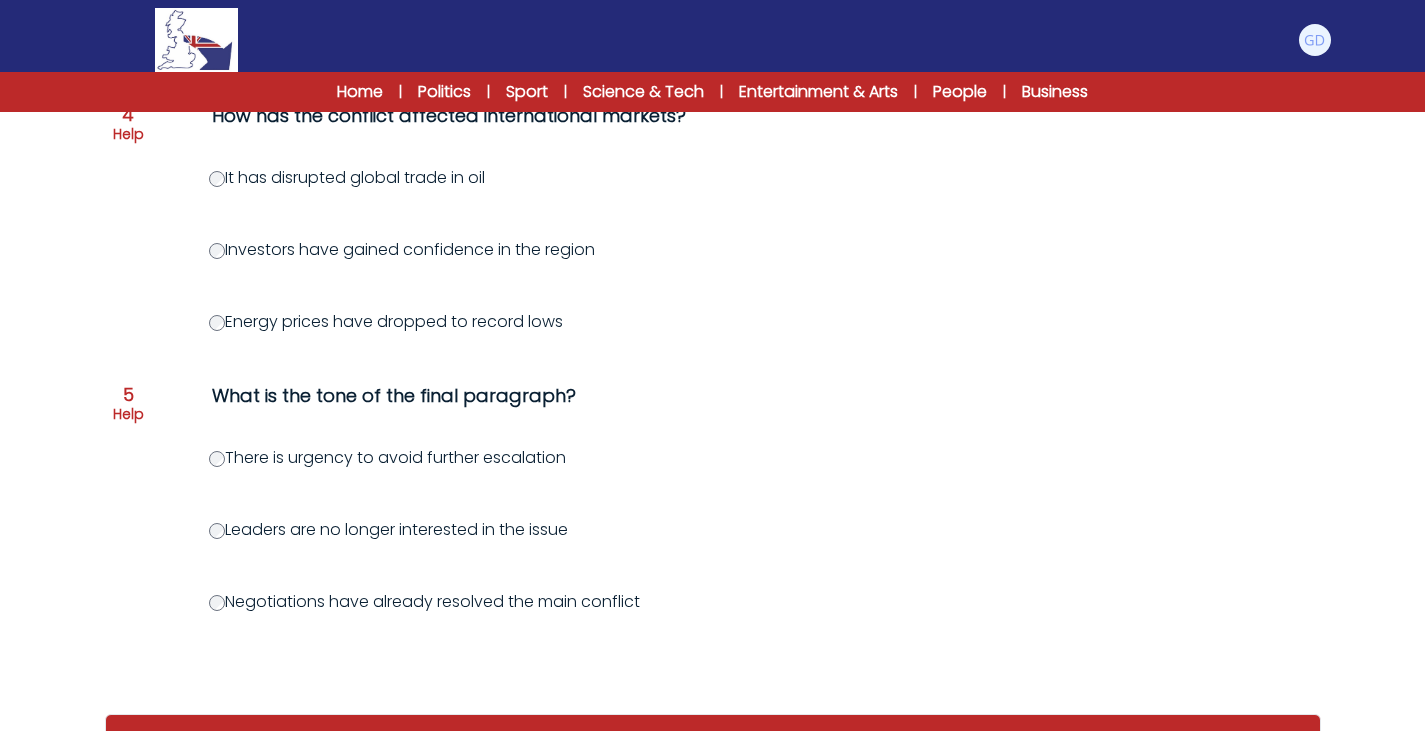 scroll, scrollTop: 1225, scrollLeft: 0, axis: vertical 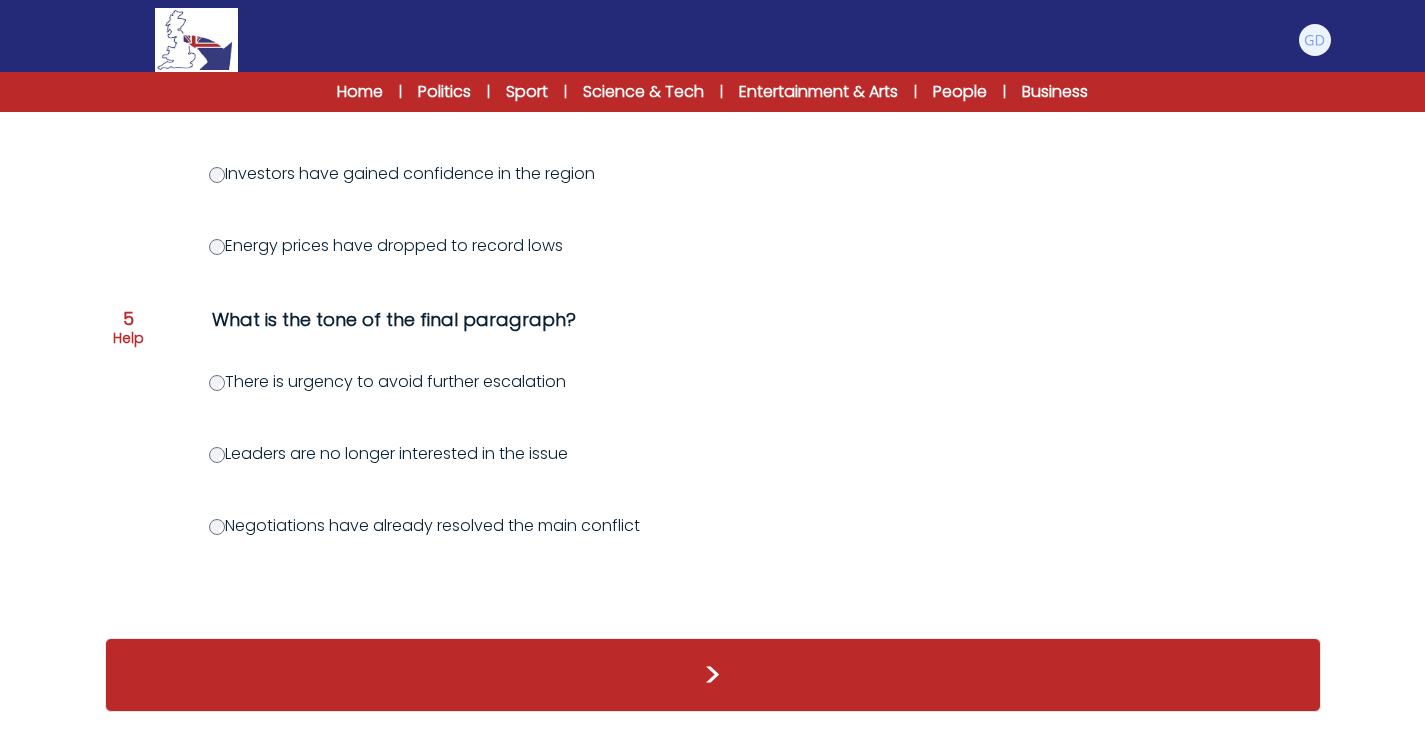 click on "Question
1
Help
What does the choice of targets suggest about the nature of the conflict?
It affects civilians as well as military forces
It is limited to isolated border regions
It focuses only on official military installations
2" at bounding box center [713, -106] 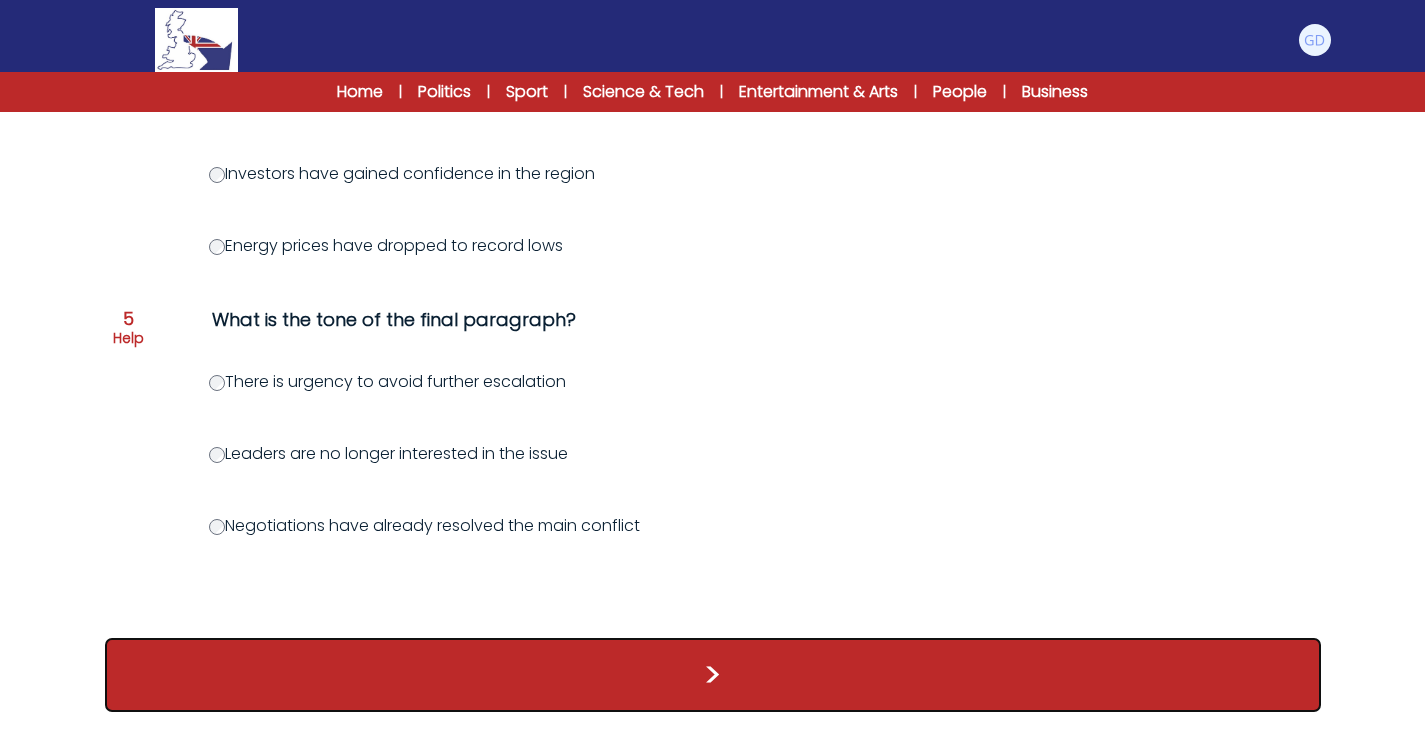 click on ">" at bounding box center (713, 675) 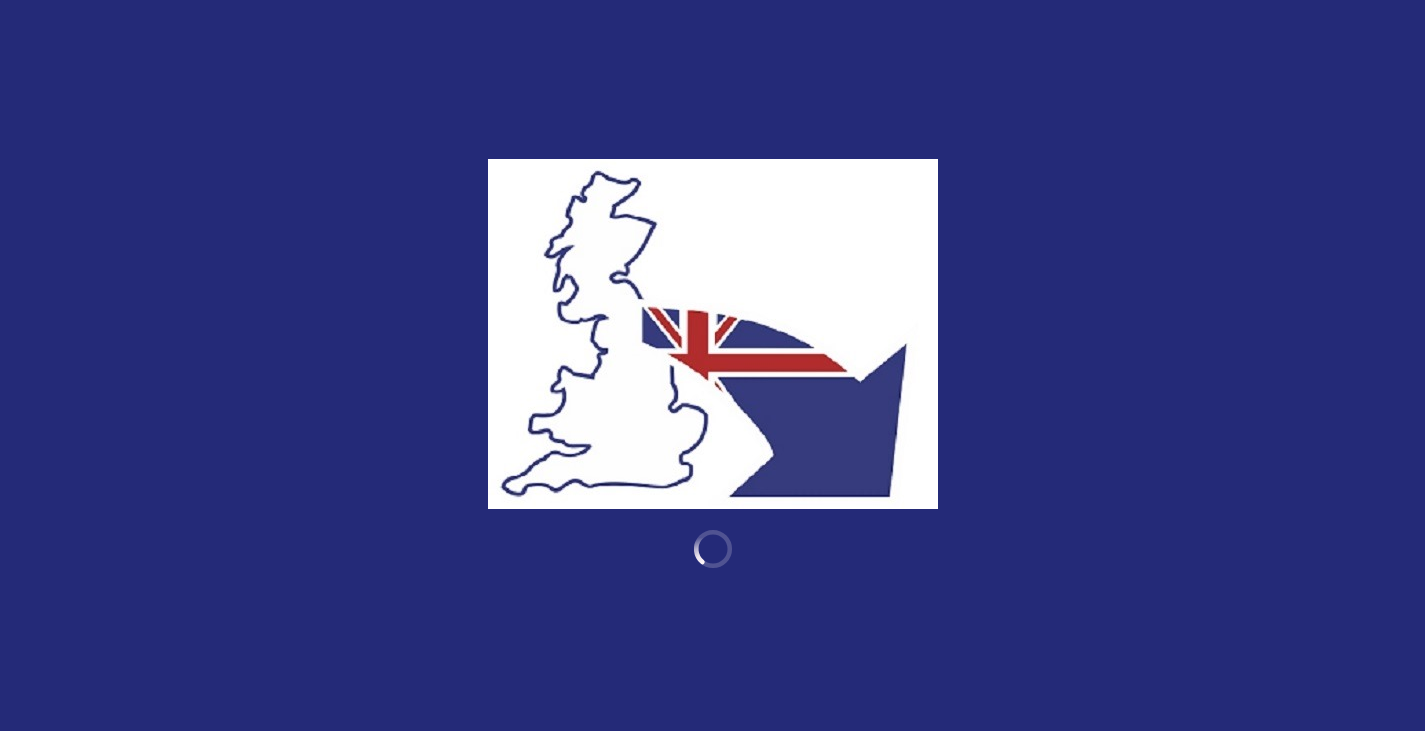 scroll, scrollTop: 0, scrollLeft: 0, axis: both 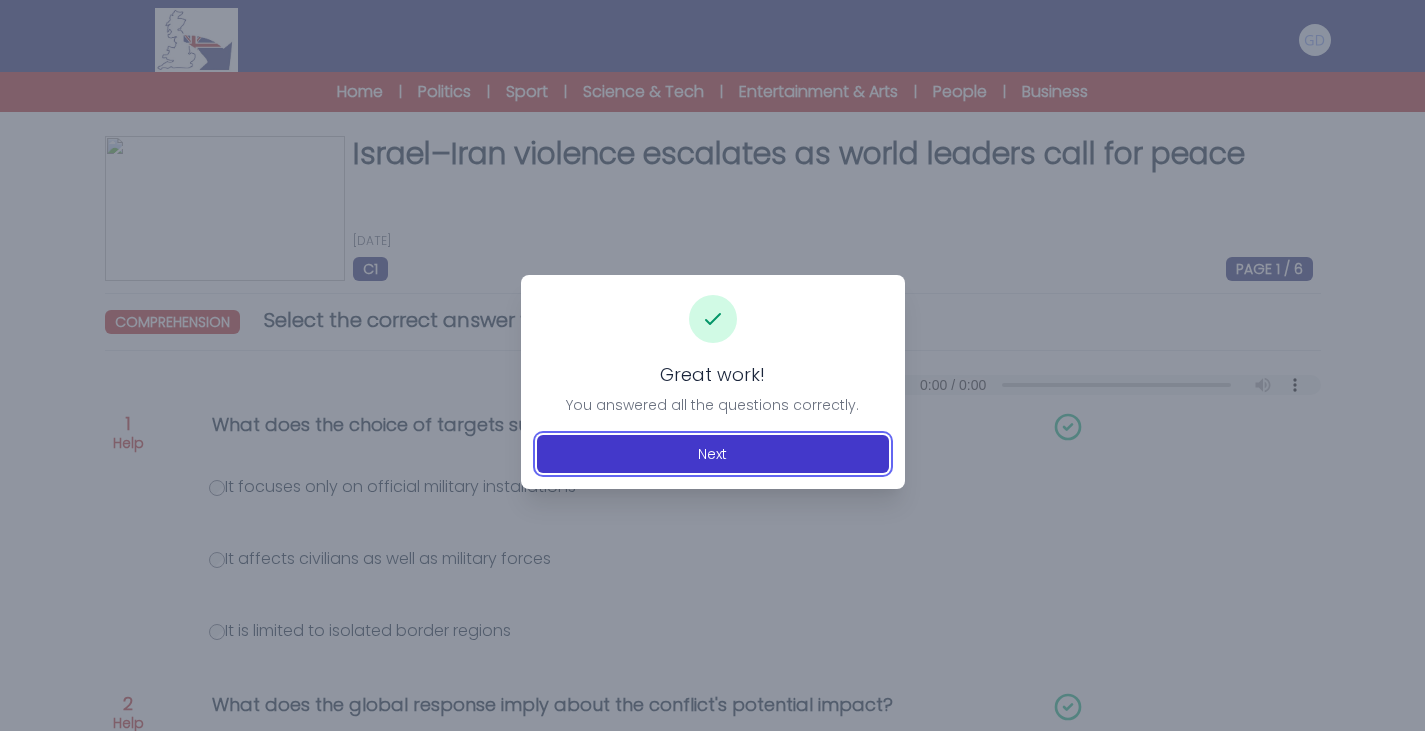 click on "Next" at bounding box center [713, 454] 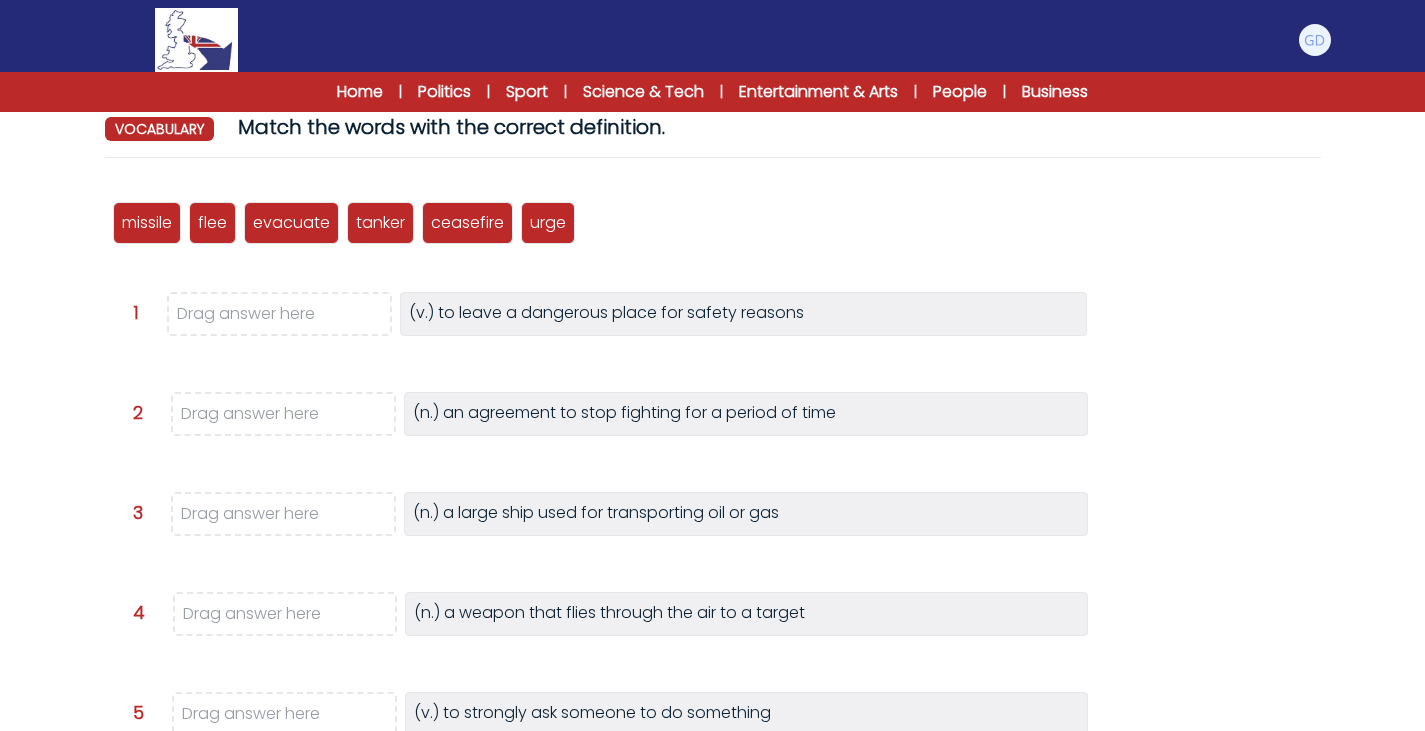 scroll, scrollTop: 194, scrollLeft: 0, axis: vertical 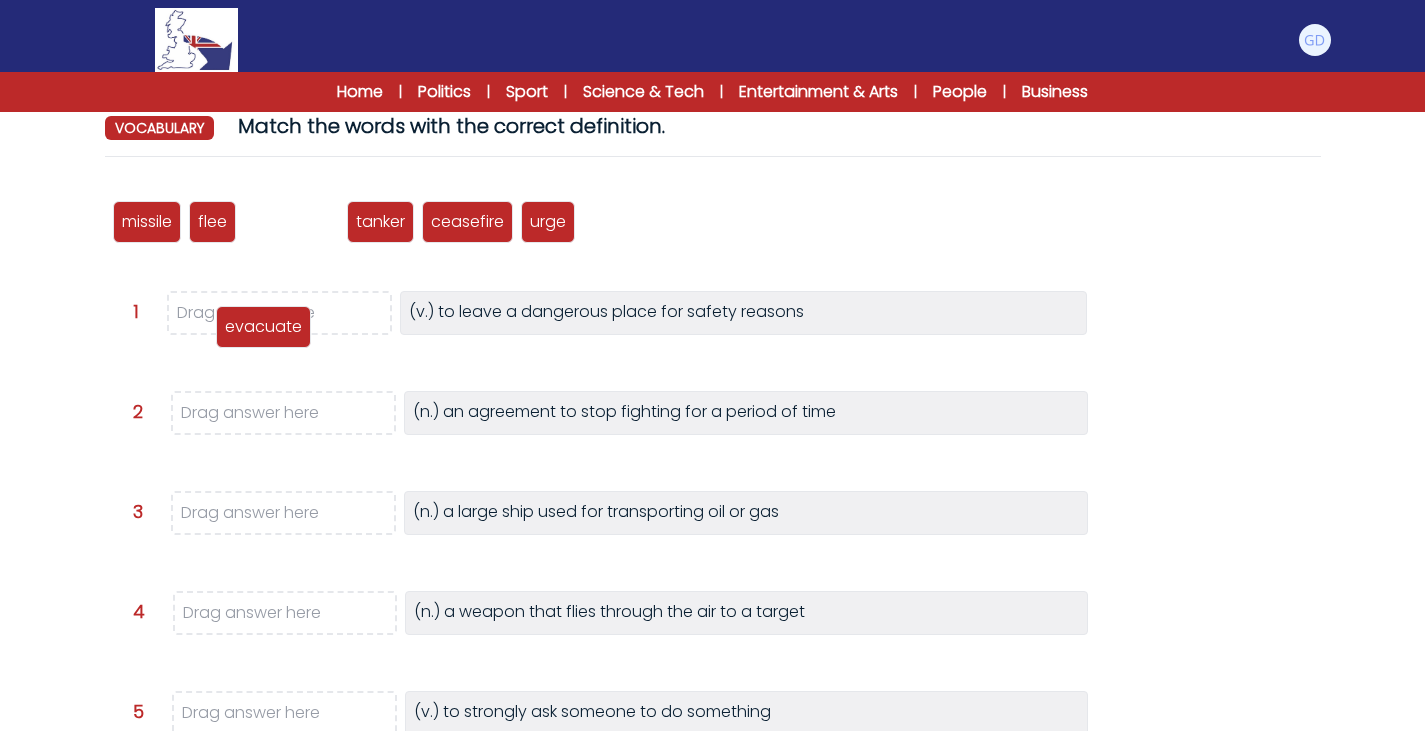 drag, startPoint x: 303, startPoint y: 226, endPoint x: 274, endPoint y: 333, distance: 110.860275 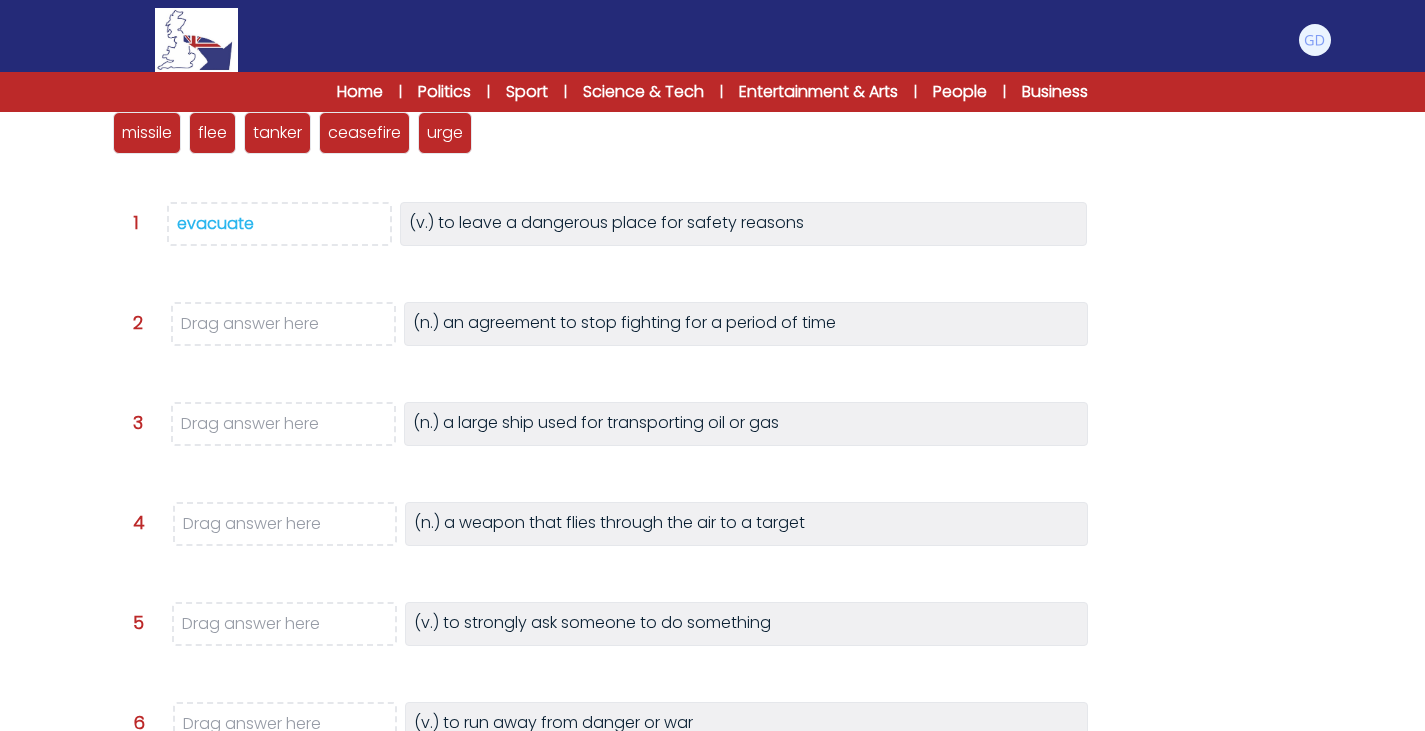 scroll, scrollTop: 231, scrollLeft: 0, axis: vertical 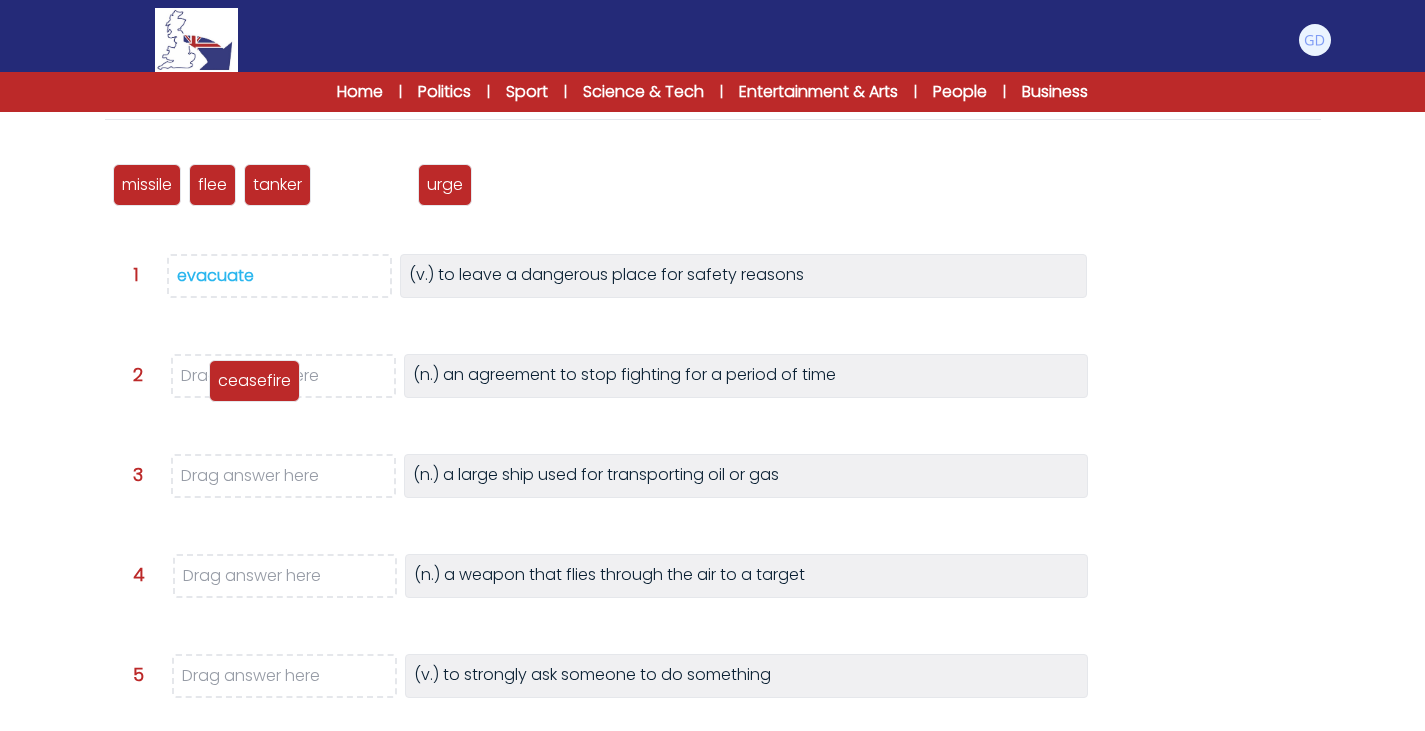 drag, startPoint x: 330, startPoint y: 267, endPoint x: 270, endPoint y: 367, distance: 116.61904 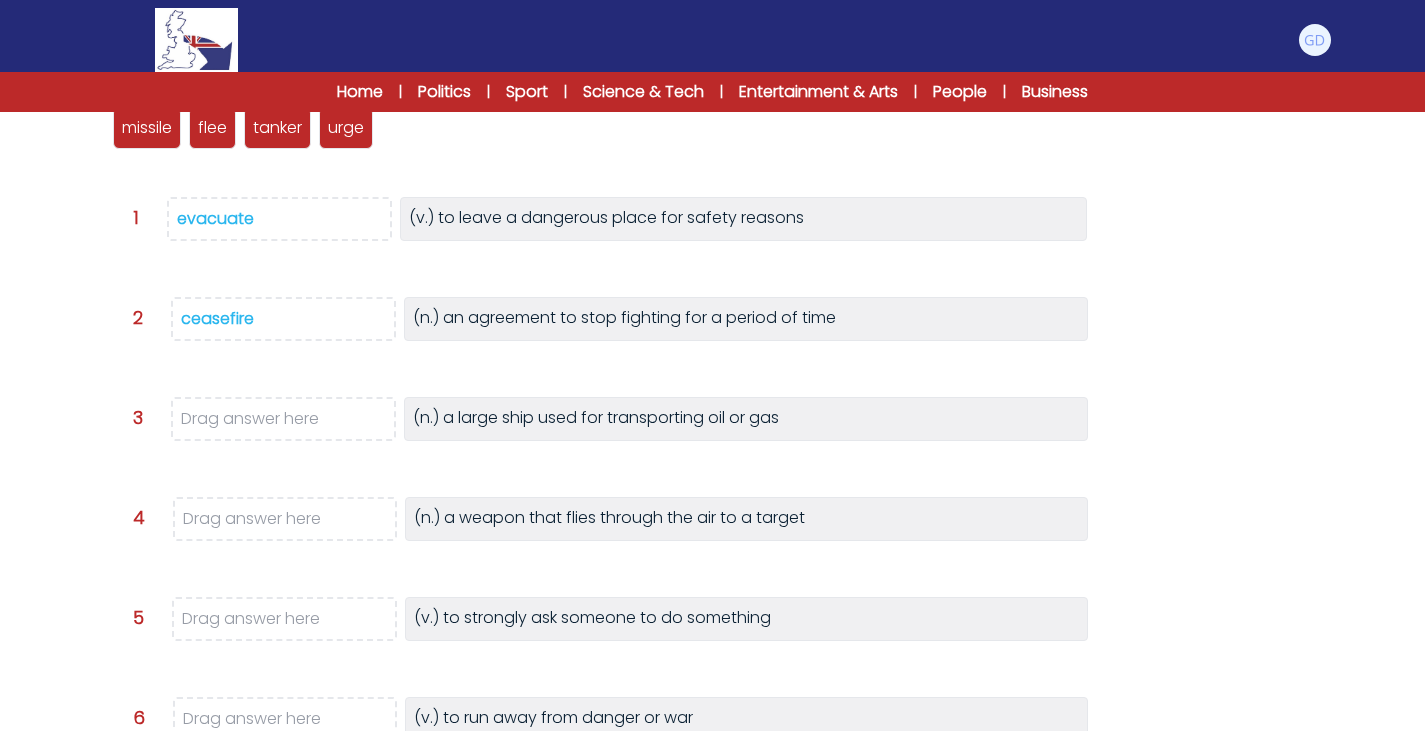 scroll, scrollTop: 261, scrollLeft: 0, axis: vertical 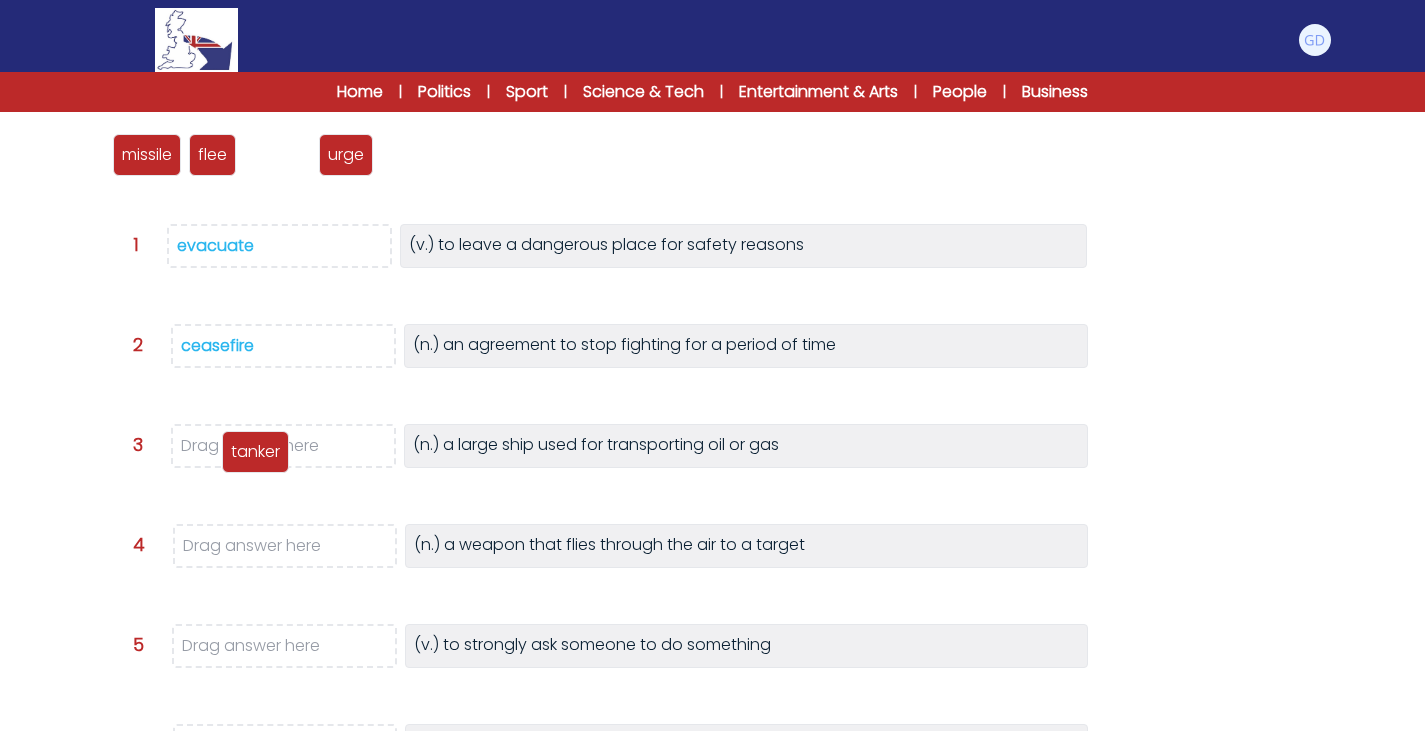 drag, startPoint x: 289, startPoint y: 152, endPoint x: 266, endPoint y: 447, distance: 295.89526 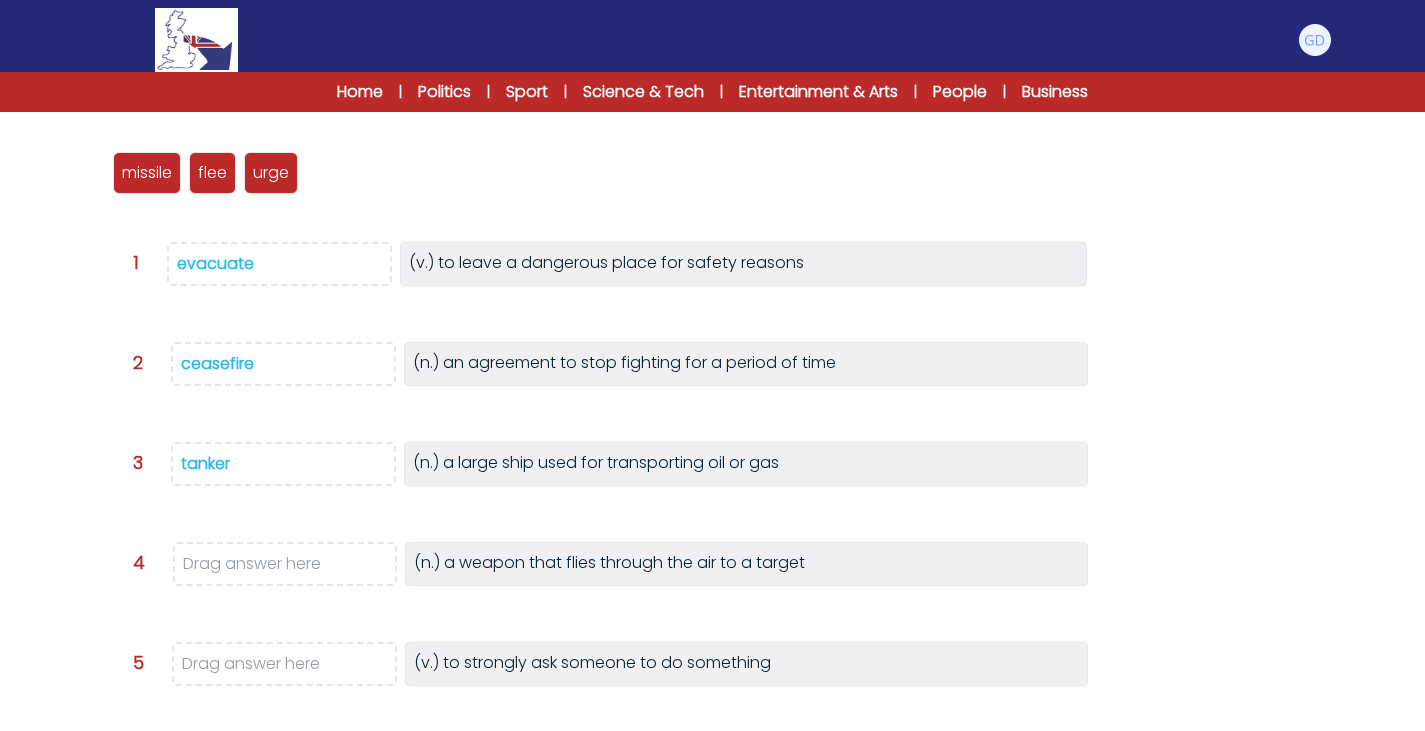 scroll, scrollTop: 242, scrollLeft: 0, axis: vertical 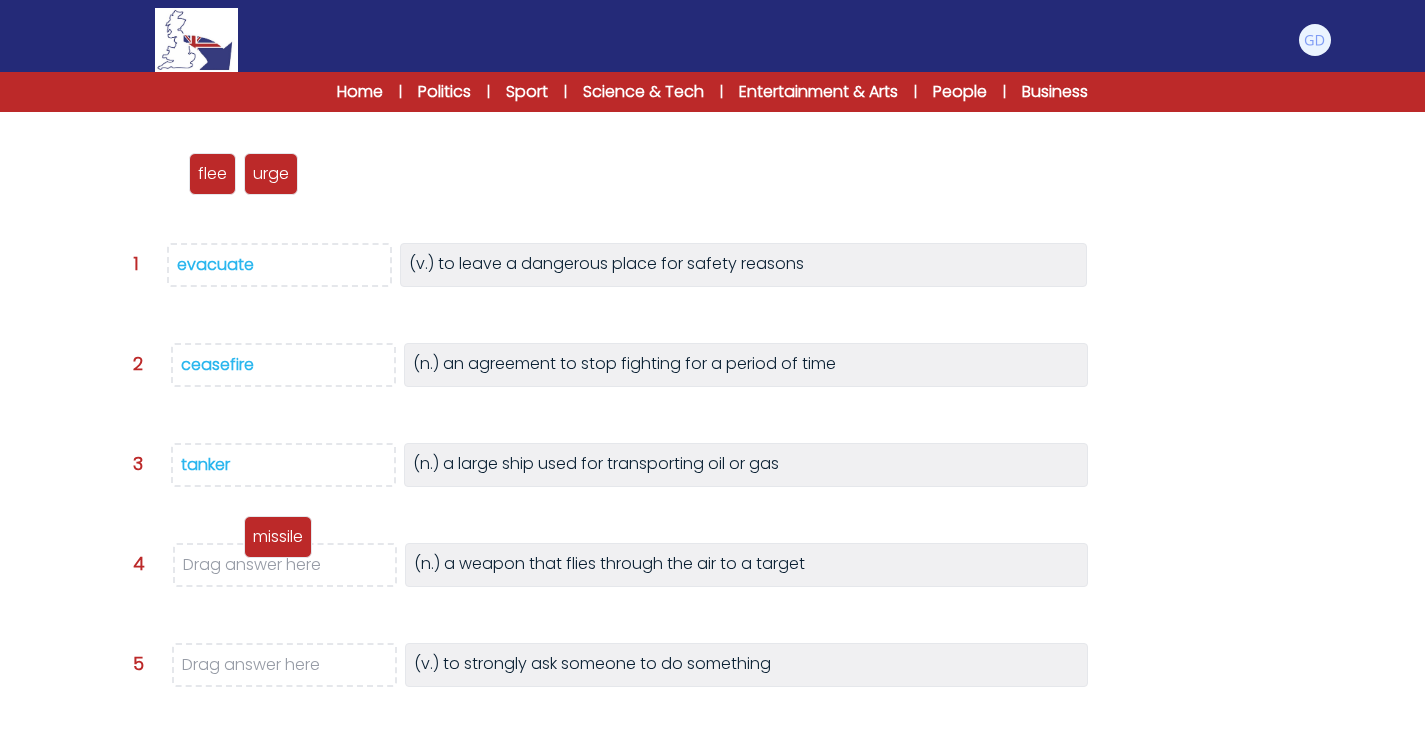 drag, startPoint x: 155, startPoint y: 194, endPoint x: 288, endPoint y: 563, distance: 392.23718 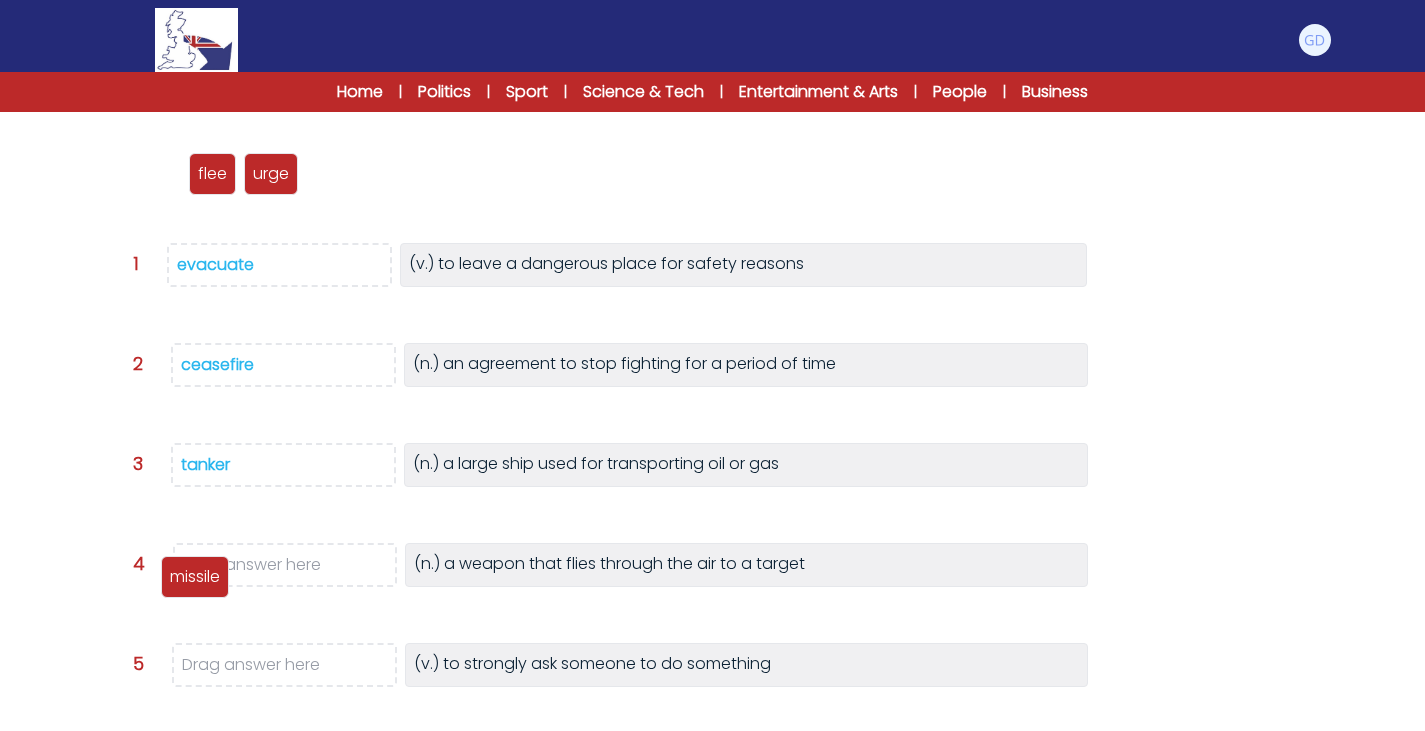 drag, startPoint x: 170, startPoint y: 499, endPoint x: 198, endPoint y: 583, distance: 88.54378 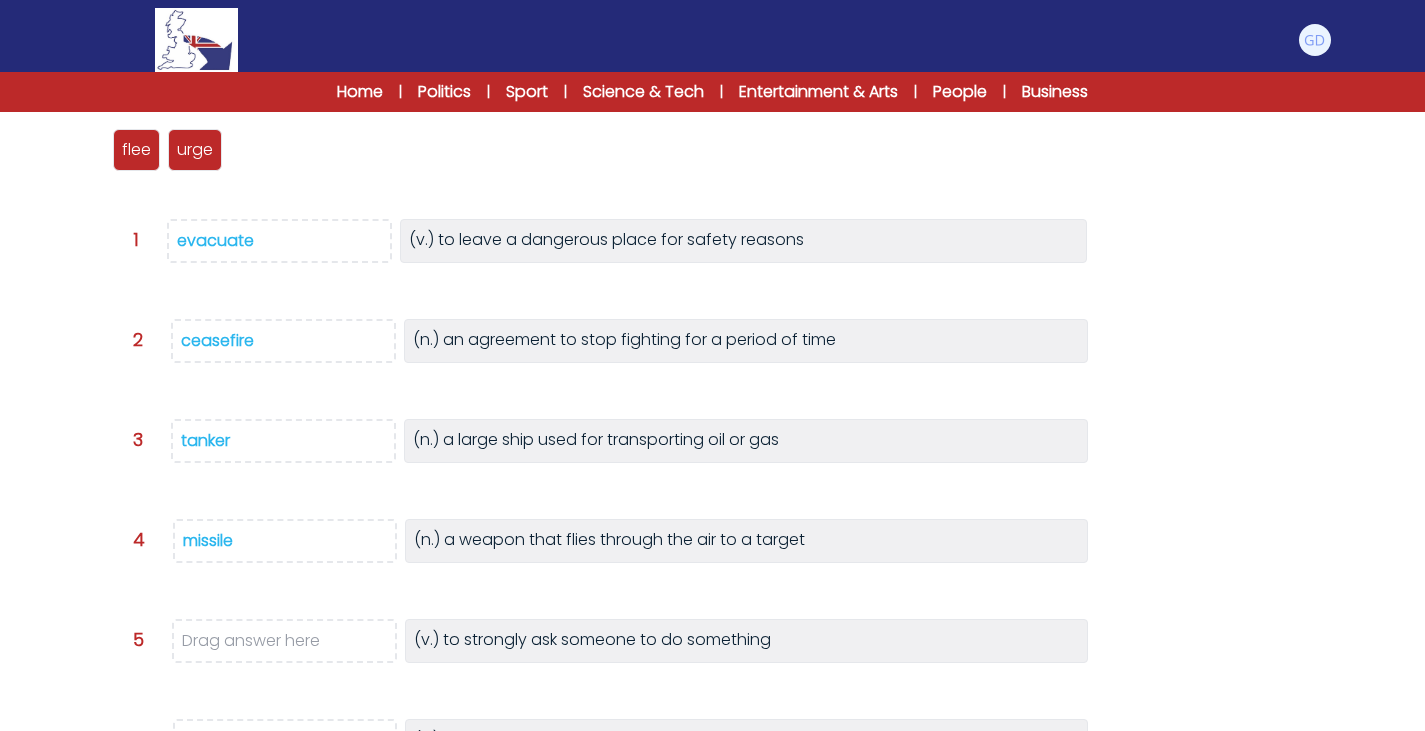 scroll, scrollTop: 249, scrollLeft: 0, axis: vertical 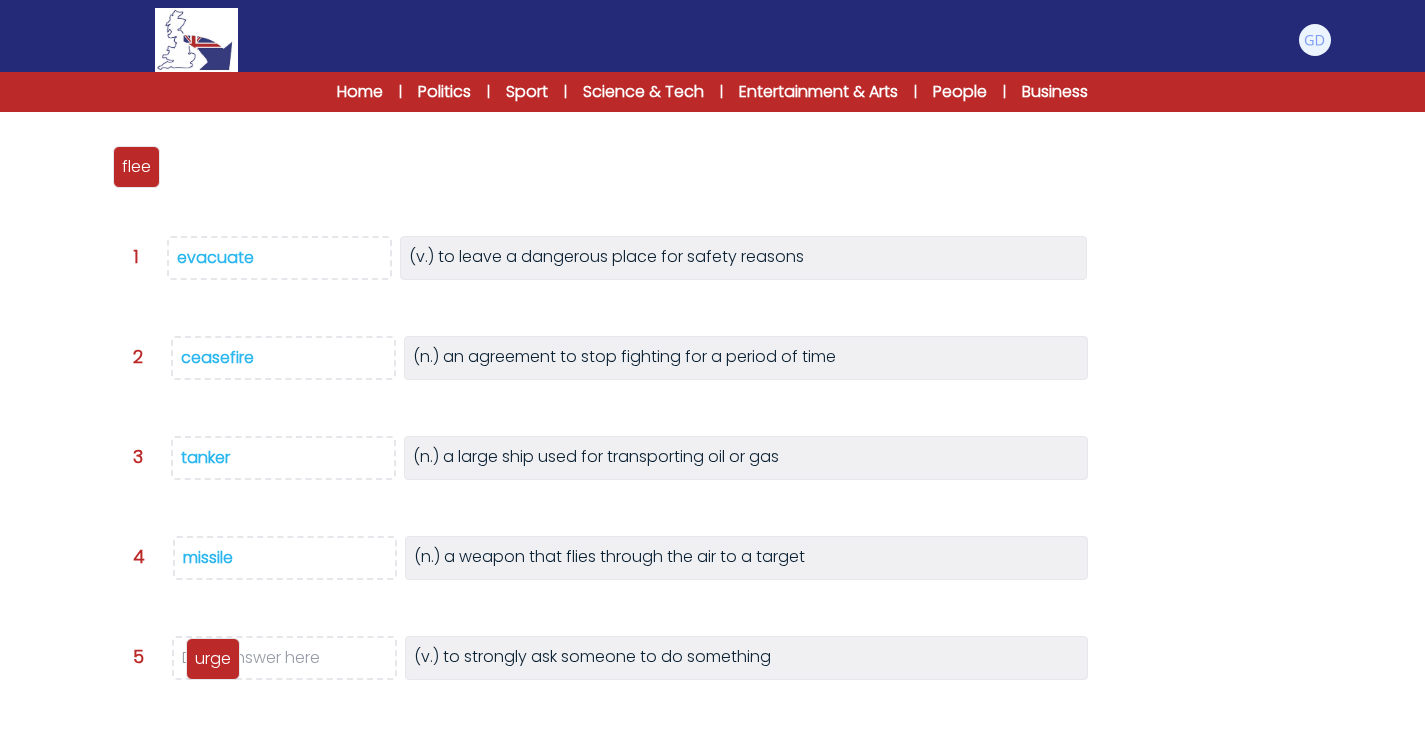 drag, startPoint x: 197, startPoint y: 165, endPoint x: 214, endPoint y: 658, distance: 493.29303 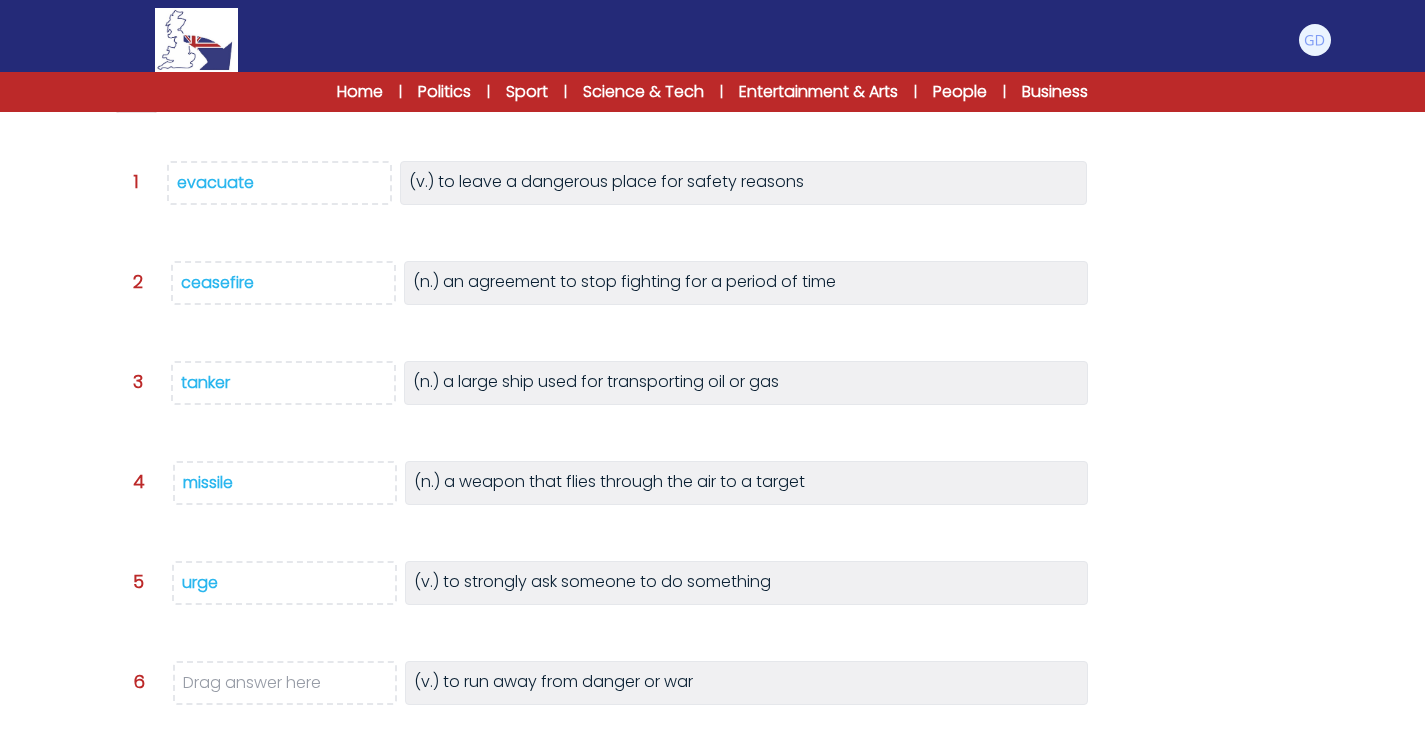 scroll, scrollTop: 304, scrollLeft: 0, axis: vertical 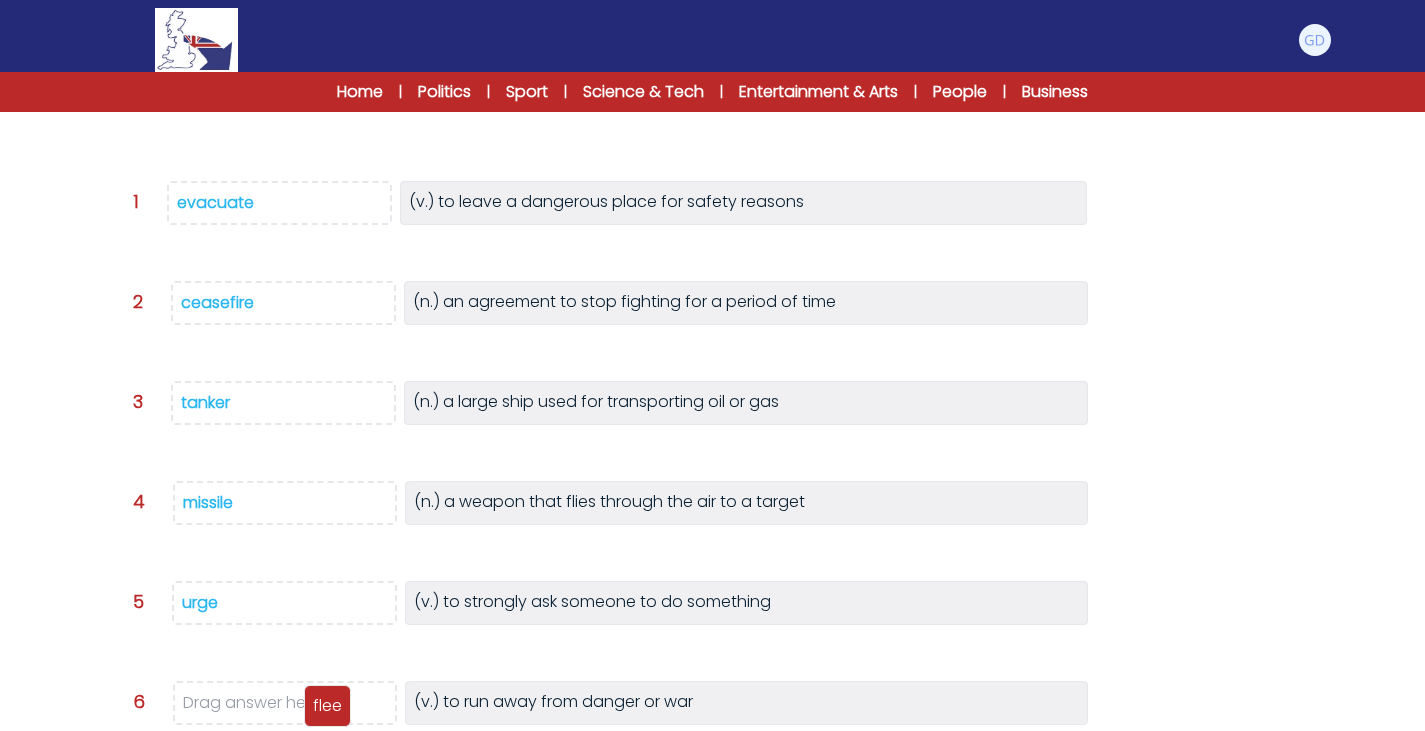 drag, startPoint x: 149, startPoint y: 122, endPoint x: 340, endPoint y: 718, distance: 625.857 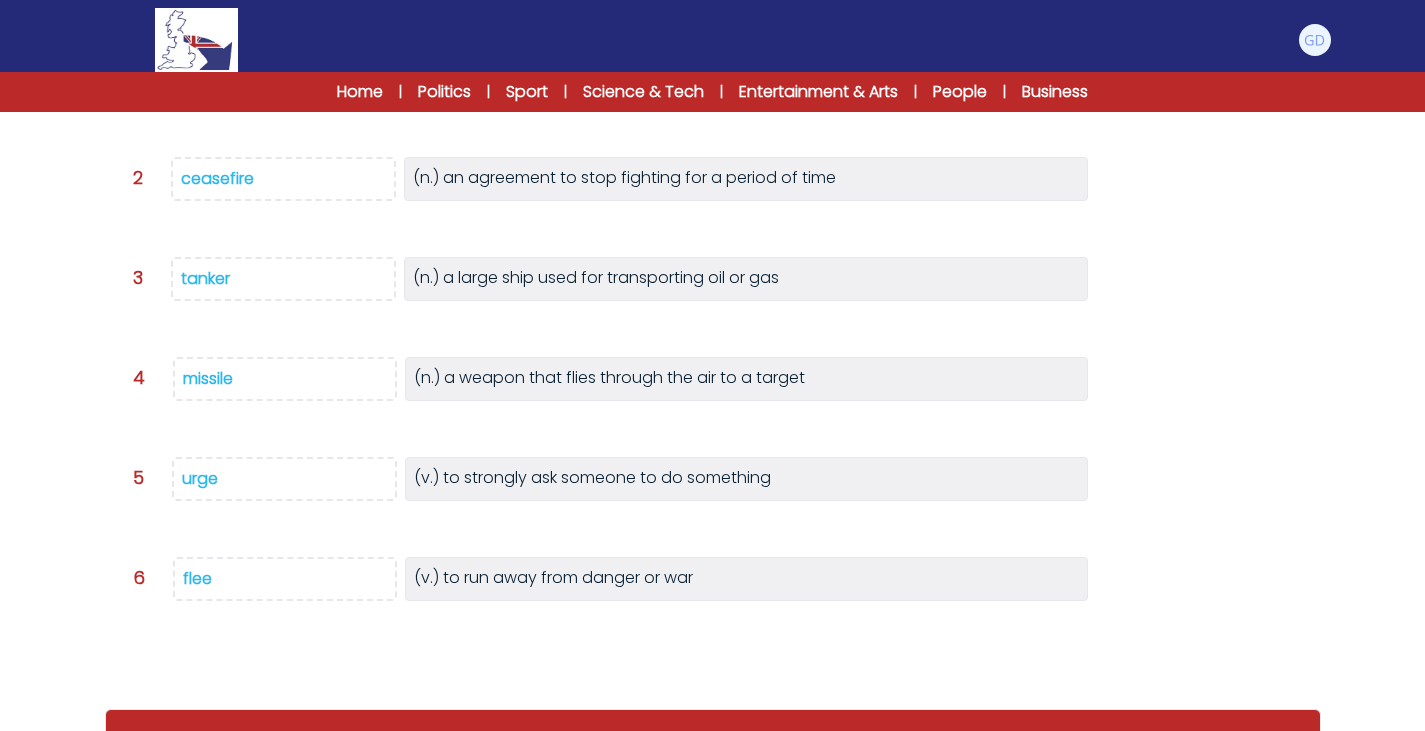 scroll, scrollTop: 473, scrollLeft: 0, axis: vertical 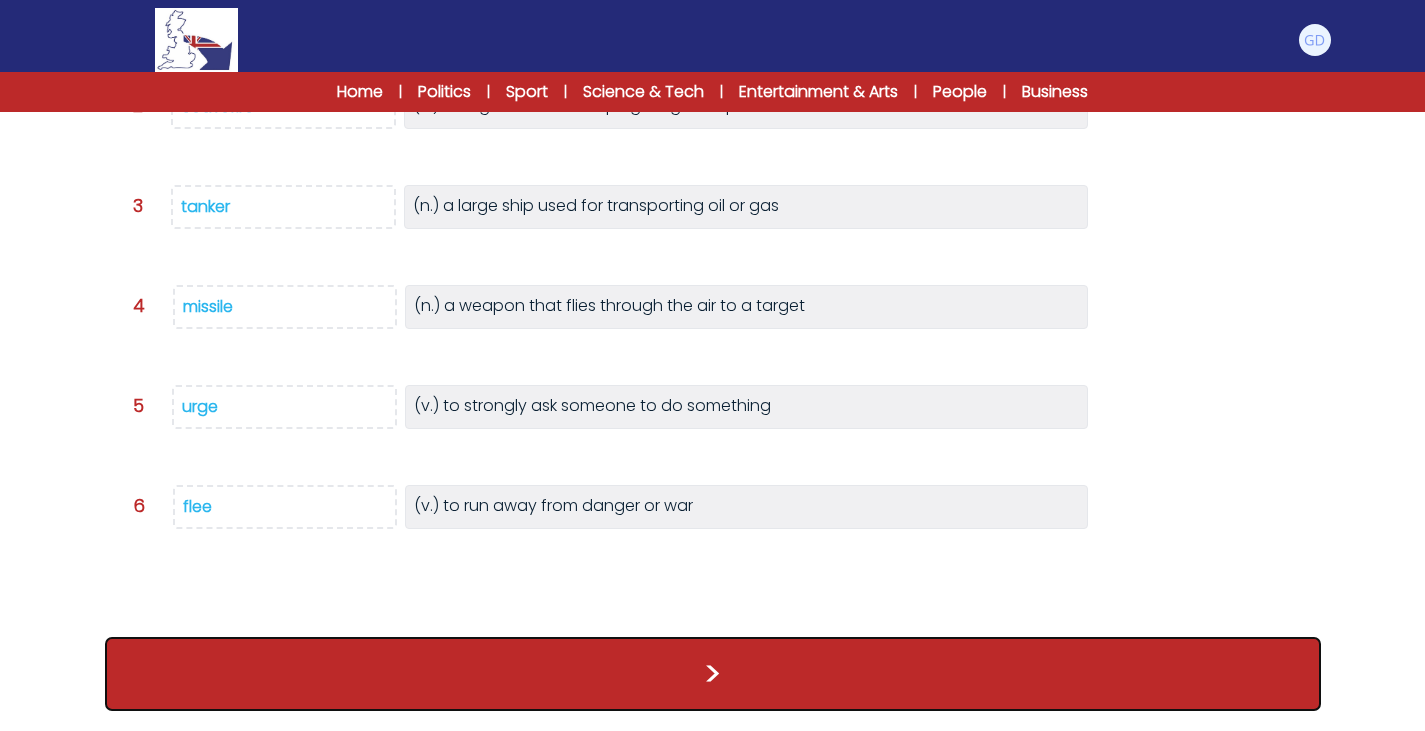 click on ">" at bounding box center [713, 674] 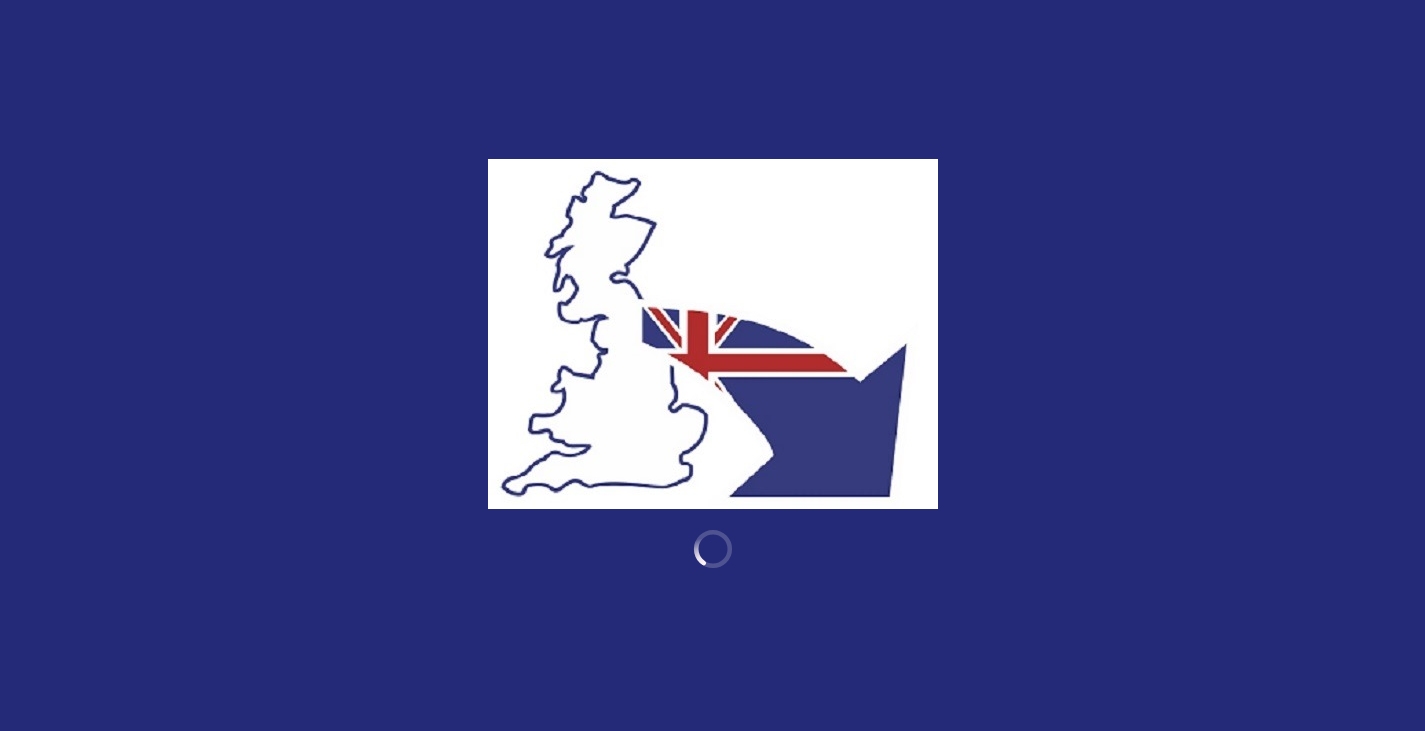 scroll, scrollTop: 0, scrollLeft: 0, axis: both 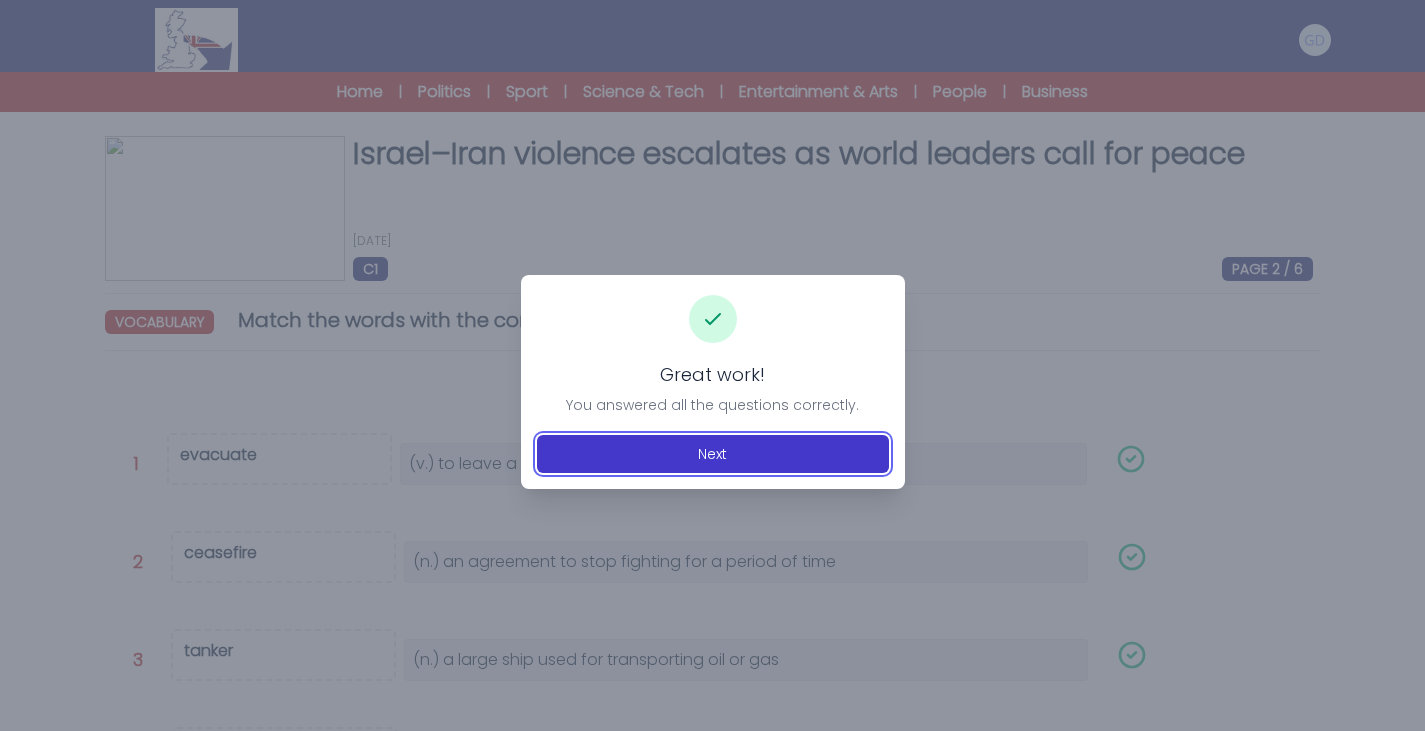 click on "Next" at bounding box center (713, 454) 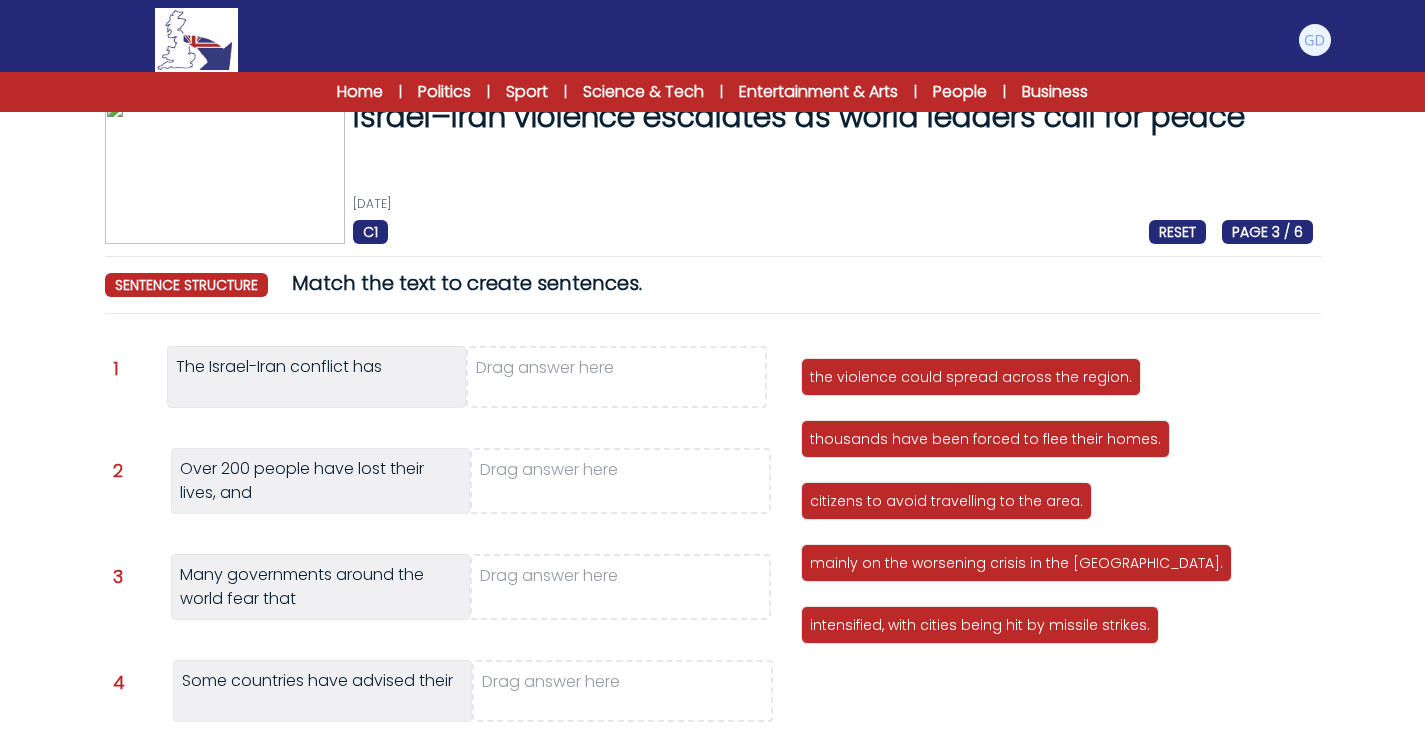 scroll, scrollTop: 38, scrollLeft: 0, axis: vertical 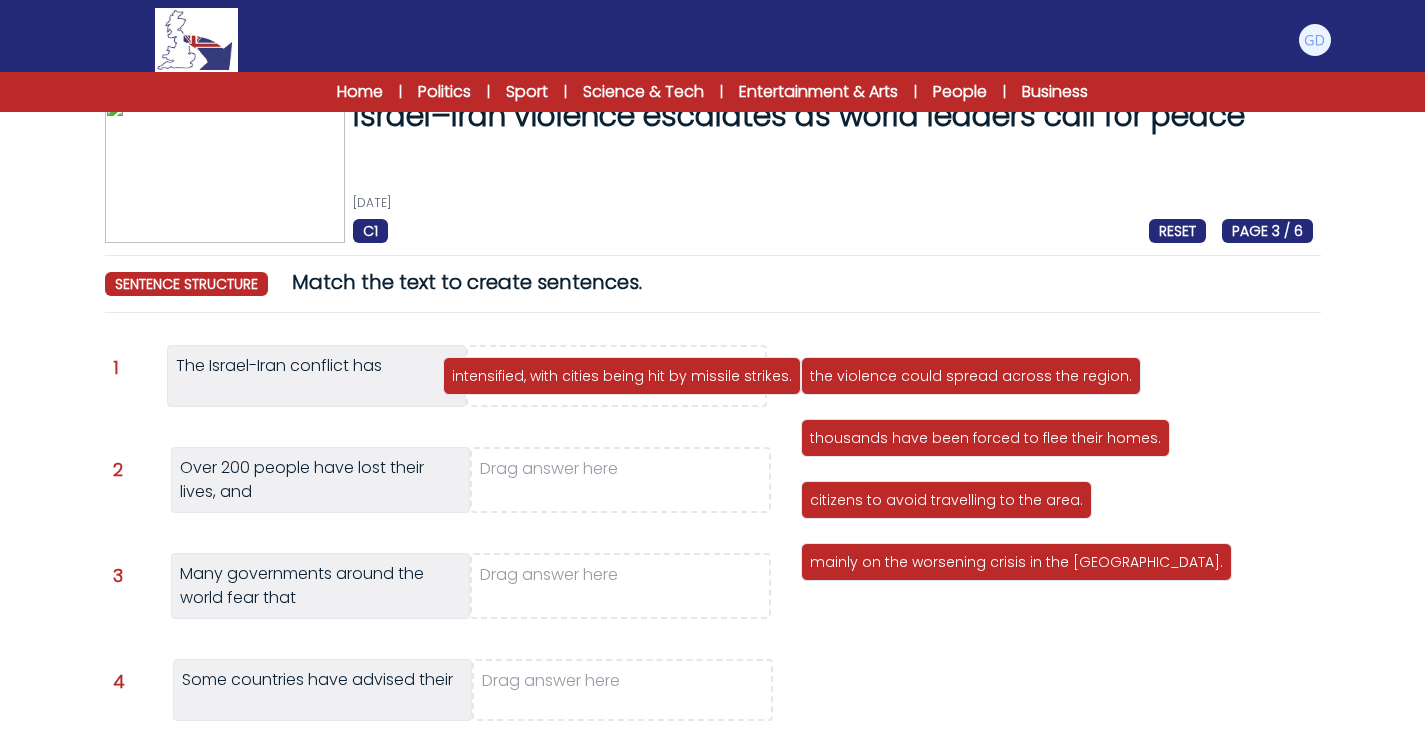 drag, startPoint x: 947, startPoint y: 634, endPoint x: 589, endPoint y: 385, distance: 436.07913 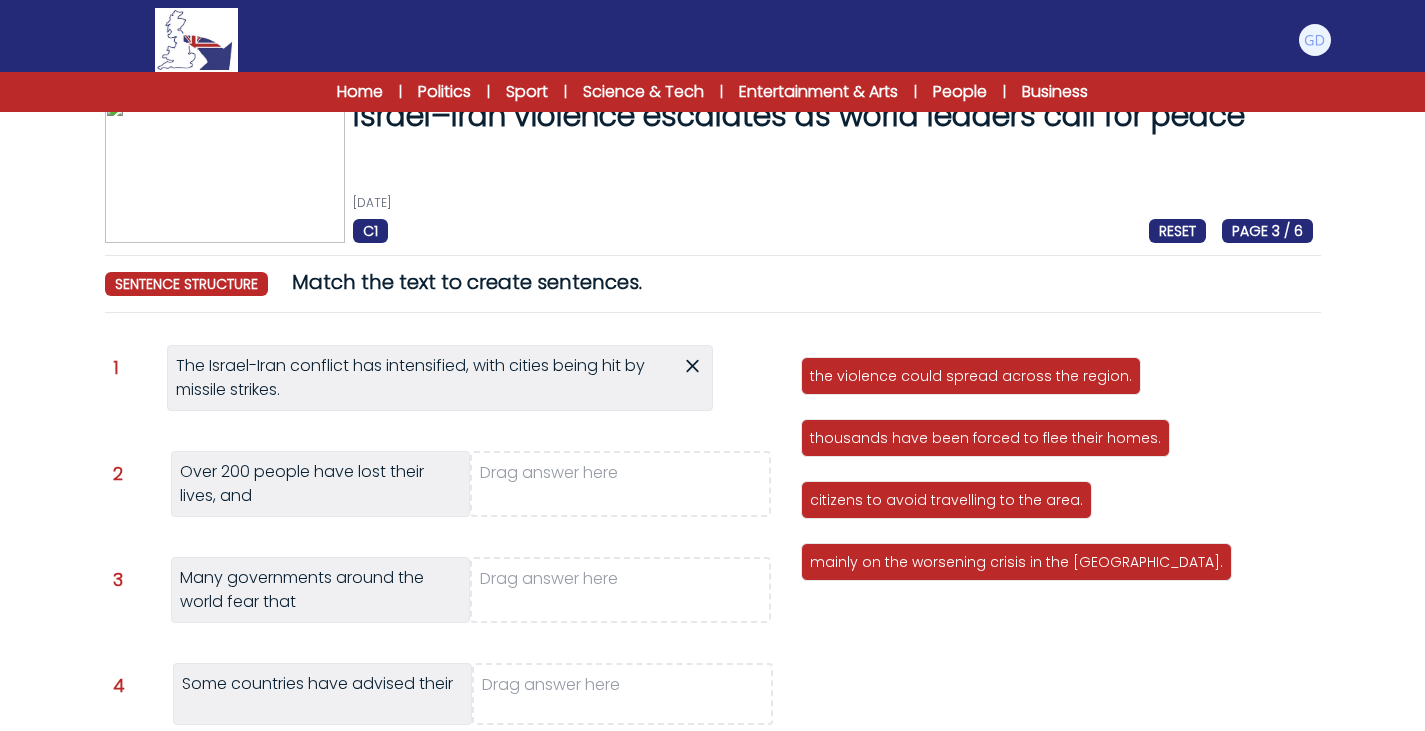 scroll, scrollTop: 88, scrollLeft: 0, axis: vertical 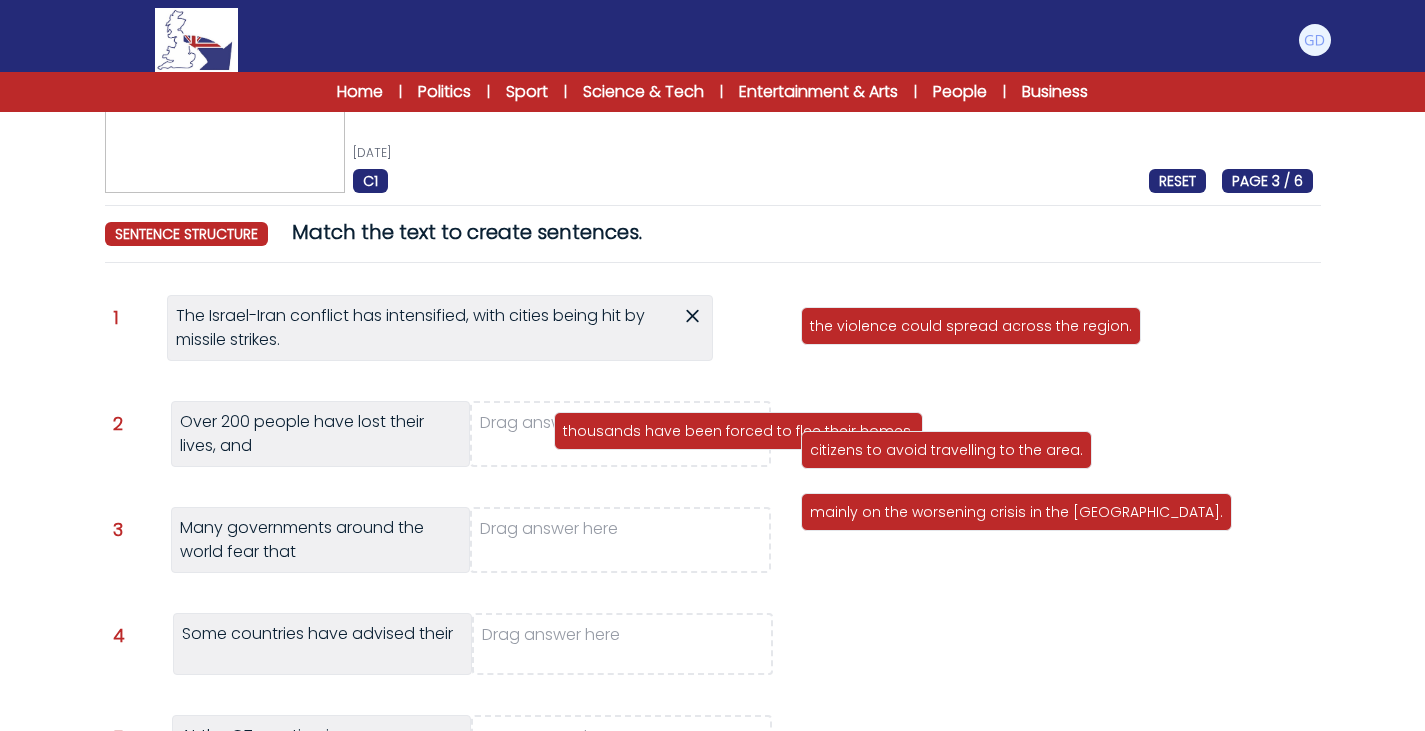 drag, startPoint x: 1063, startPoint y: 399, endPoint x: 705, endPoint y: 461, distance: 363.32904 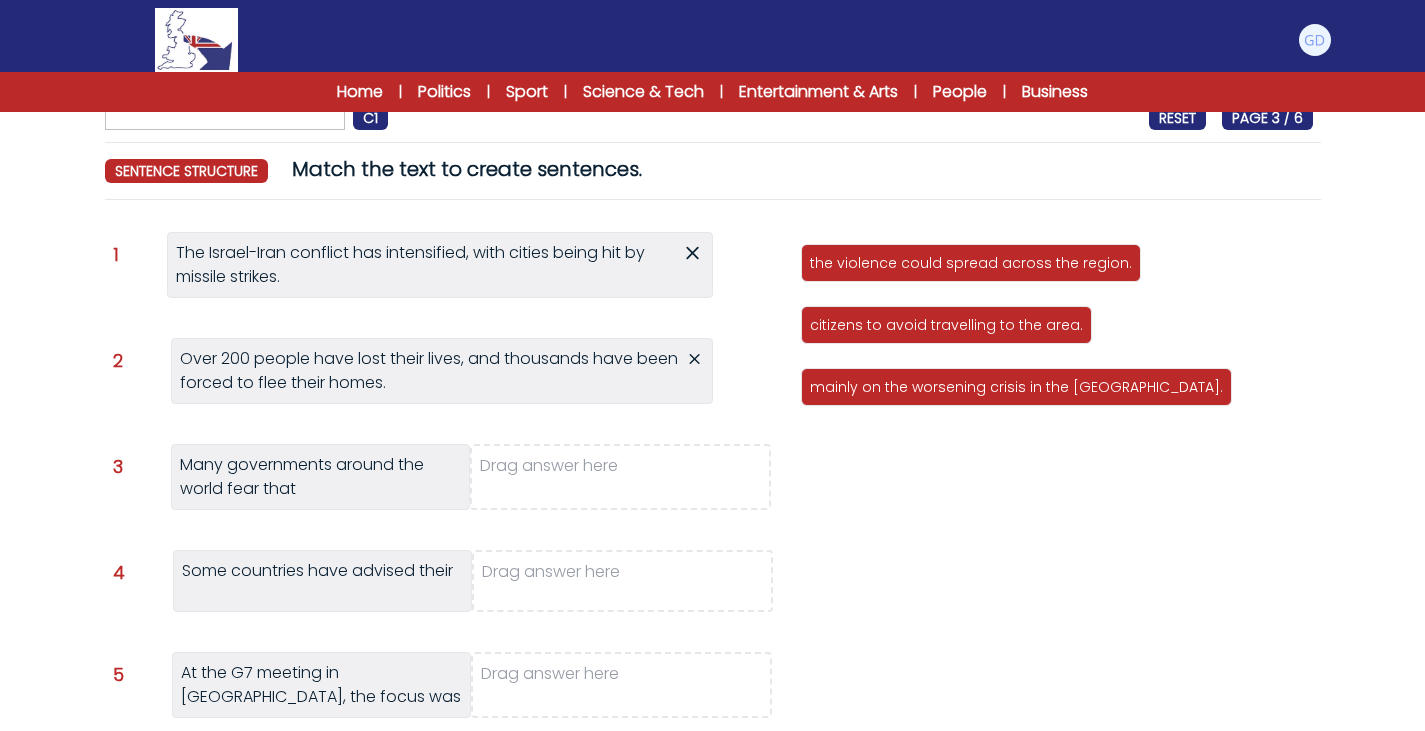 scroll, scrollTop: 152, scrollLeft: 0, axis: vertical 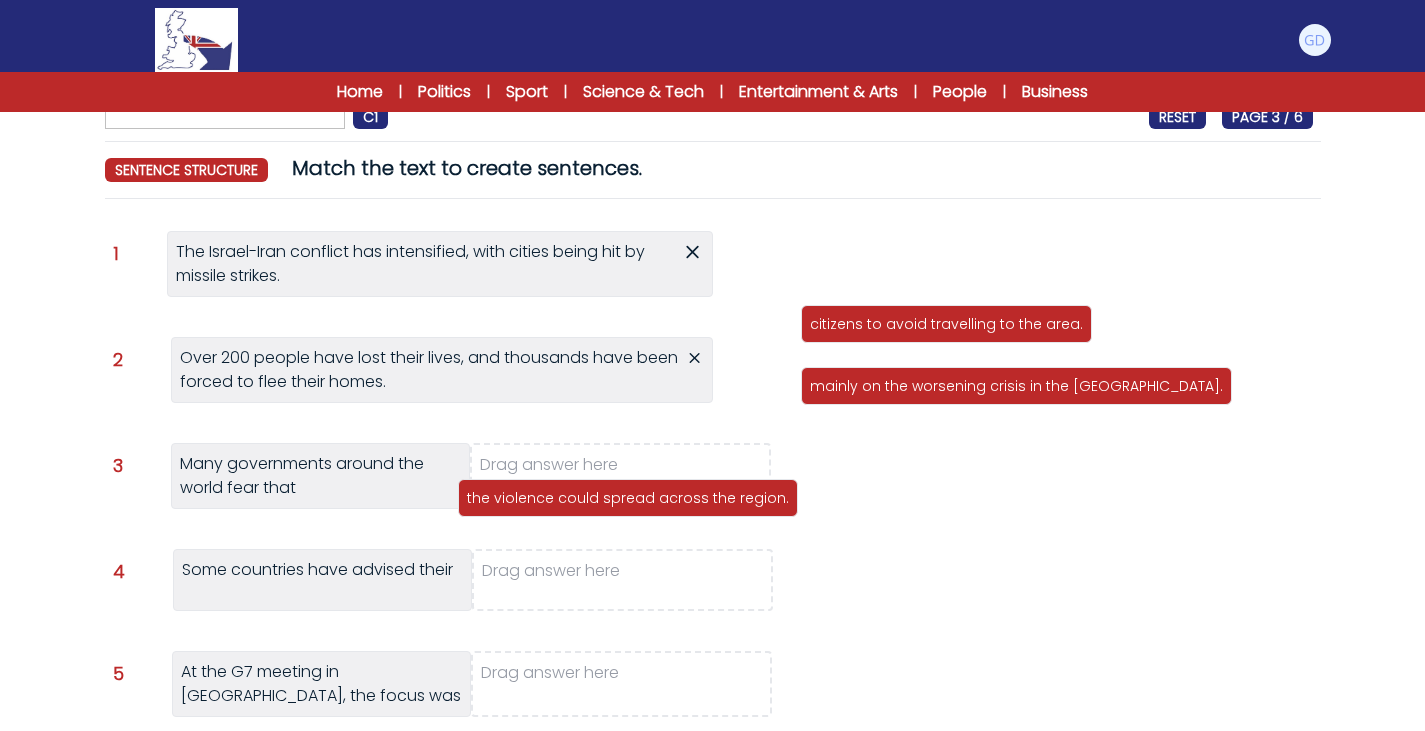 drag, startPoint x: 952, startPoint y: 266, endPoint x: 609, endPoint y: 497, distance: 413.53354 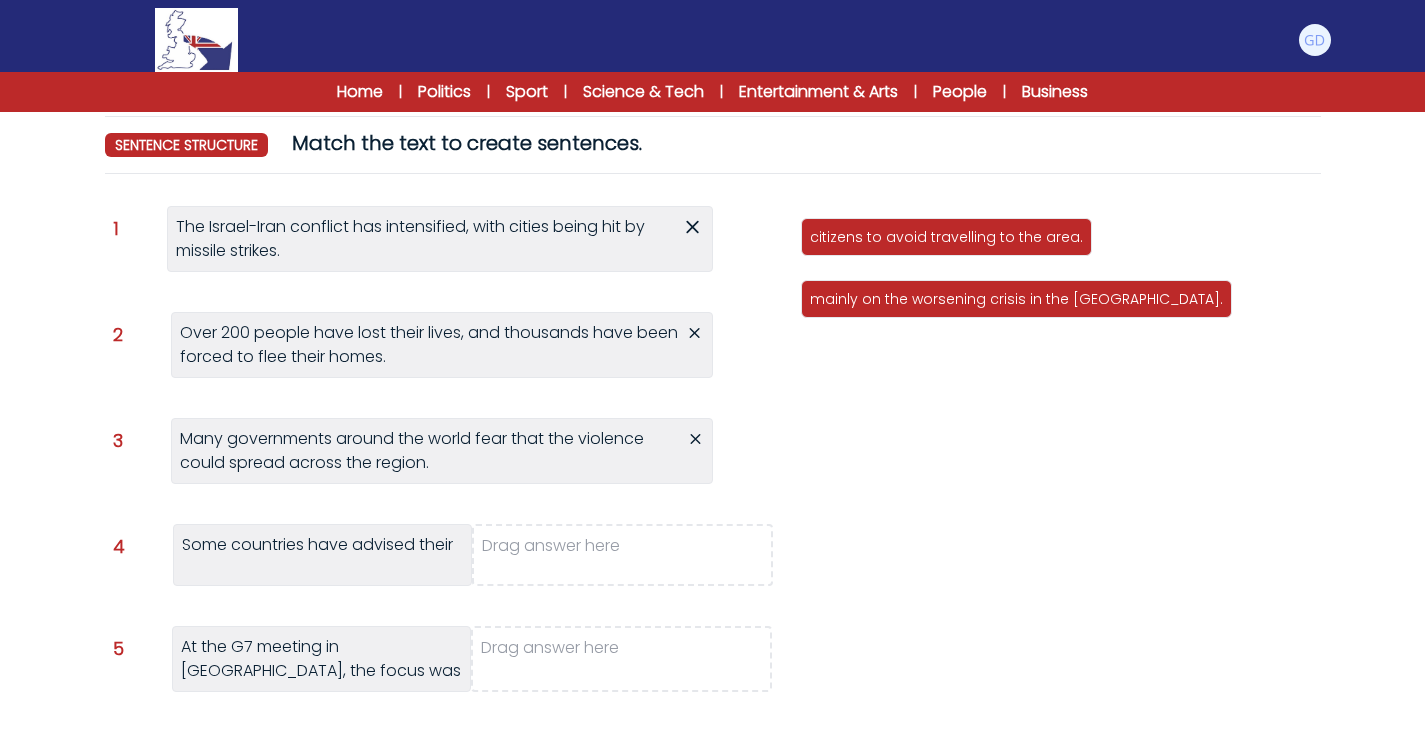 scroll, scrollTop: 178, scrollLeft: 0, axis: vertical 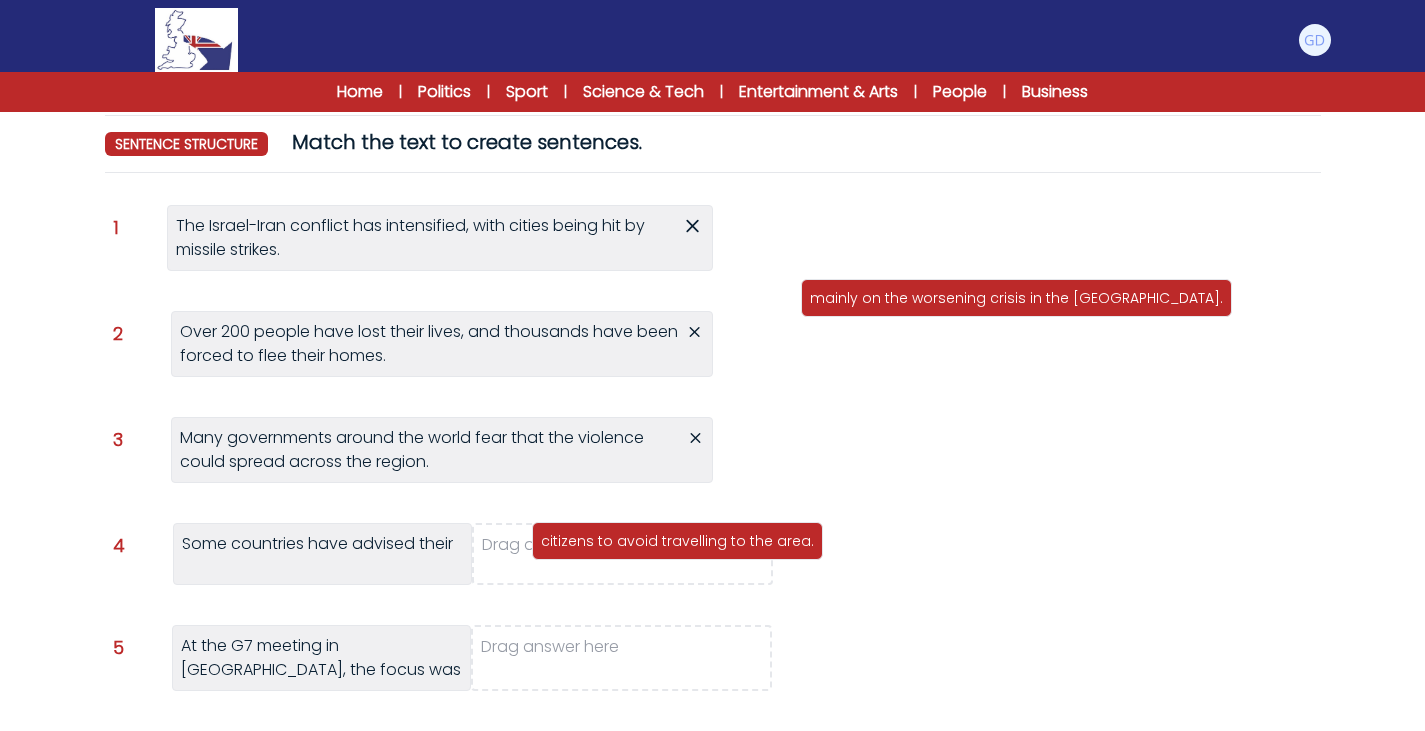 drag, startPoint x: 895, startPoint y: 243, endPoint x: 605, endPoint y: 580, distance: 444.59982 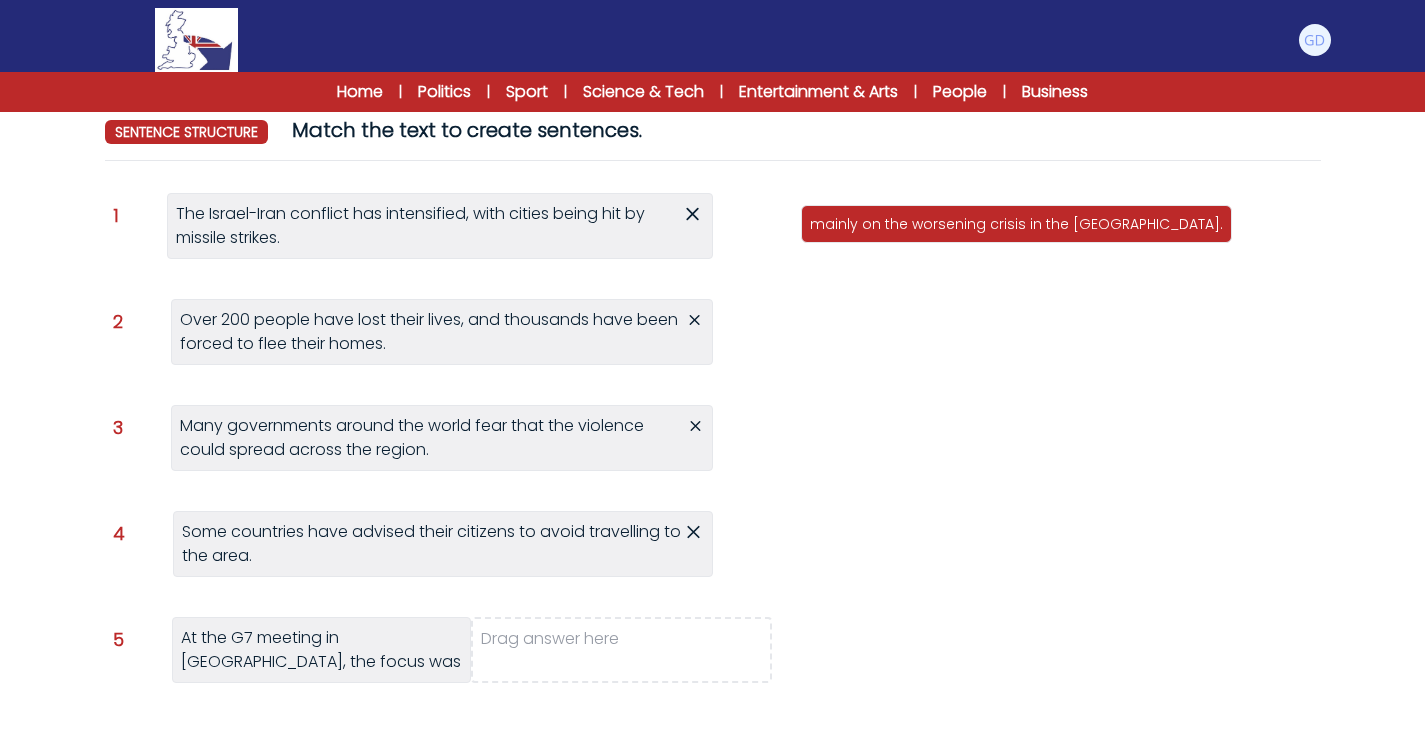 scroll, scrollTop: 189, scrollLeft: 0, axis: vertical 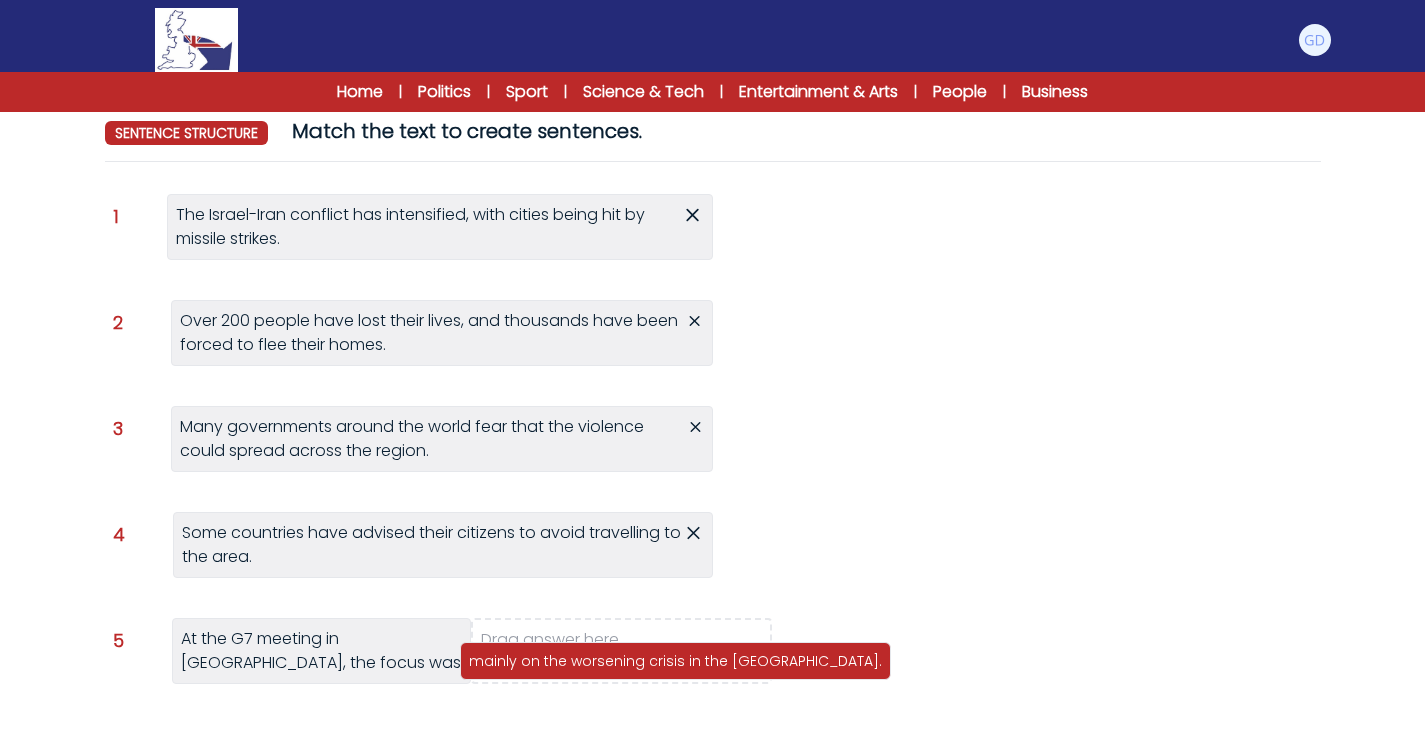 drag, startPoint x: 941, startPoint y: 243, endPoint x: 597, endPoint y: 674, distance: 551.4499 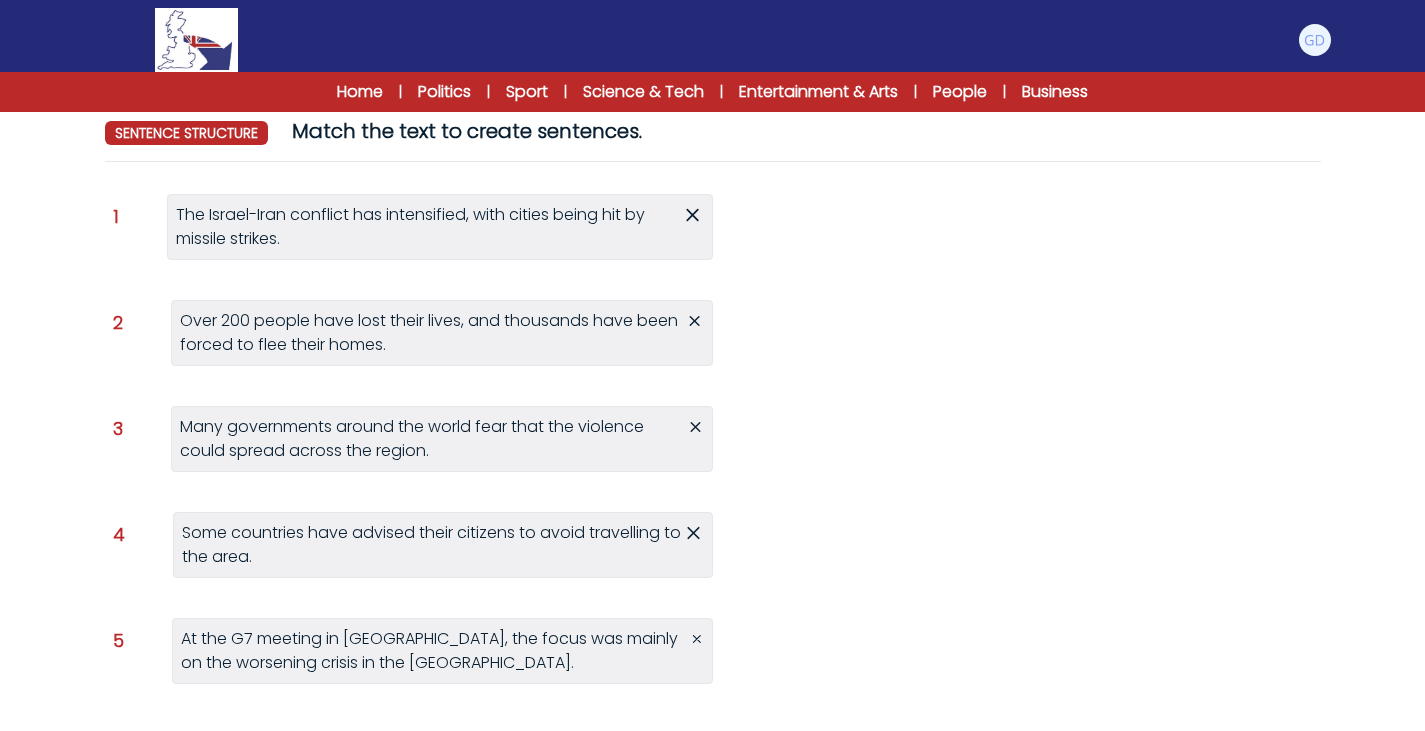 scroll, scrollTop: 344, scrollLeft: 0, axis: vertical 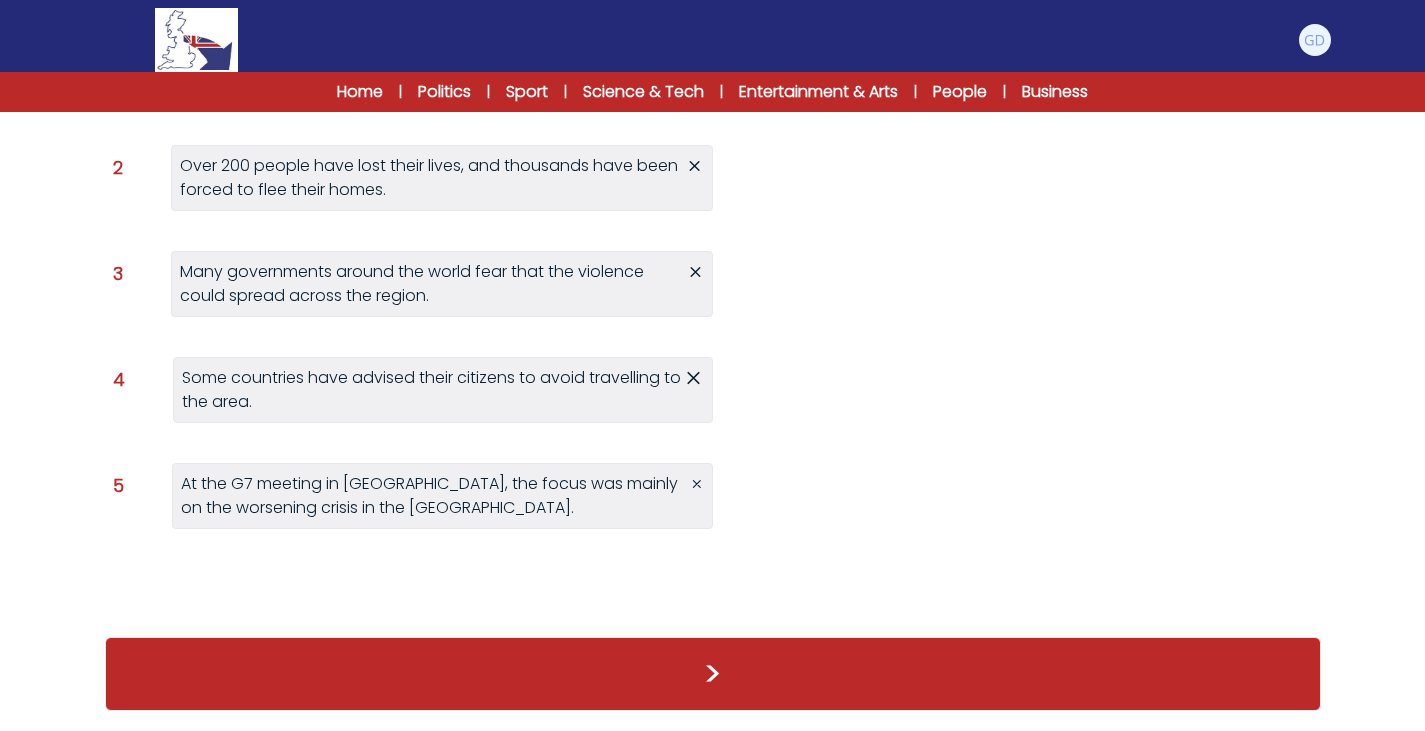 click on ">" at bounding box center (713, 674) 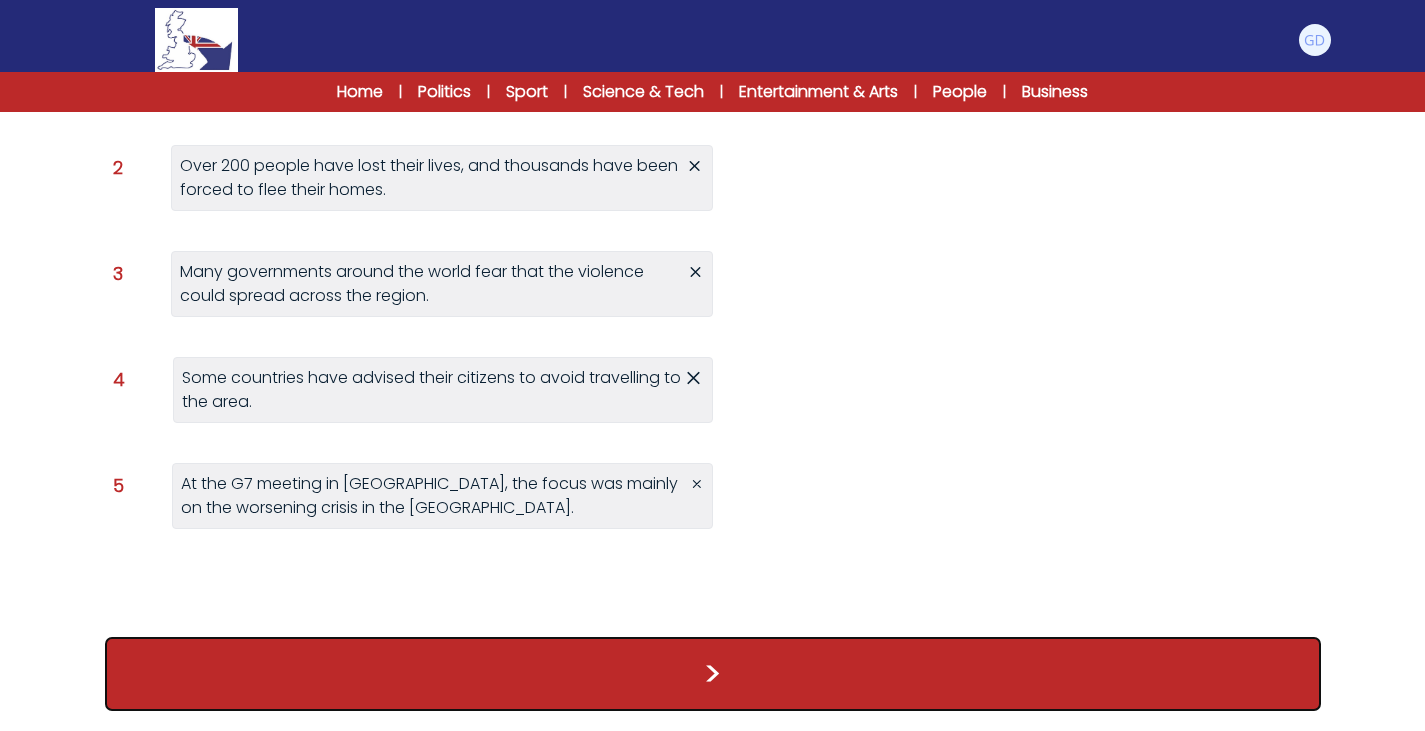 click on ">" at bounding box center (713, 674) 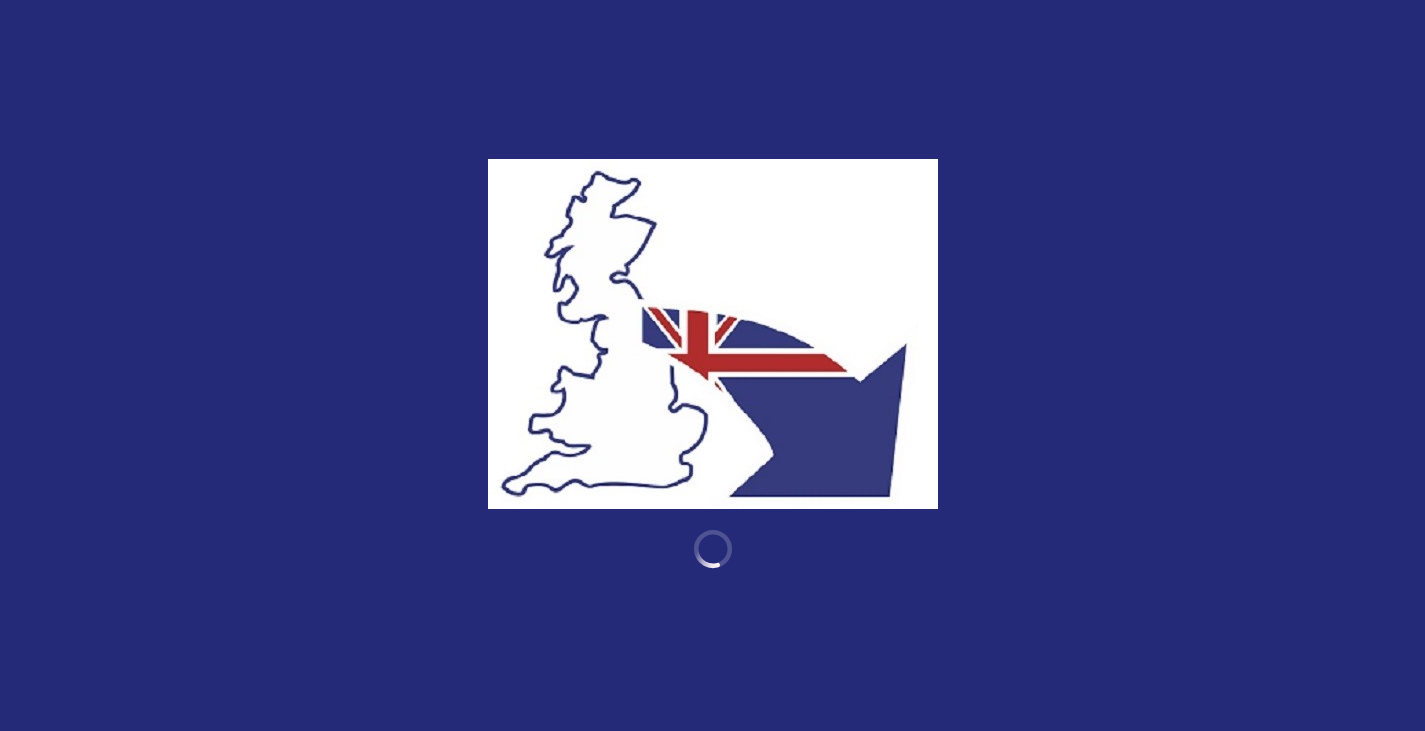 scroll, scrollTop: 0, scrollLeft: 0, axis: both 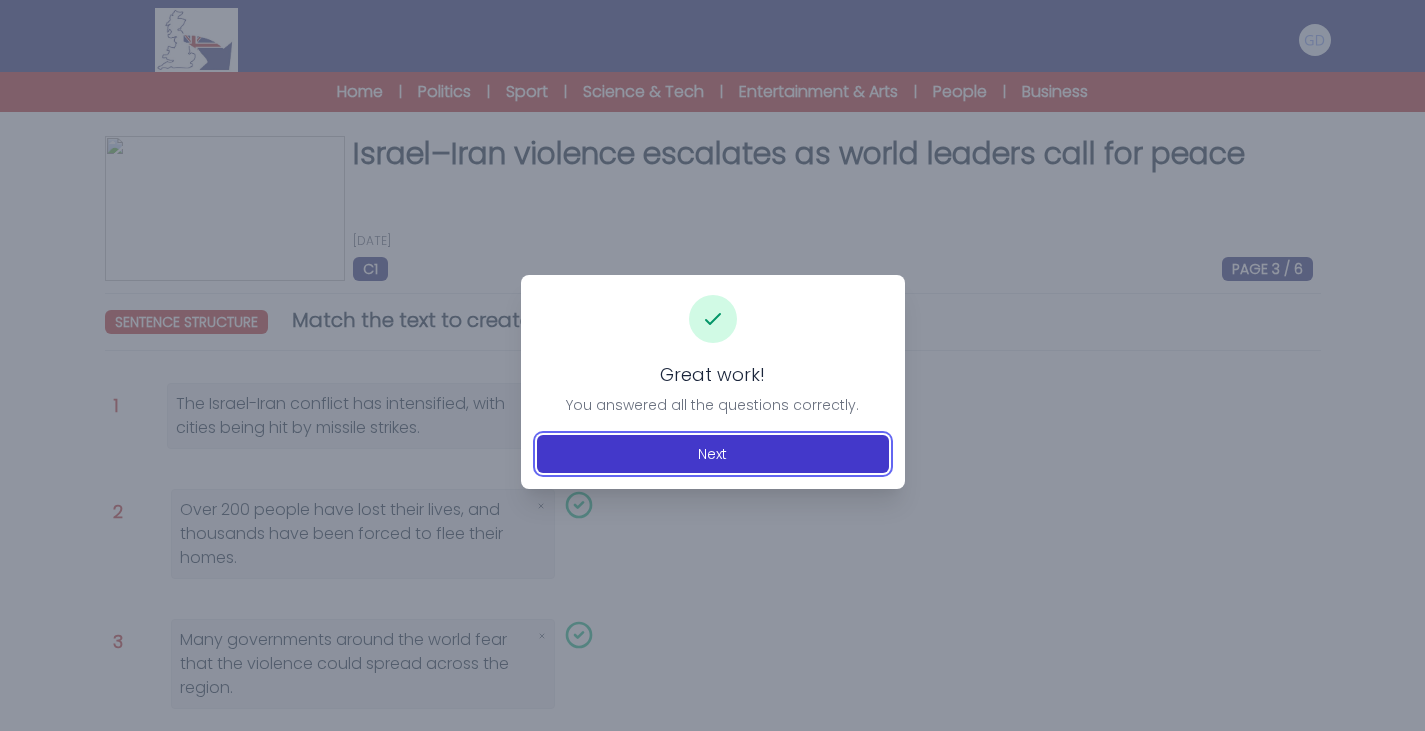 click on "Next" at bounding box center (713, 454) 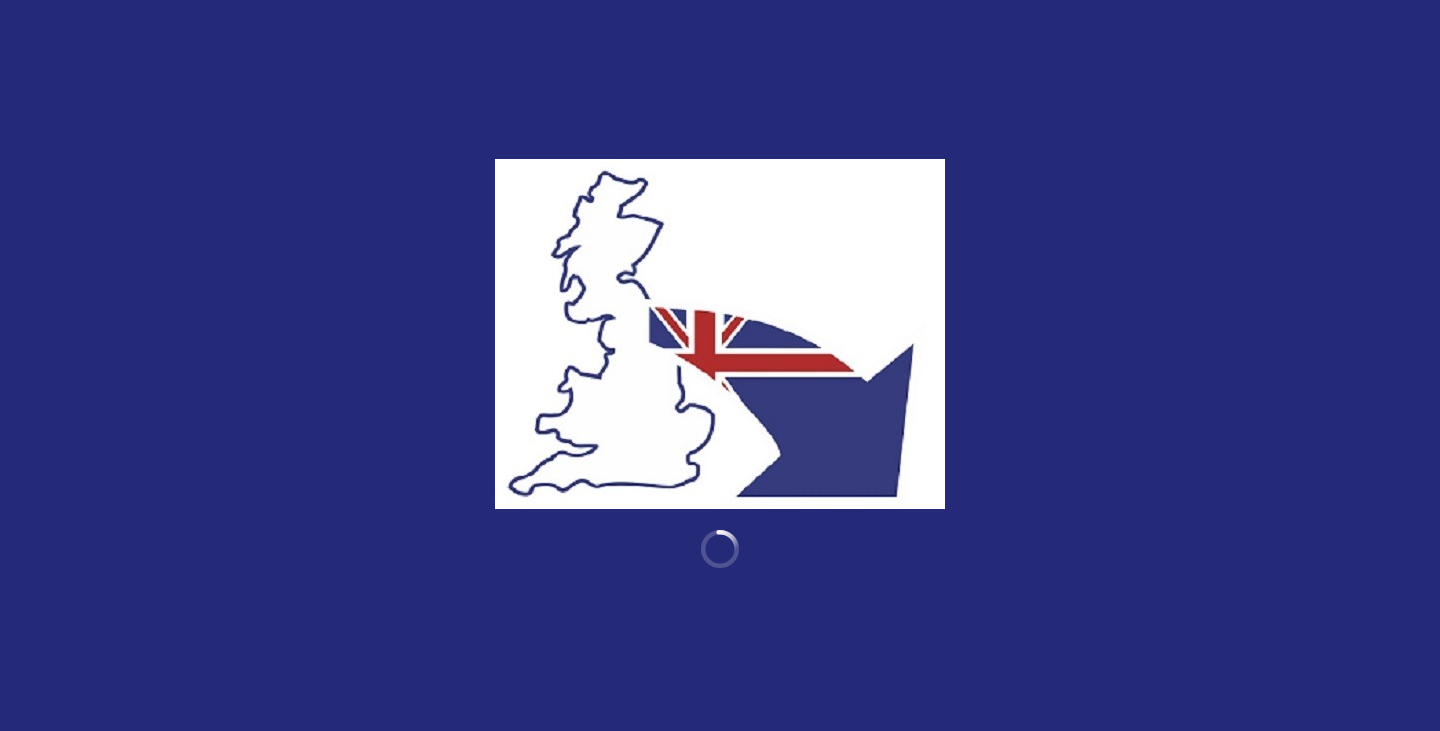 scroll, scrollTop: 0, scrollLeft: 0, axis: both 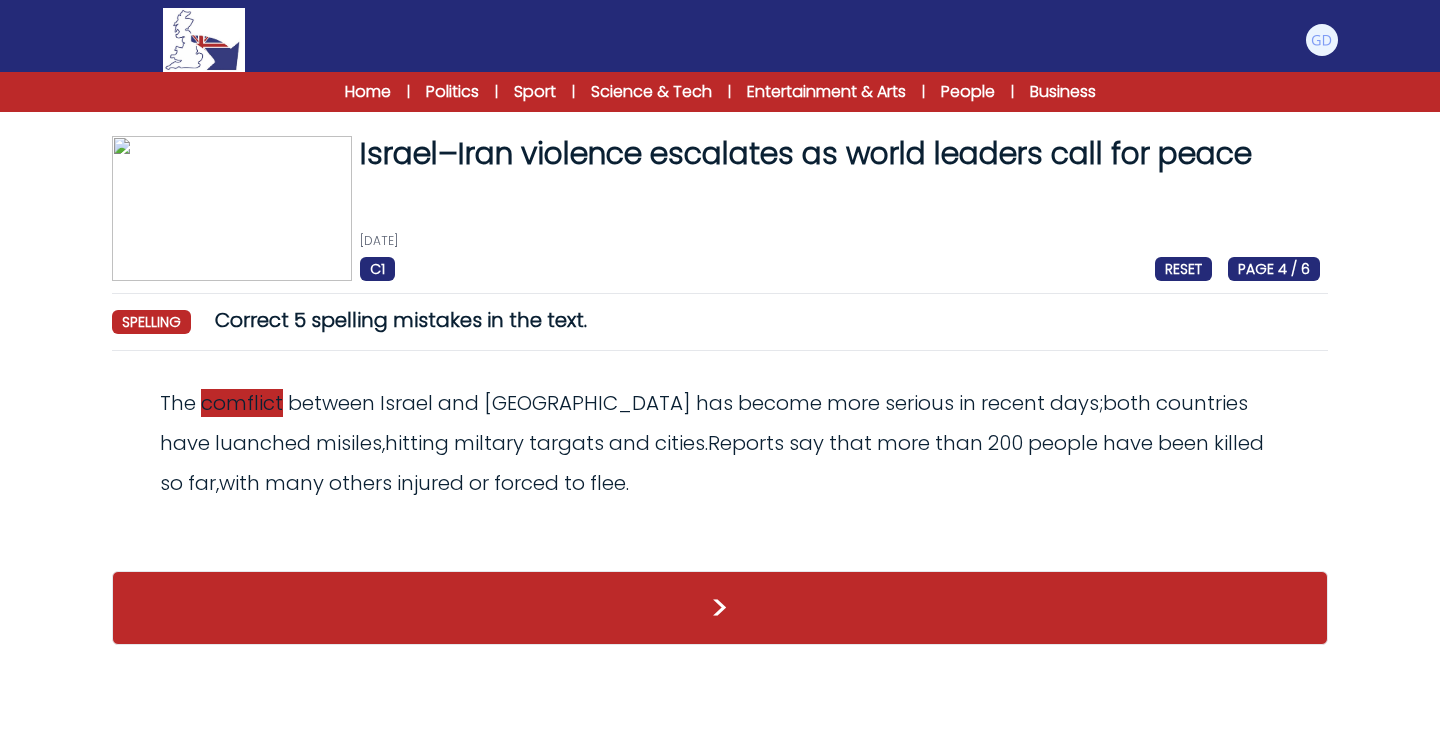 click on "comflict" at bounding box center [242, 403] 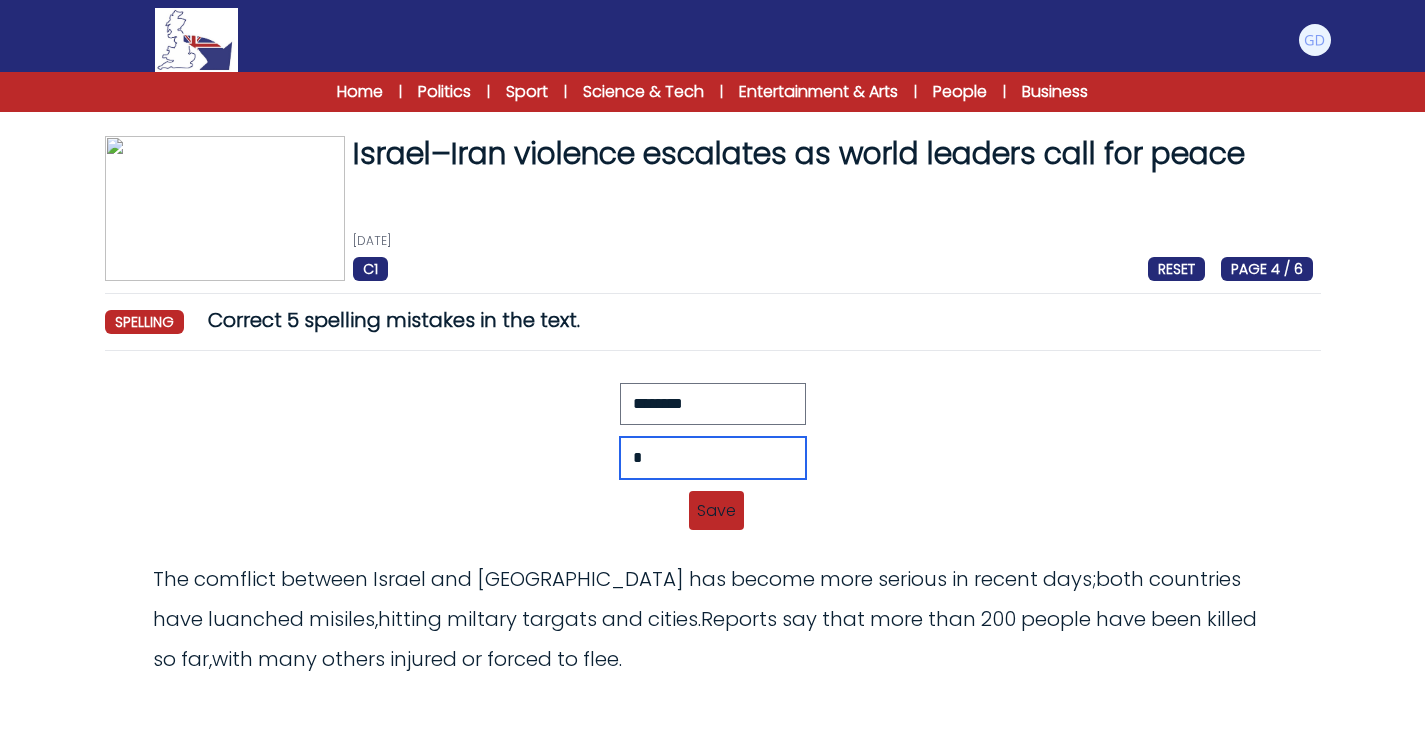 click on "*" at bounding box center (713, 458) 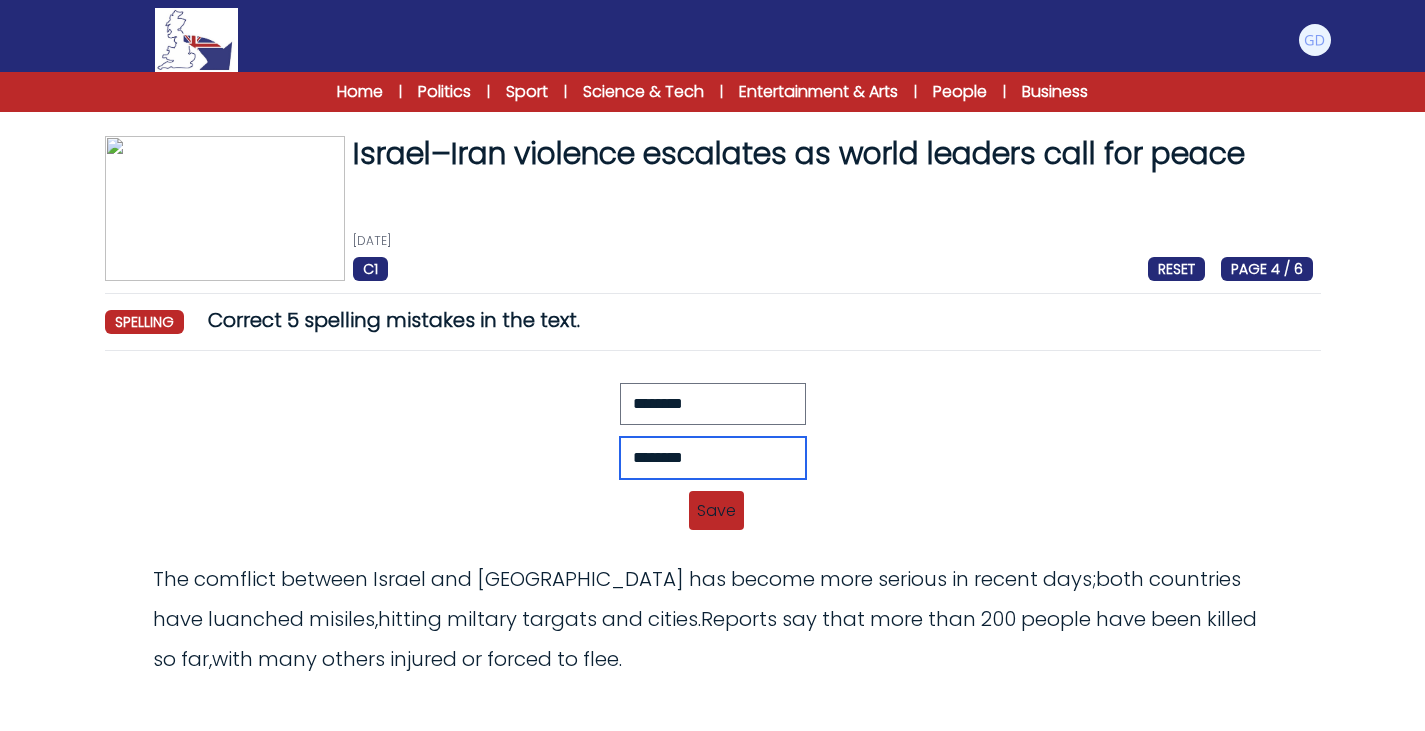 type on "********" 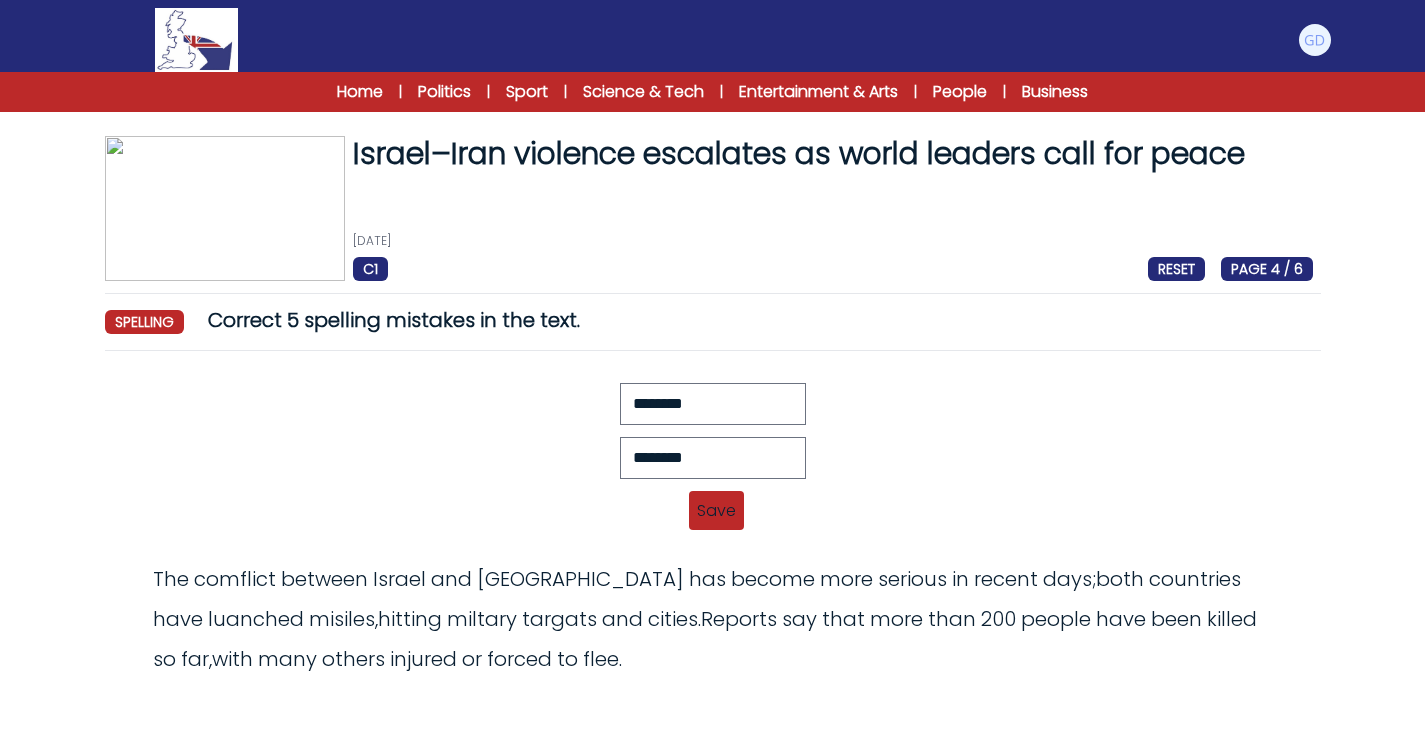 click on "Save" at bounding box center [716, 510] 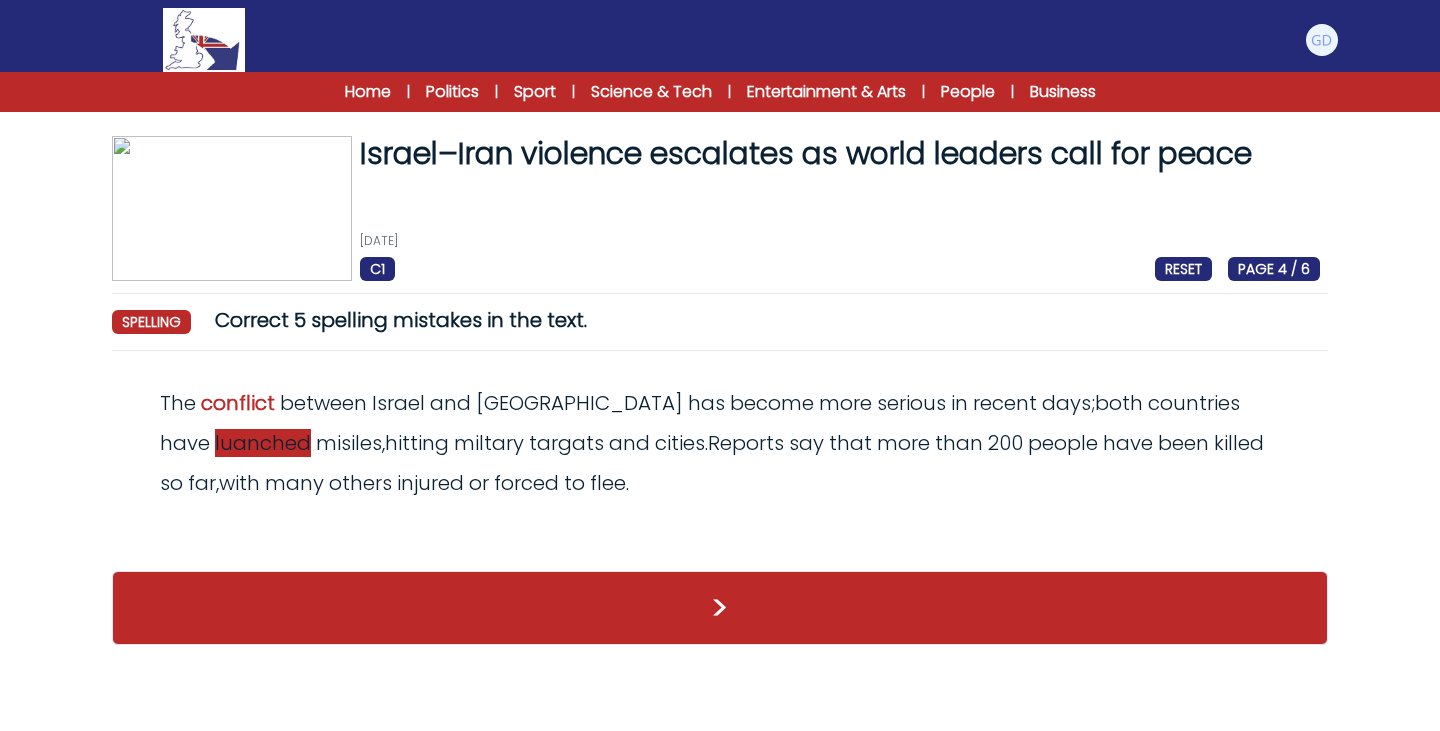 click on "luanched" at bounding box center (263, 443) 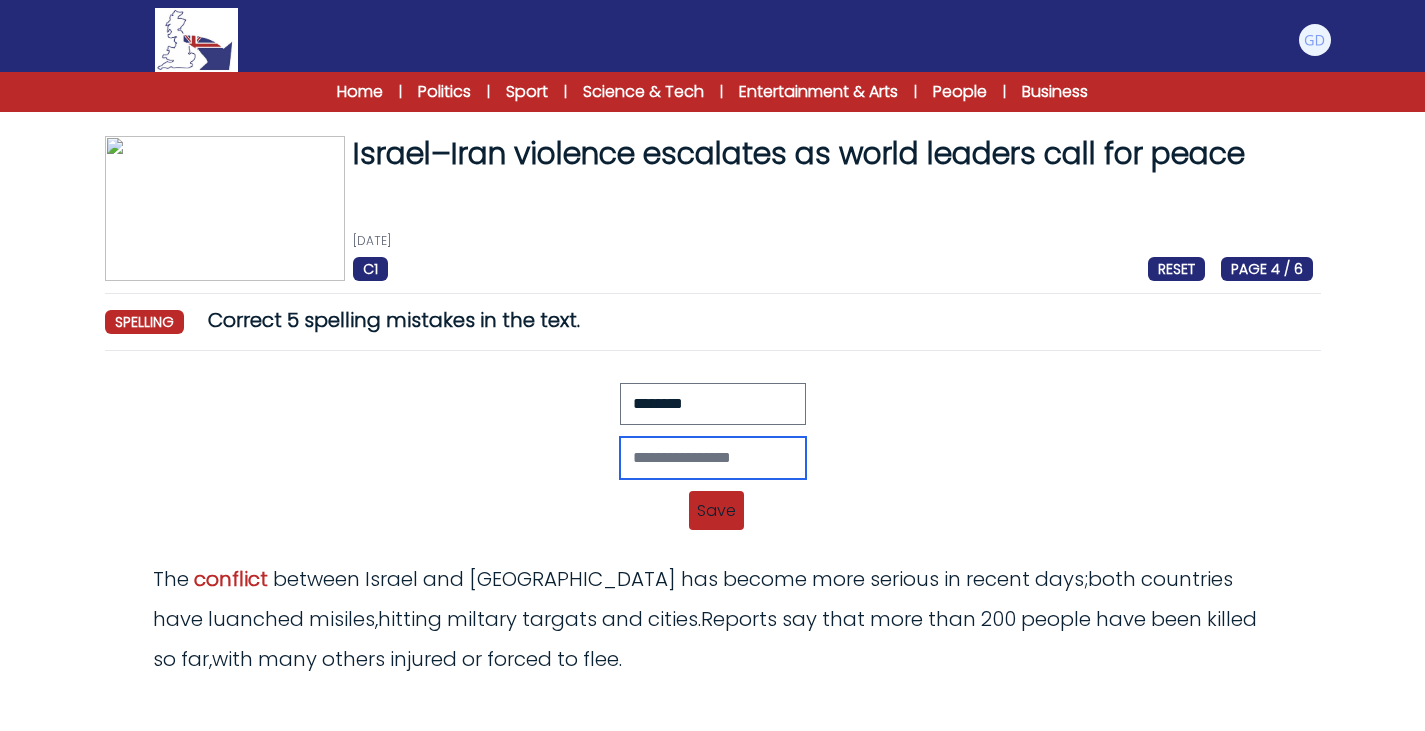 click at bounding box center [713, 458] 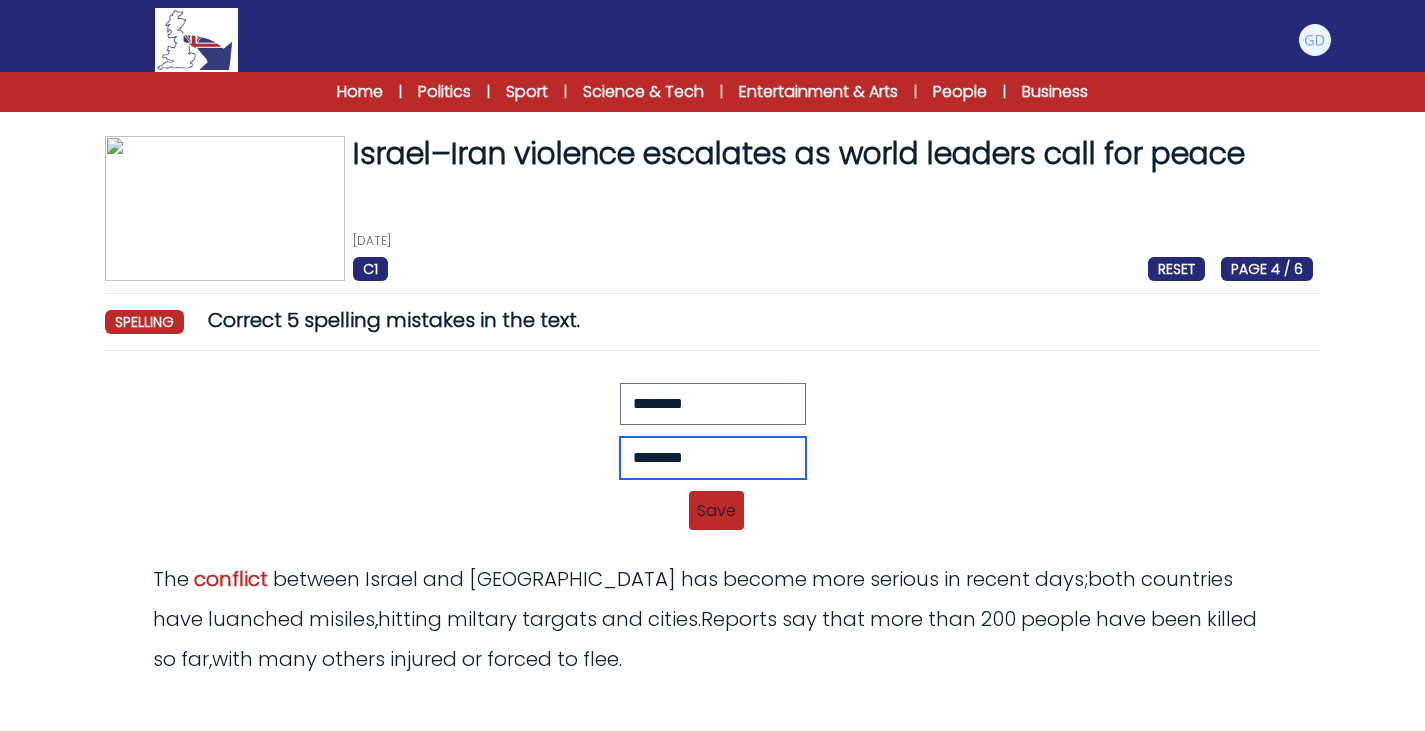type on "********" 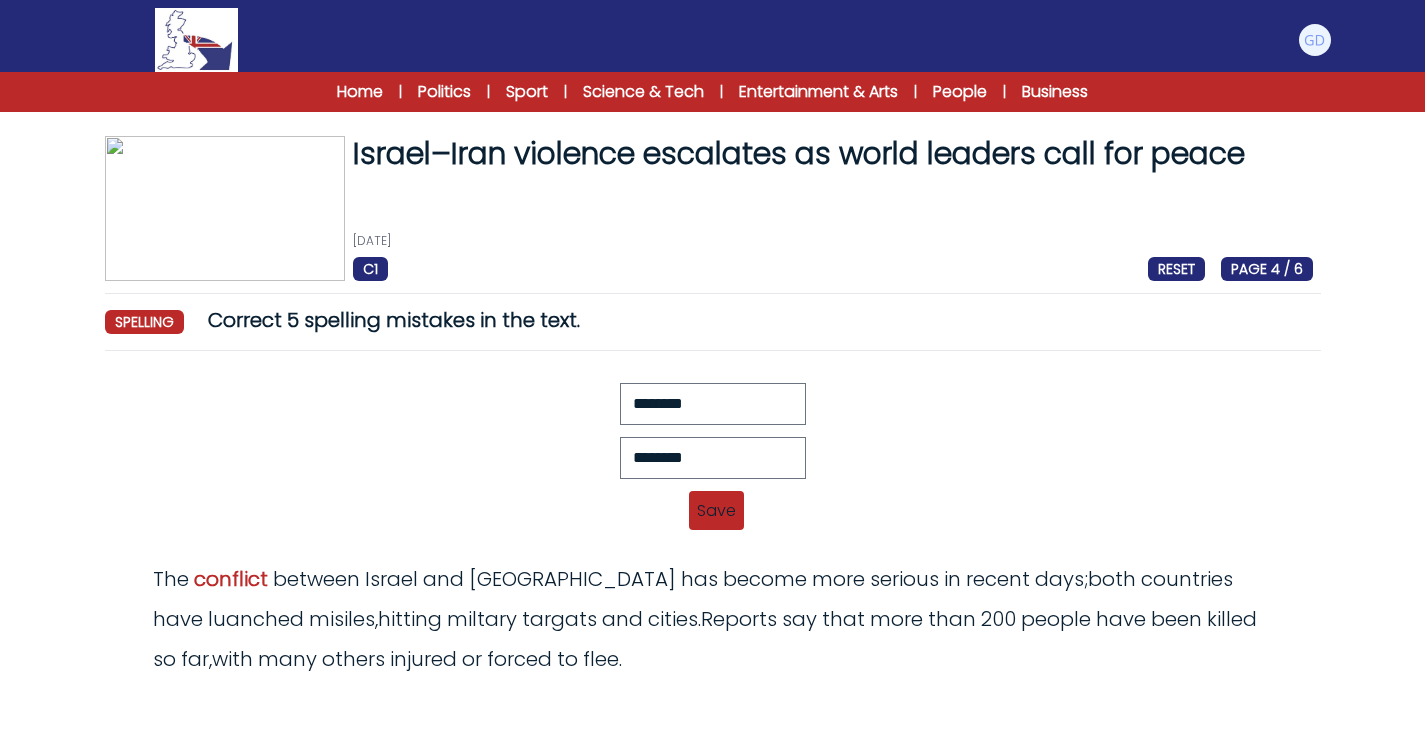 click on "Save" at bounding box center (716, 510) 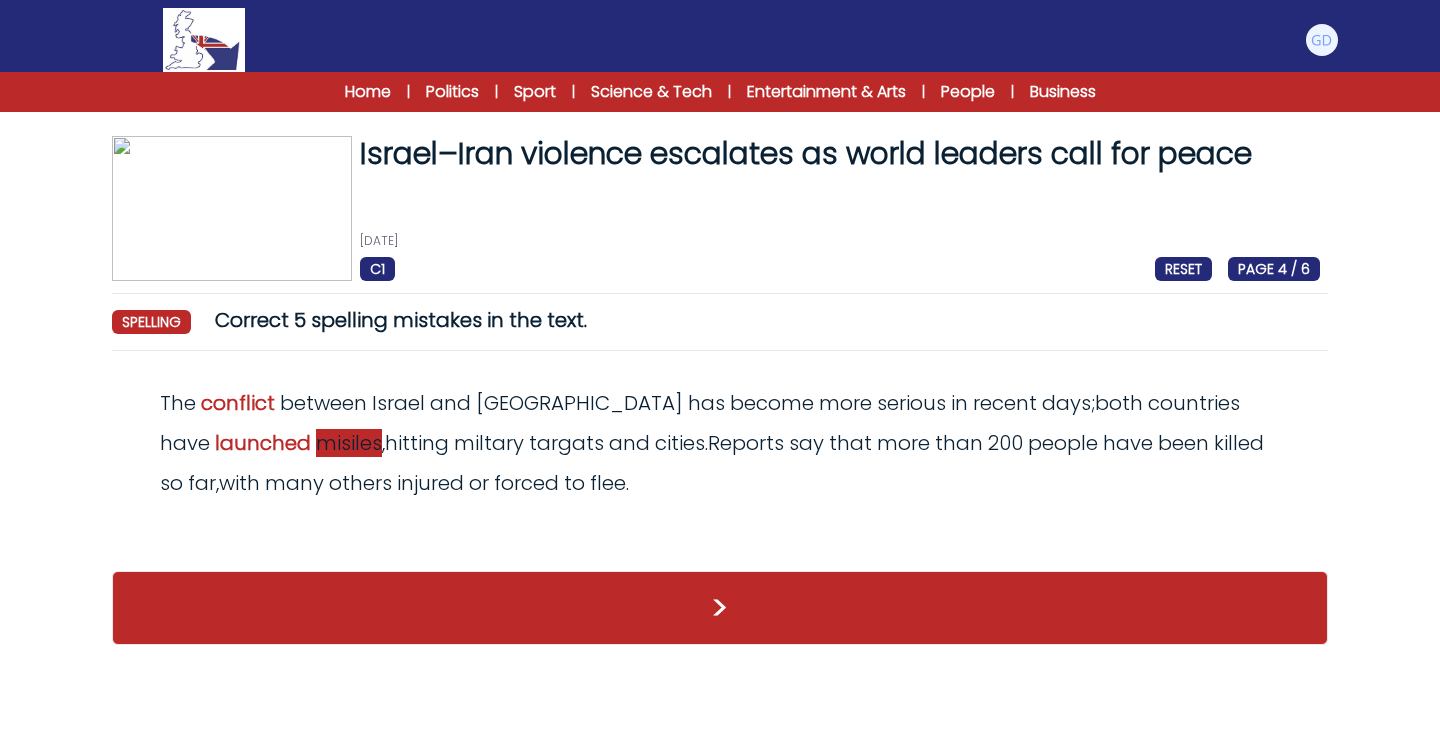 click on "misiles" at bounding box center [349, 443] 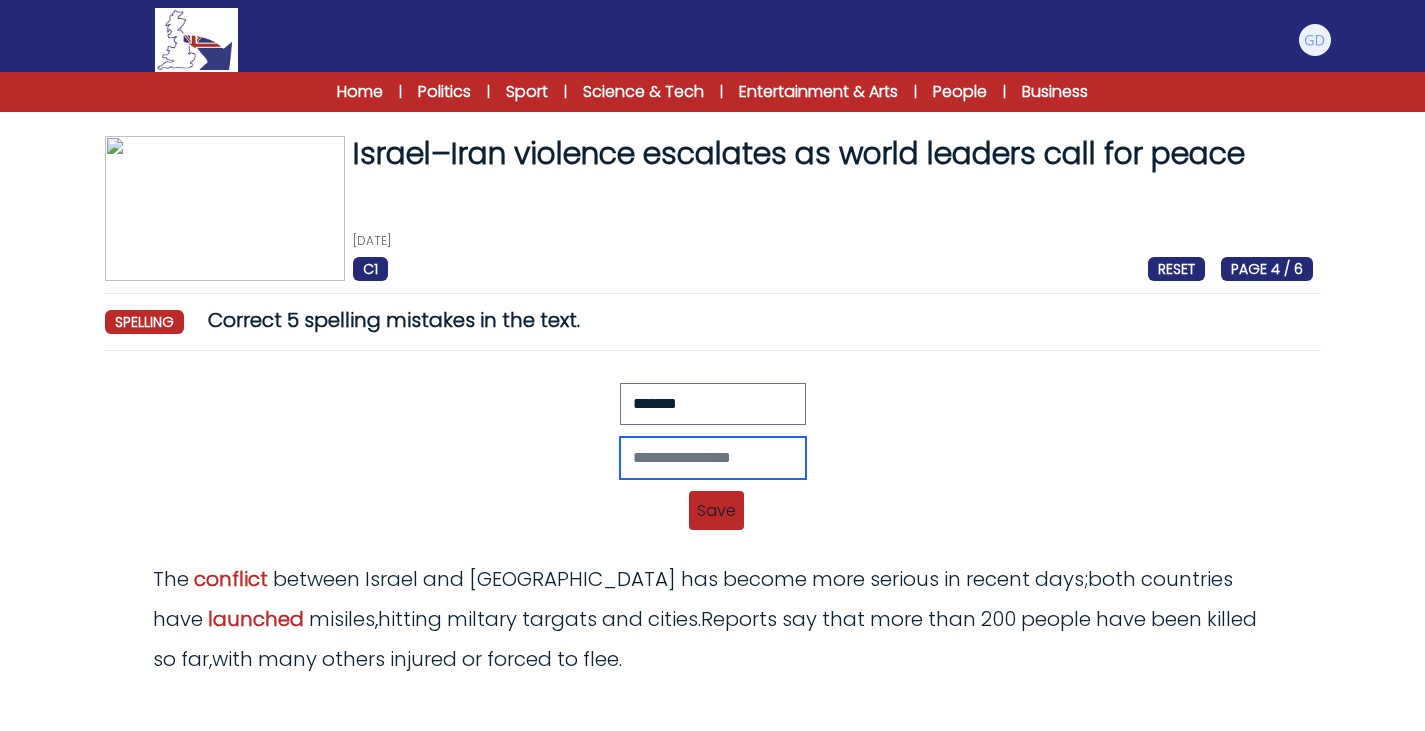 click at bounding box center [713, 458] 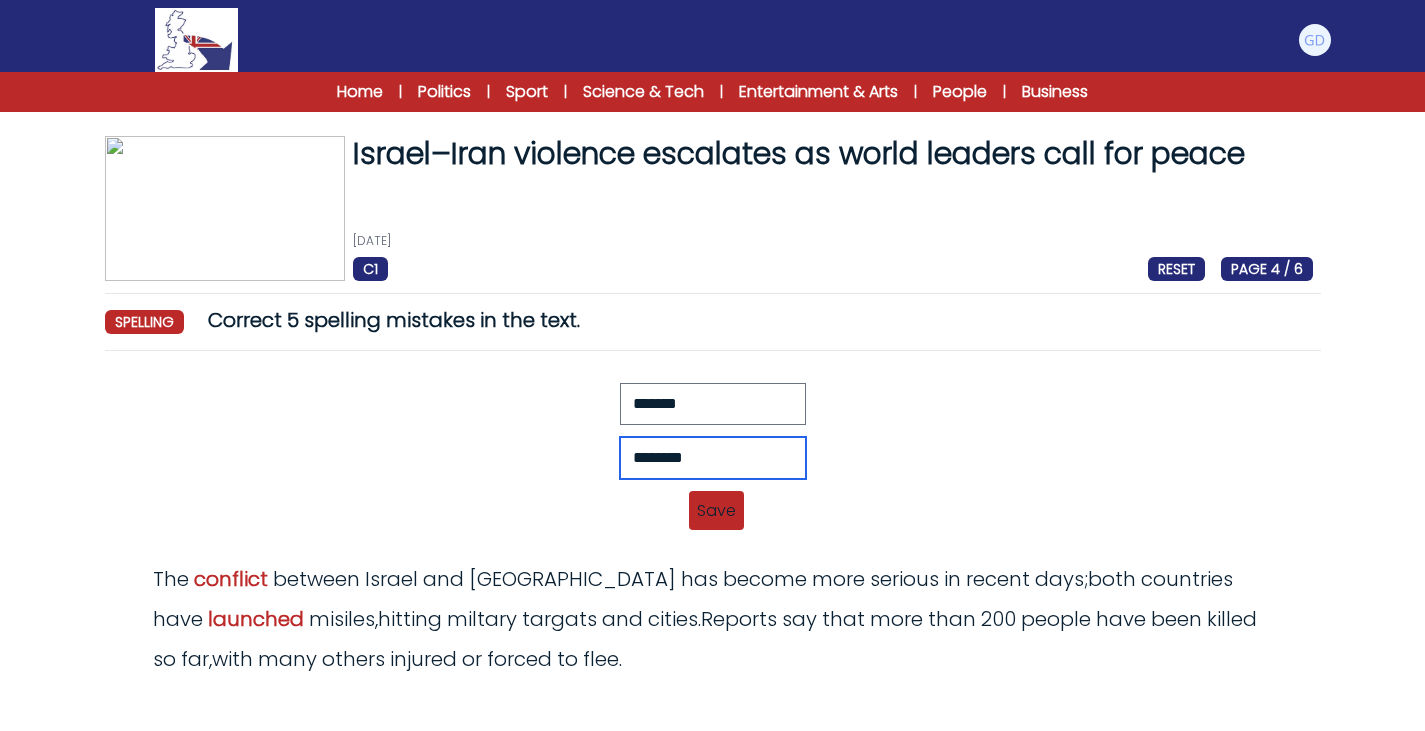 type on "********" 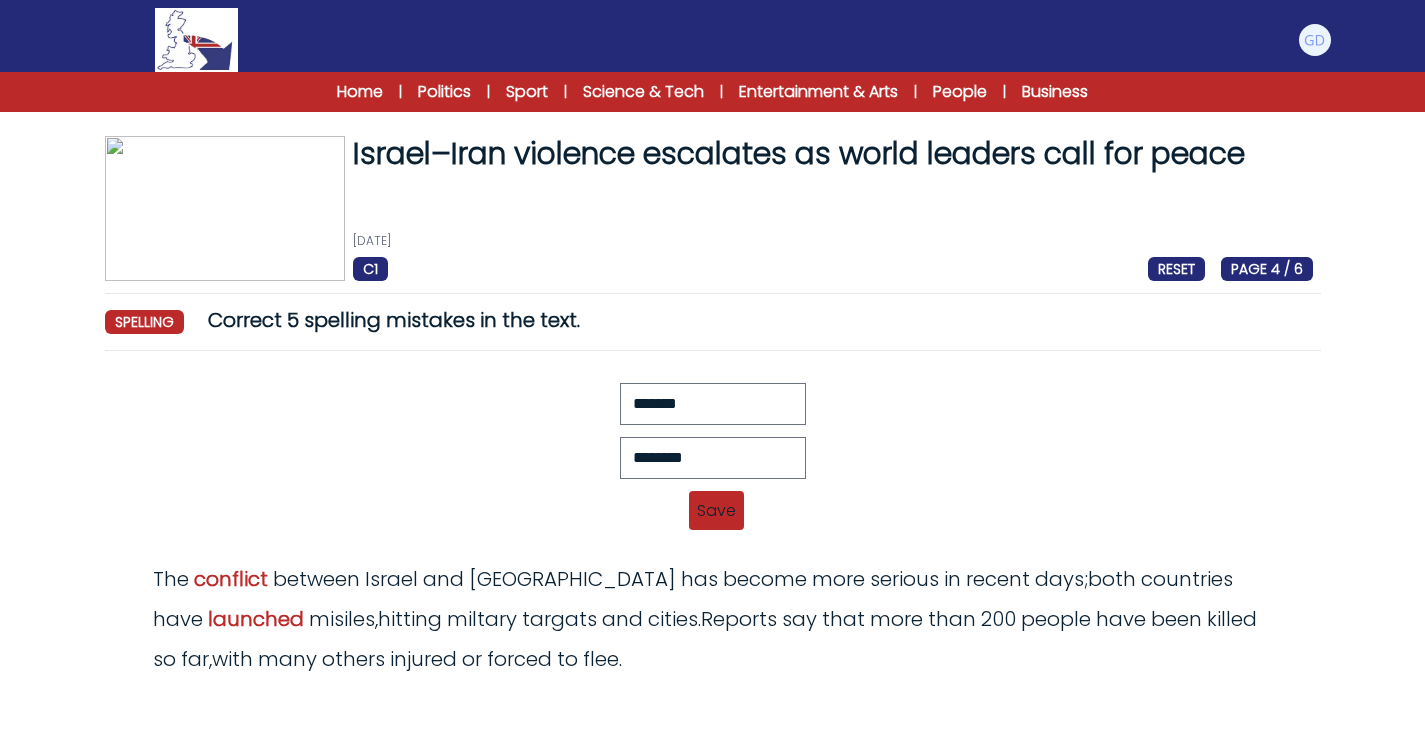 click on "Save" at bounding box center [716, 510] 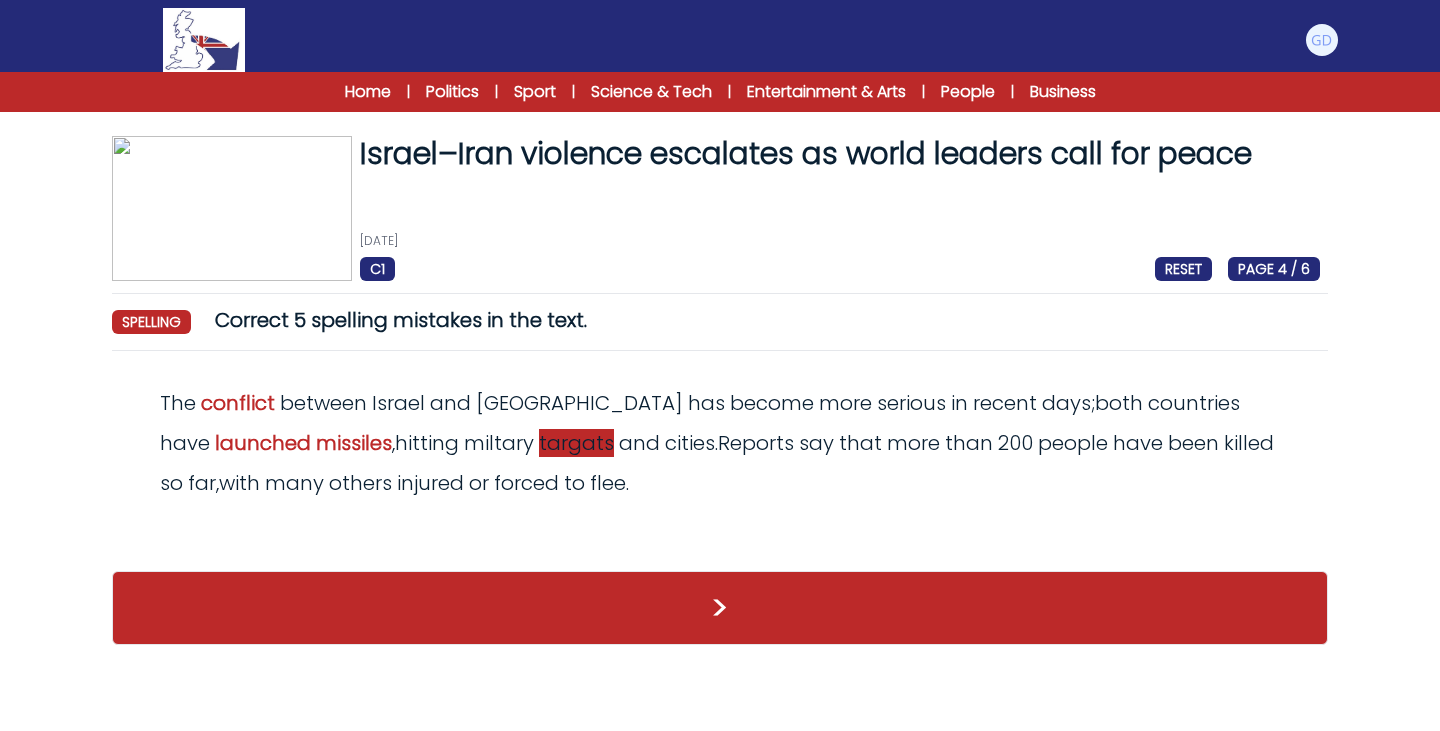 click on "targats" at bounding box center [576, 443] 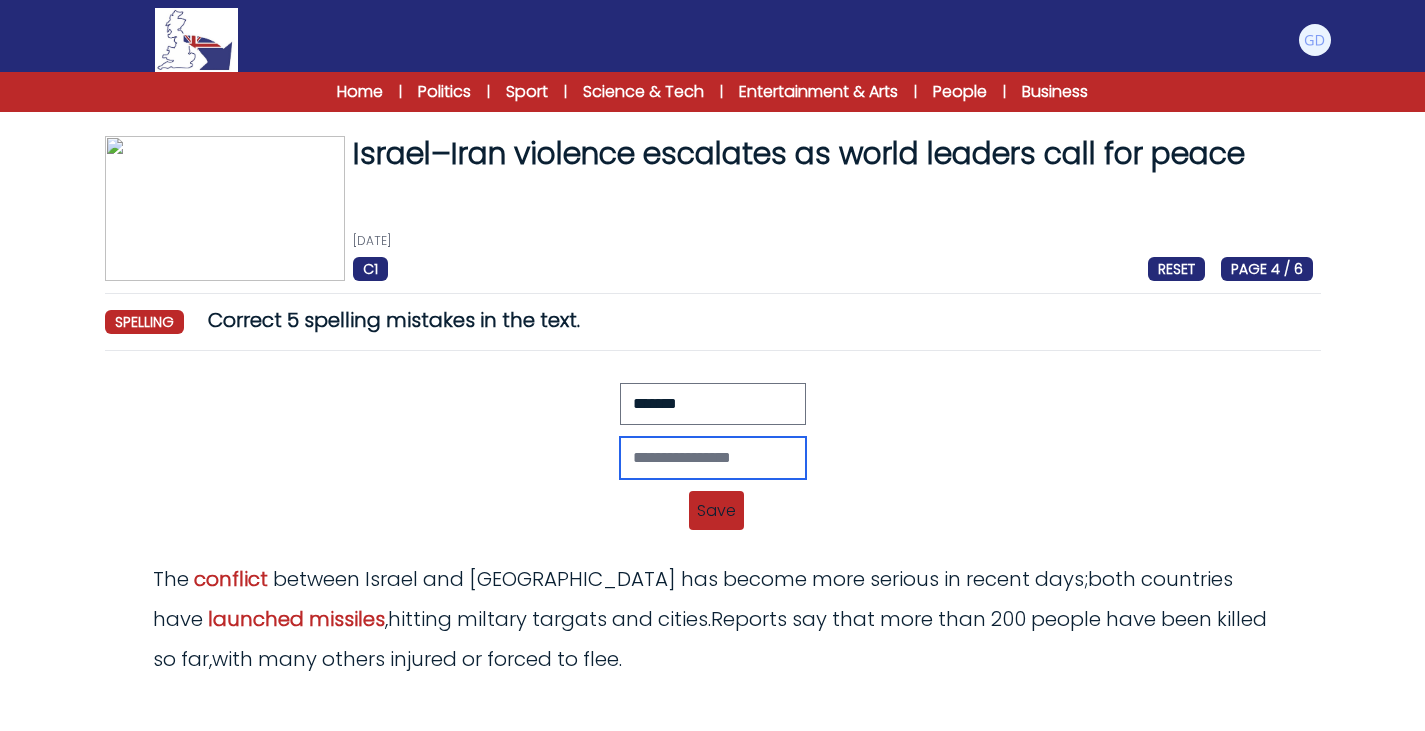click at bounding box center [713, 458] 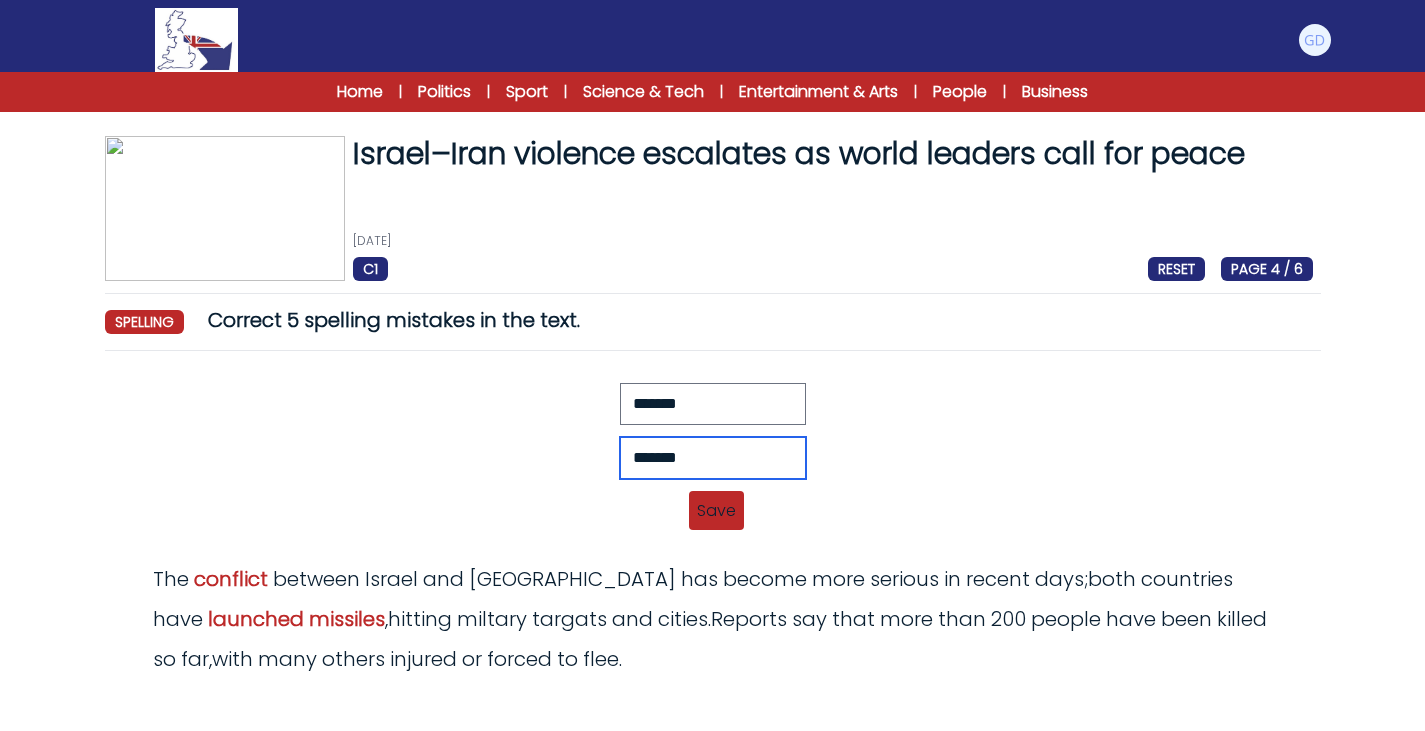 type on "*******" 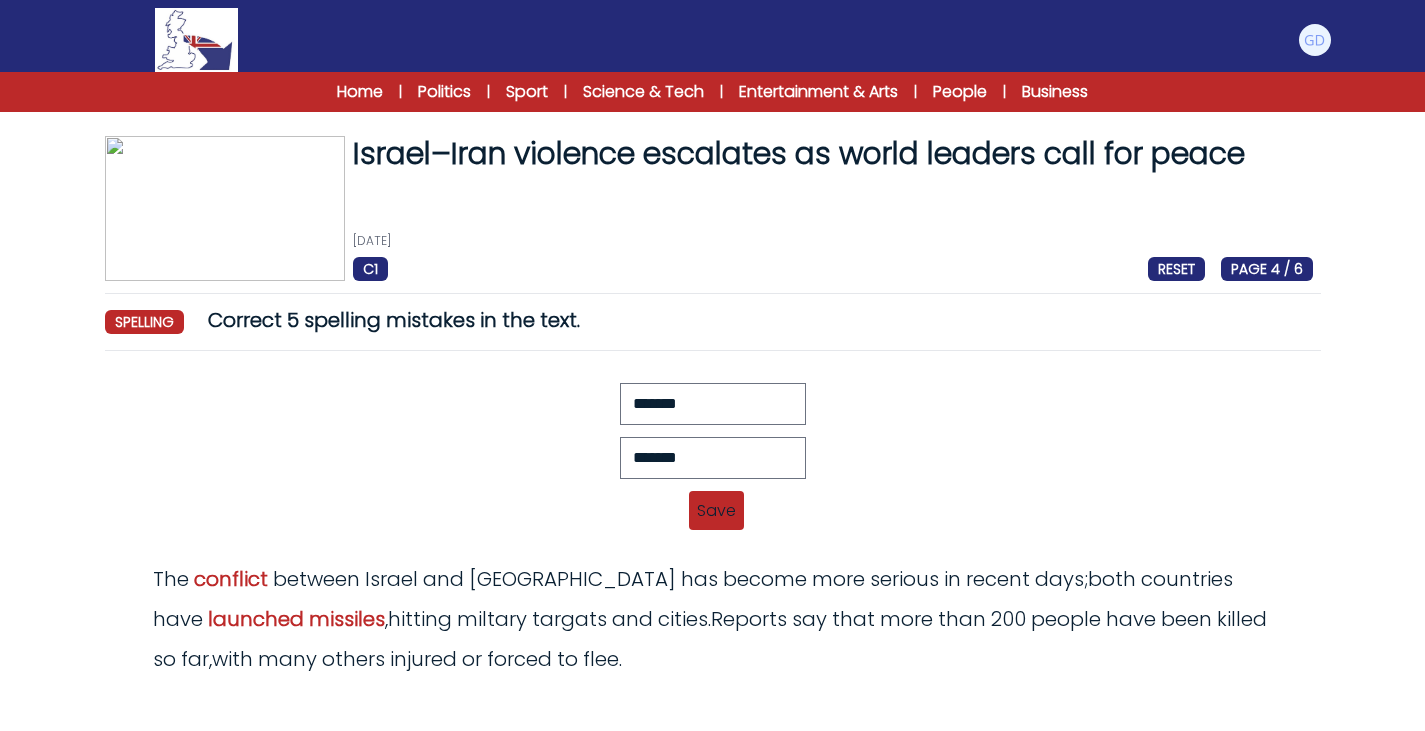 click on "*******
Revert Save
The comflict between Israel and Iran has become more serious in recent days; both countries have luanched misiles, hitting miltary targats and cities. Reports say that more than 200 people have been killed so far, with many others injured or forced to flee." at bounding box center (713, 463) 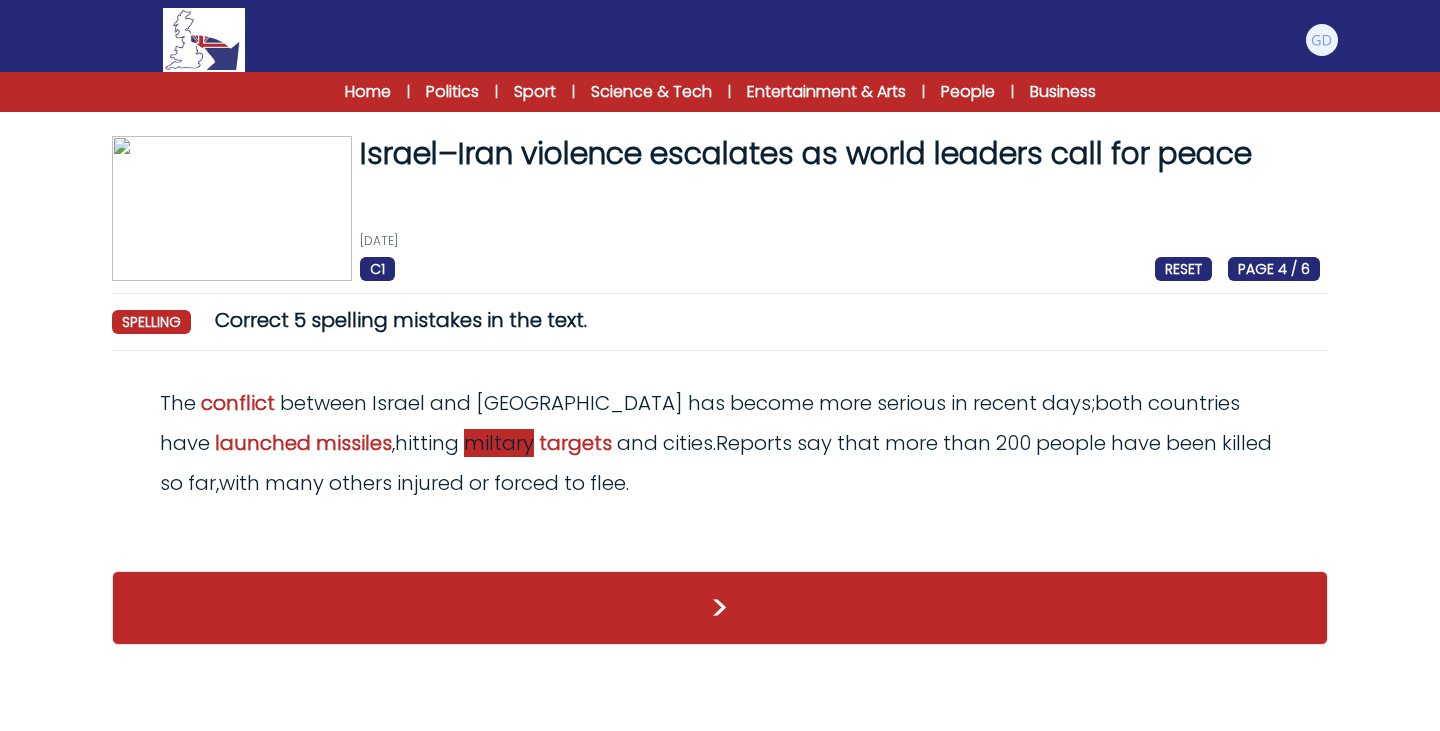 click on "miltary" at bounding box center (499, 443) 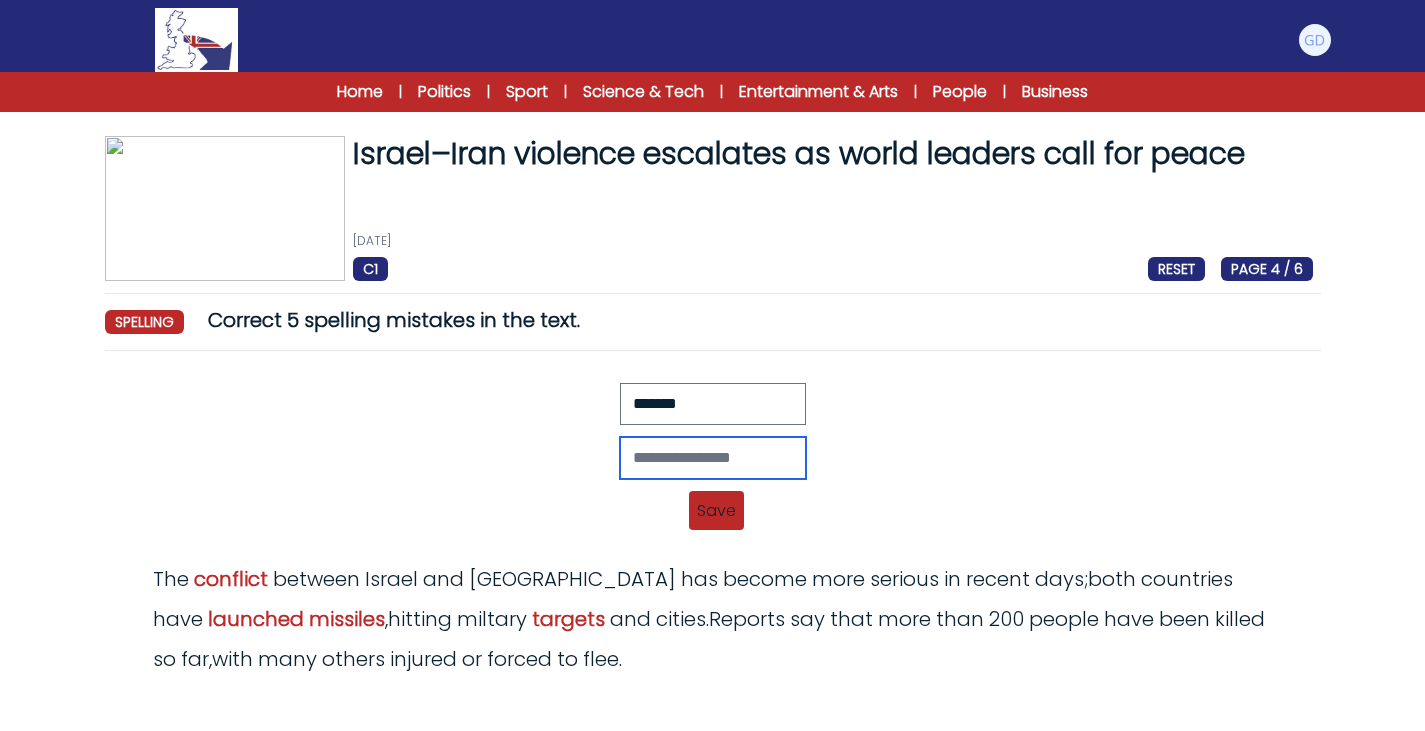 click at bounding box center [713, 458] 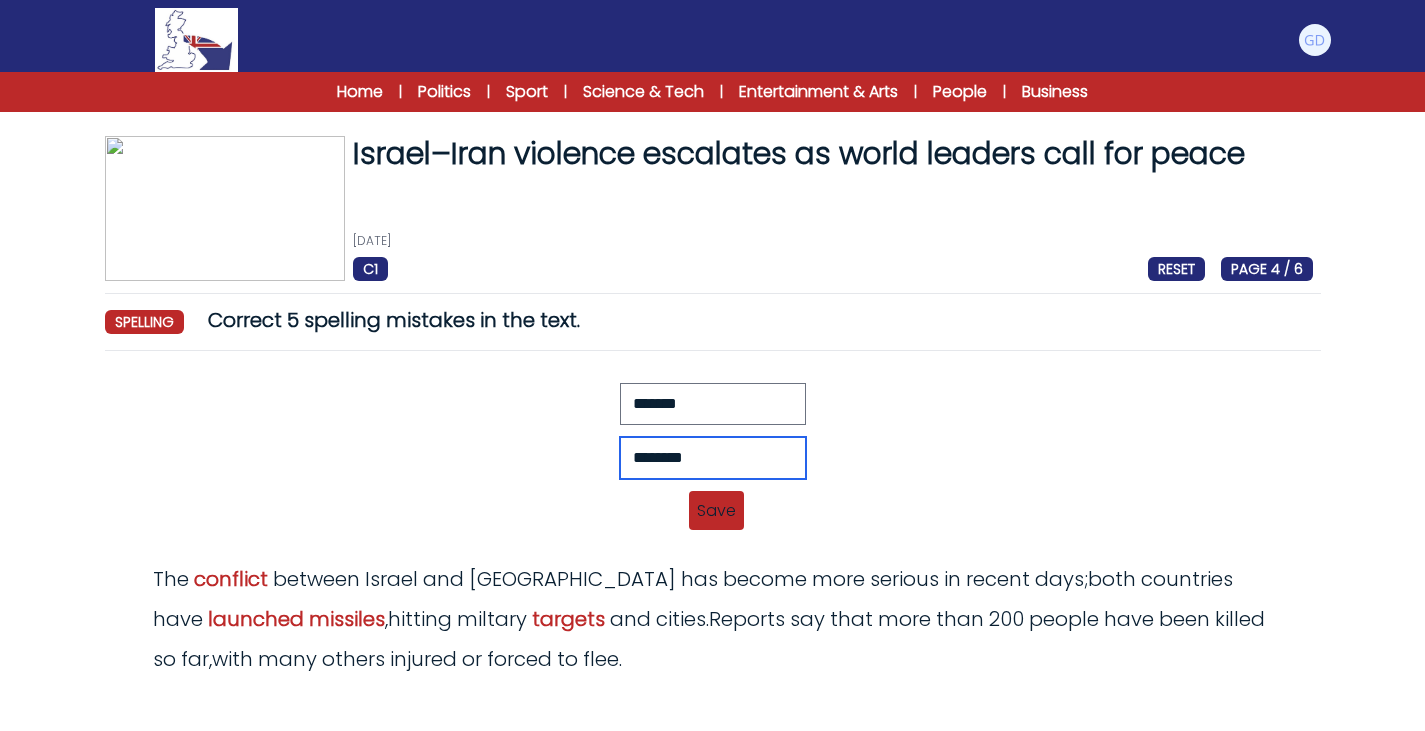 type on "********" 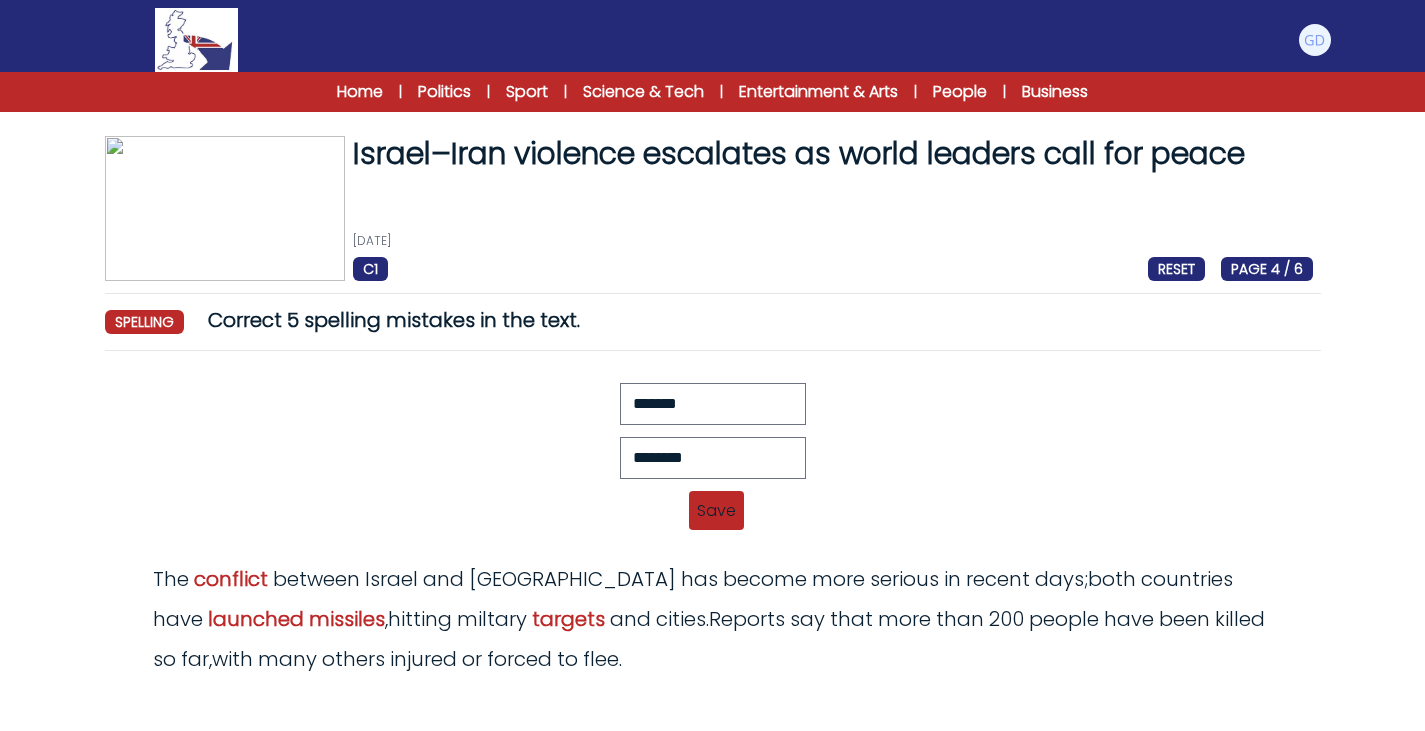 click on "Save" at bounding box center [716, 510] 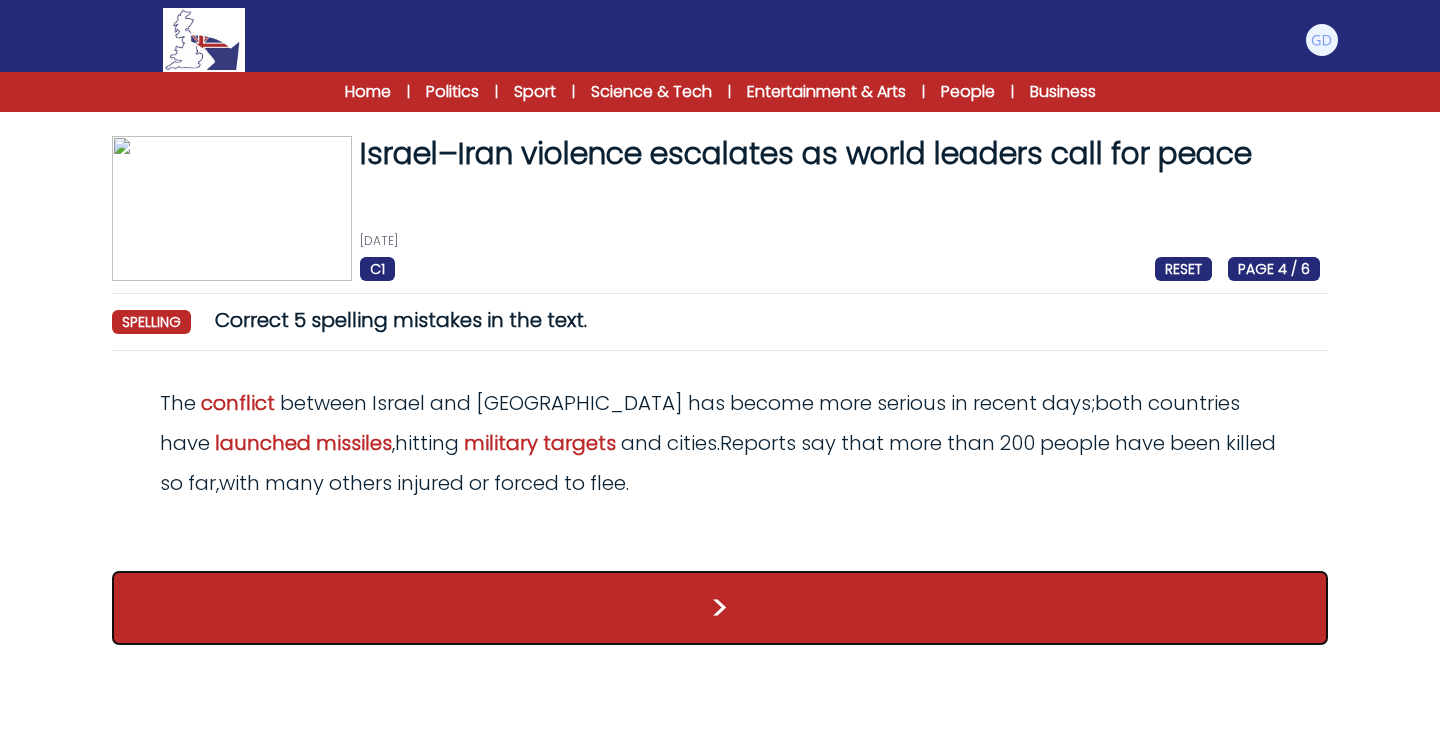 click on ">" at bounding box center (720, 608) 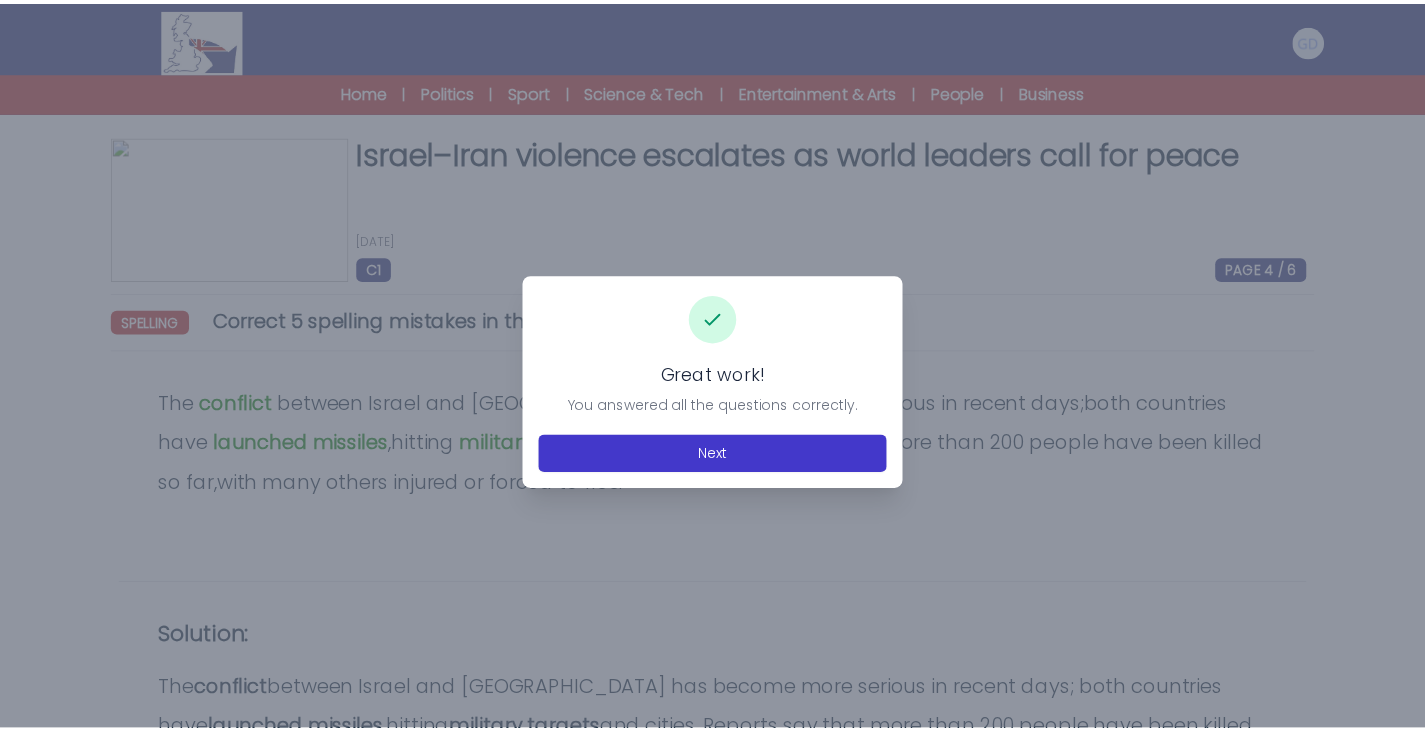 scroll, scrollTop: 0, scrollLeft: 0, axis: both 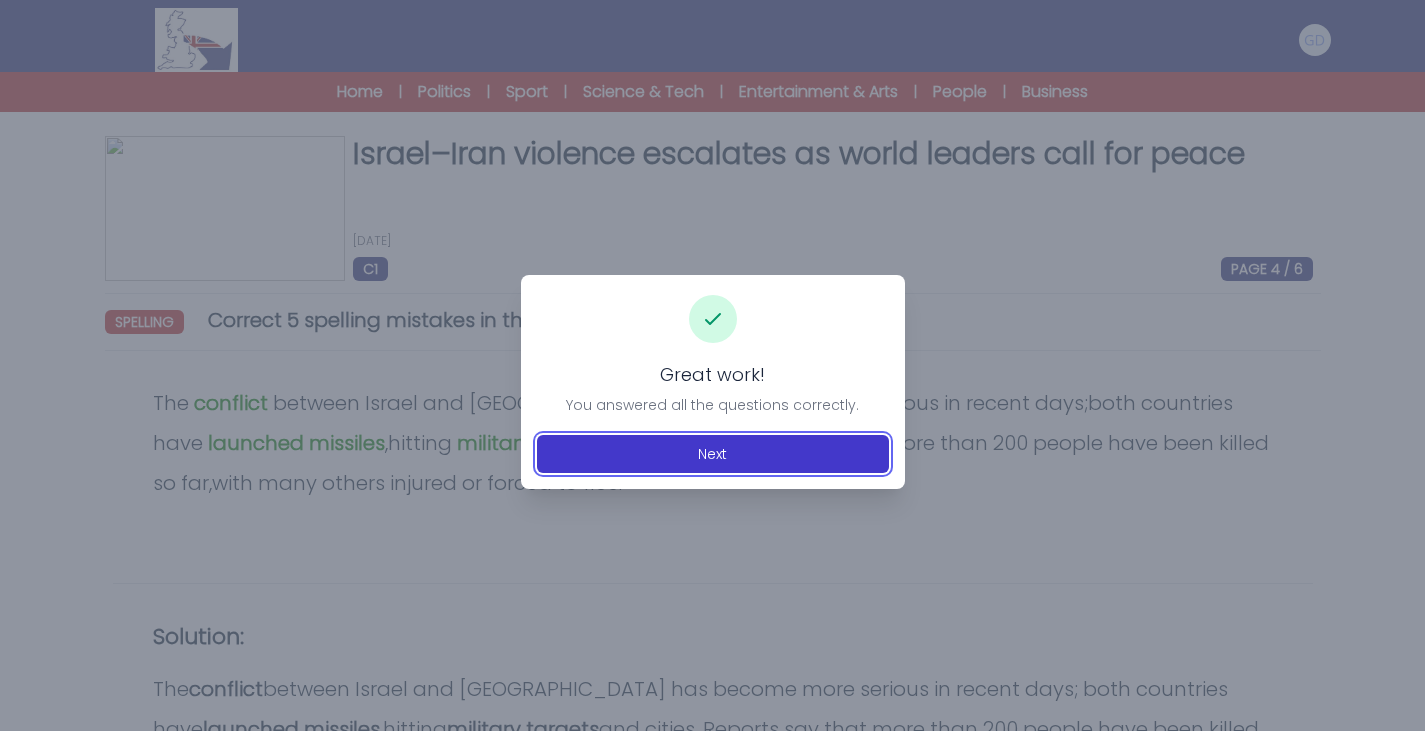 click on "Next" at bounding box center (713, 454) 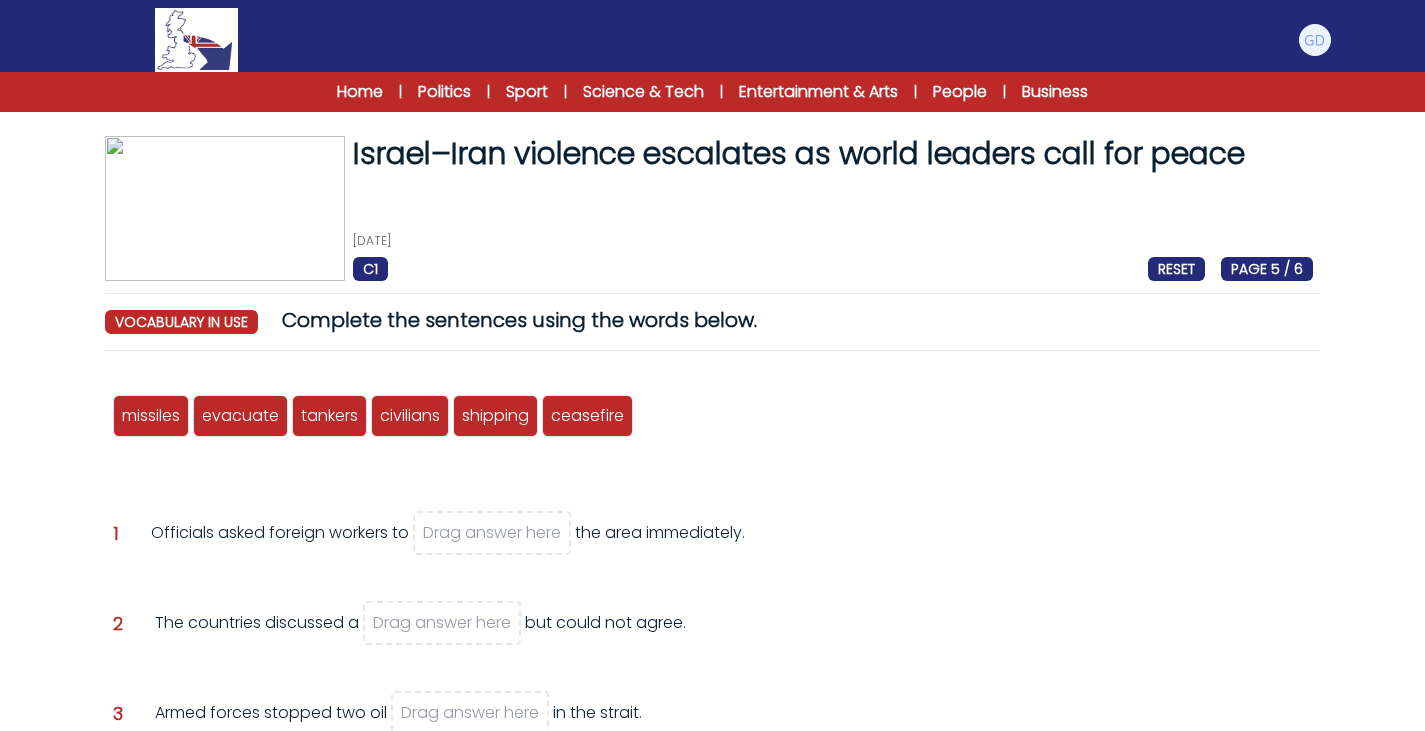 scroll, scrollTop: 30, scrollLeft: 0, axis: vertical 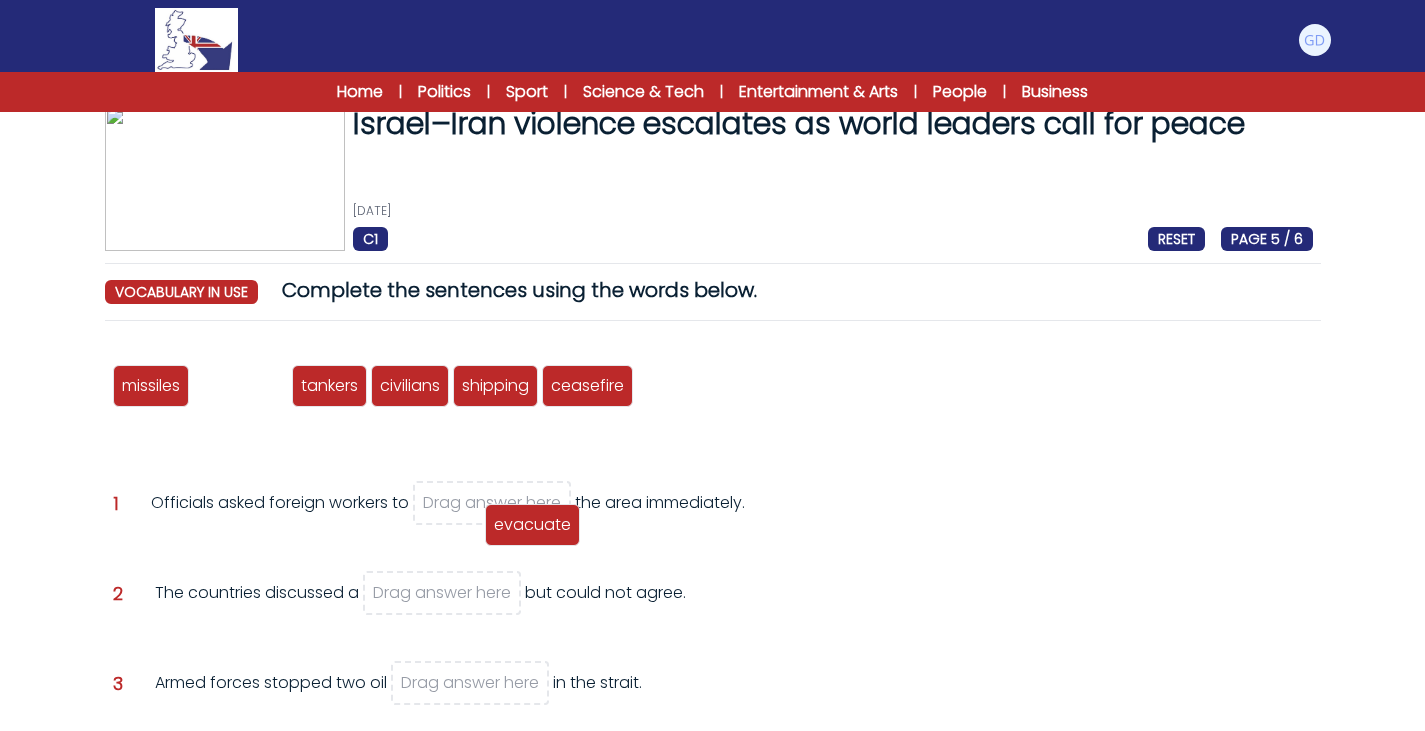 drag, startPoint x: 272, startPoint y: 401, endPoint x: 558, endPoint y: 532, distance: 314.5743 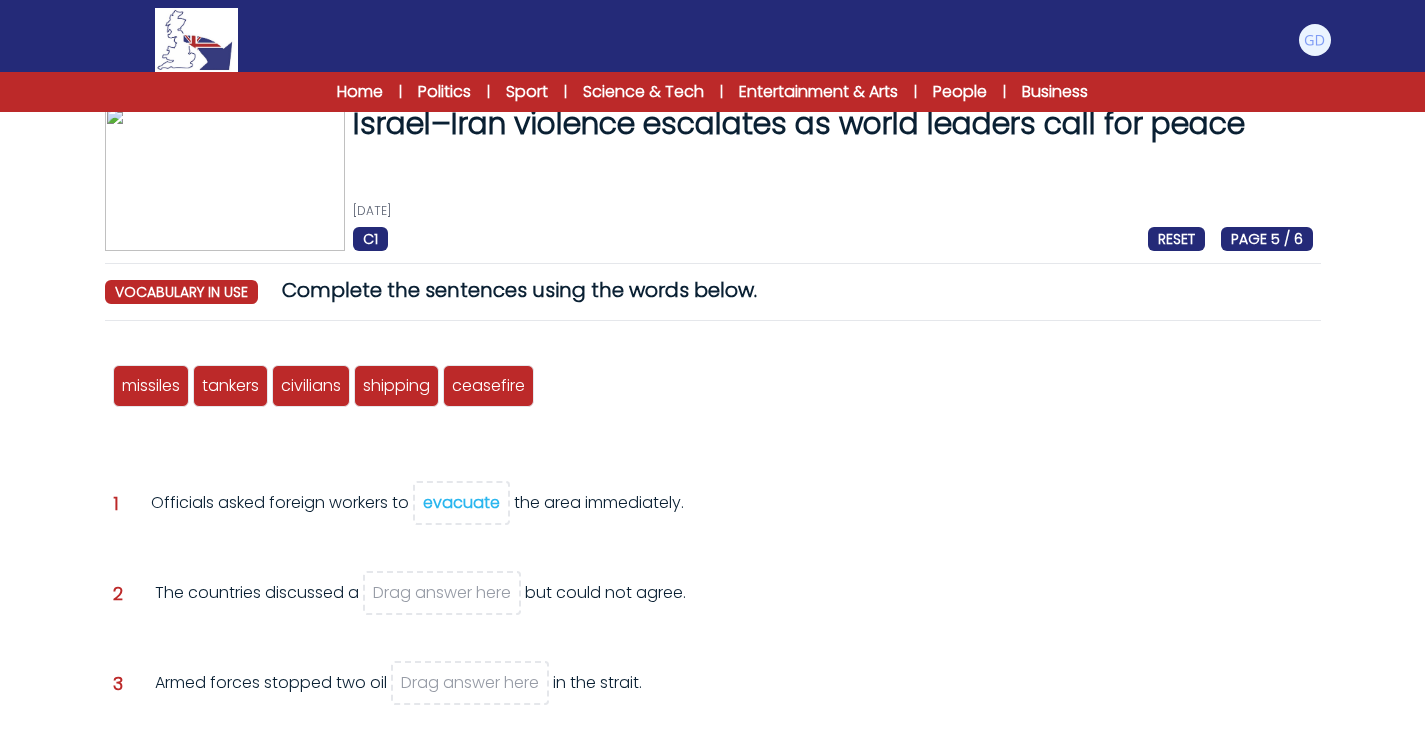 scroll, scrollTop: 115, scrollLeft: 0, axis: vertical 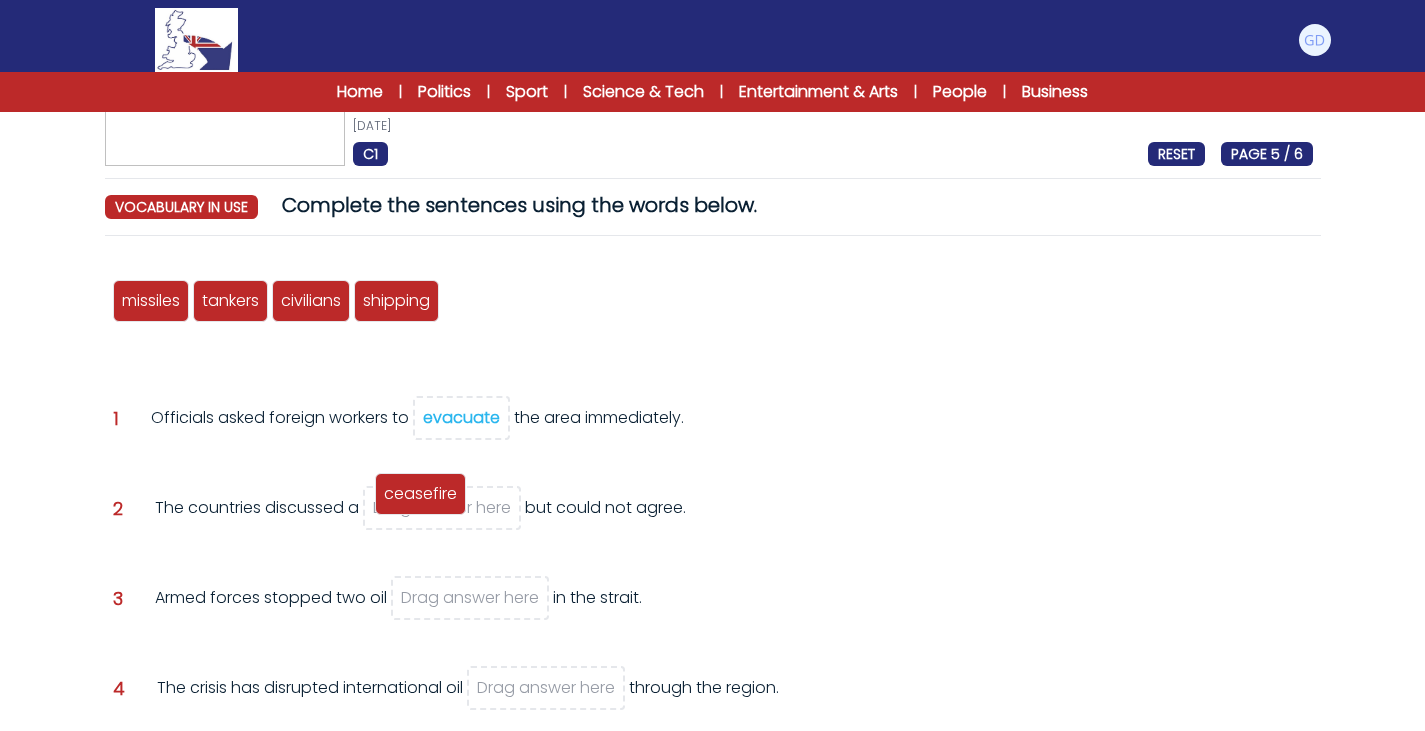 drag, startPoint x: 486, startPoint y: 397, endPoint x: 452, endPoint y: 510, distance: 118.004234 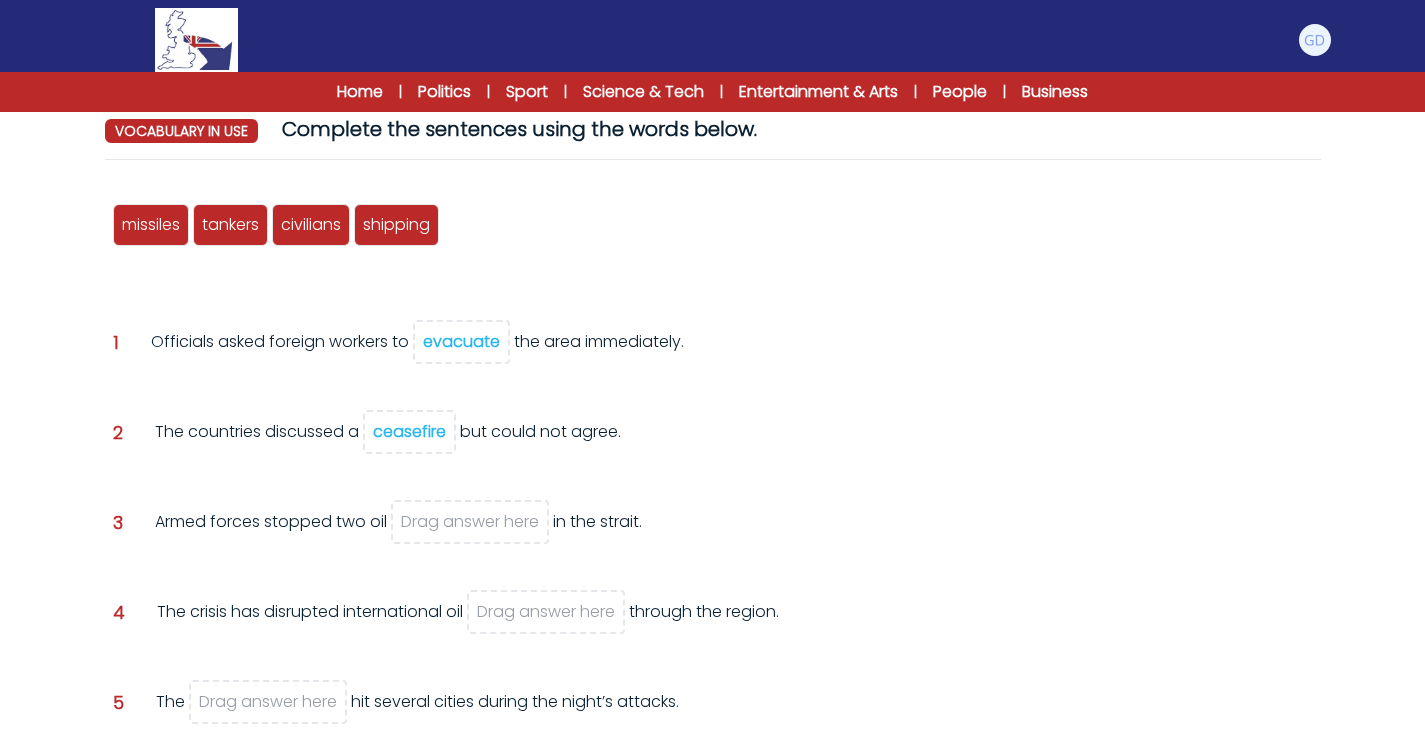 scroll, scrollTop: 193, scrollLeft: 0, axis: vertical 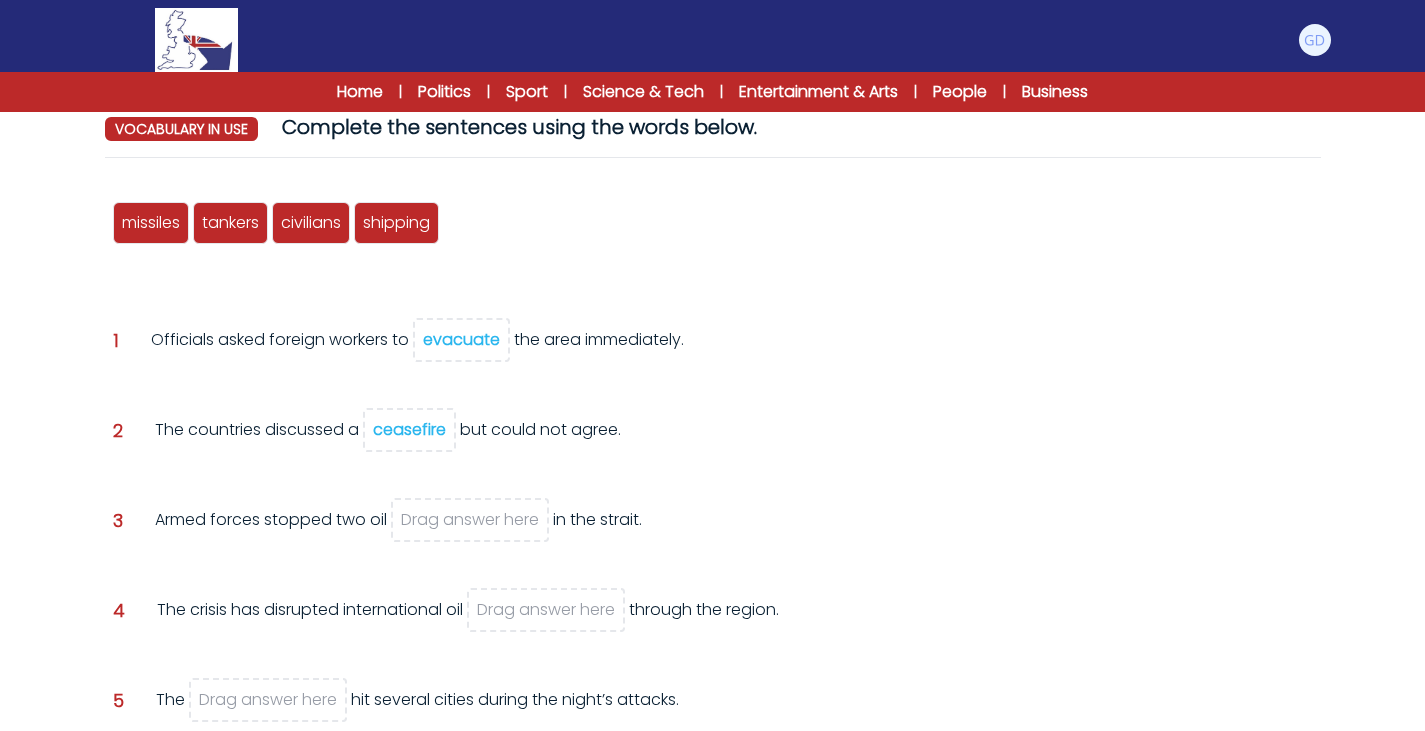 drag, startPoint x: 234, startPoint y: 257, endPoint x: 300, endPoint y: 298, distance: 77.698135 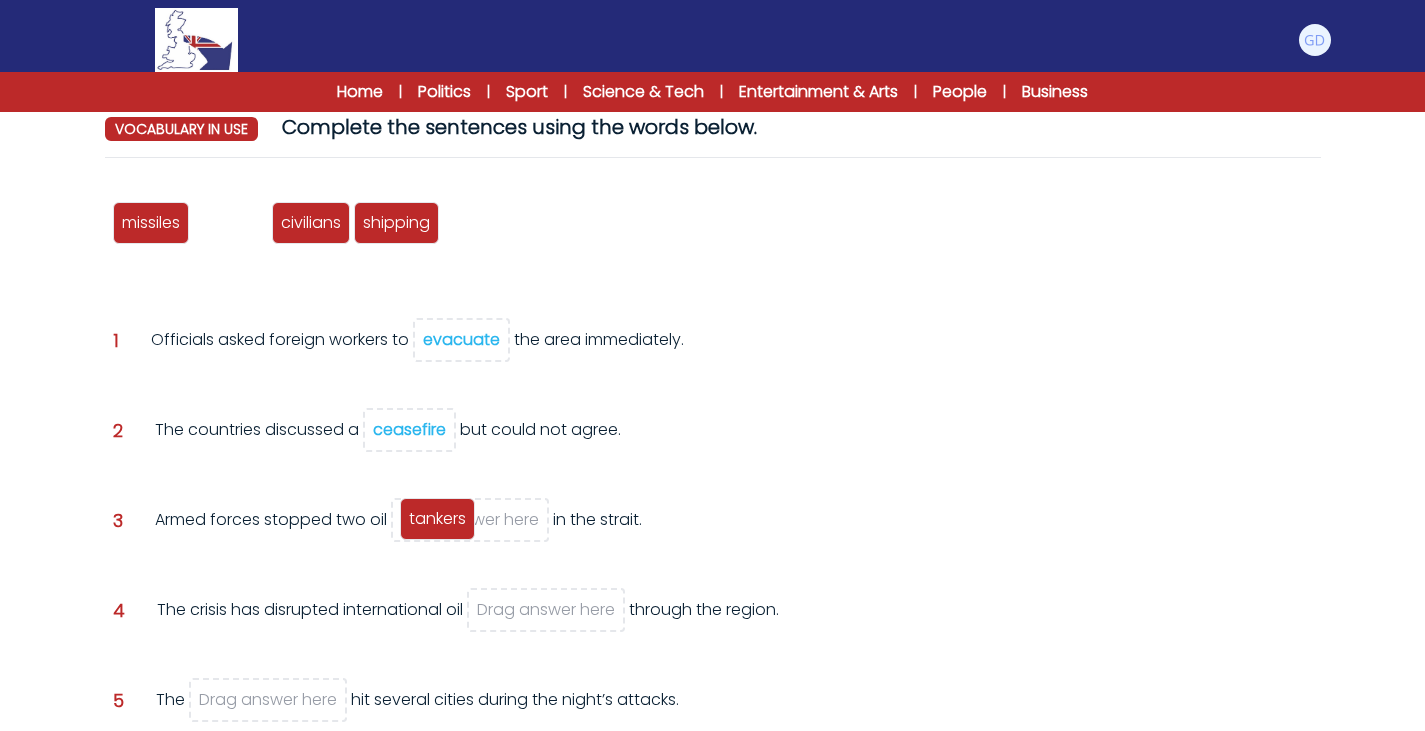 drag, startPoint x: 225, startPoint y: 224, endPoint x: 433, endPoint y: 524, distance: 365.0534 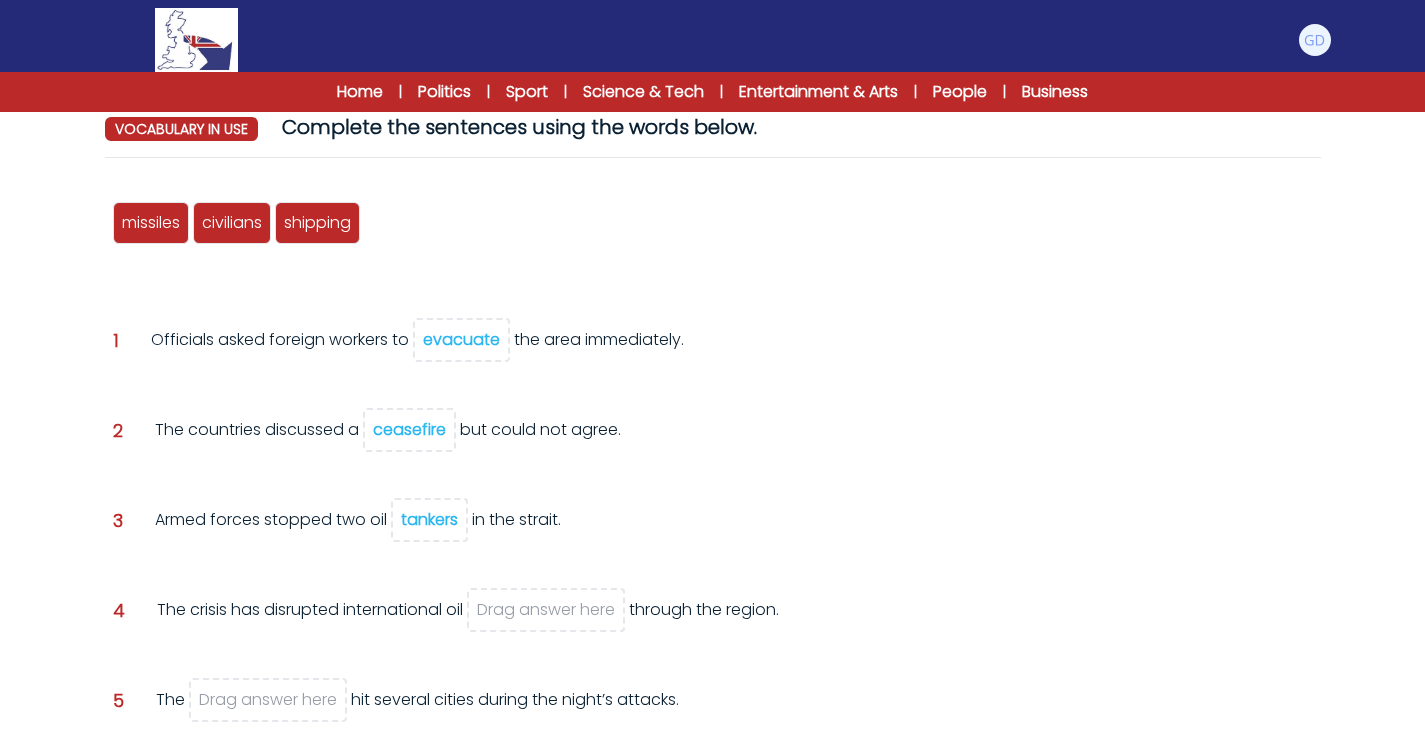 scroll, scrollTop: 230, scrollLeft: 0, axis: vertical 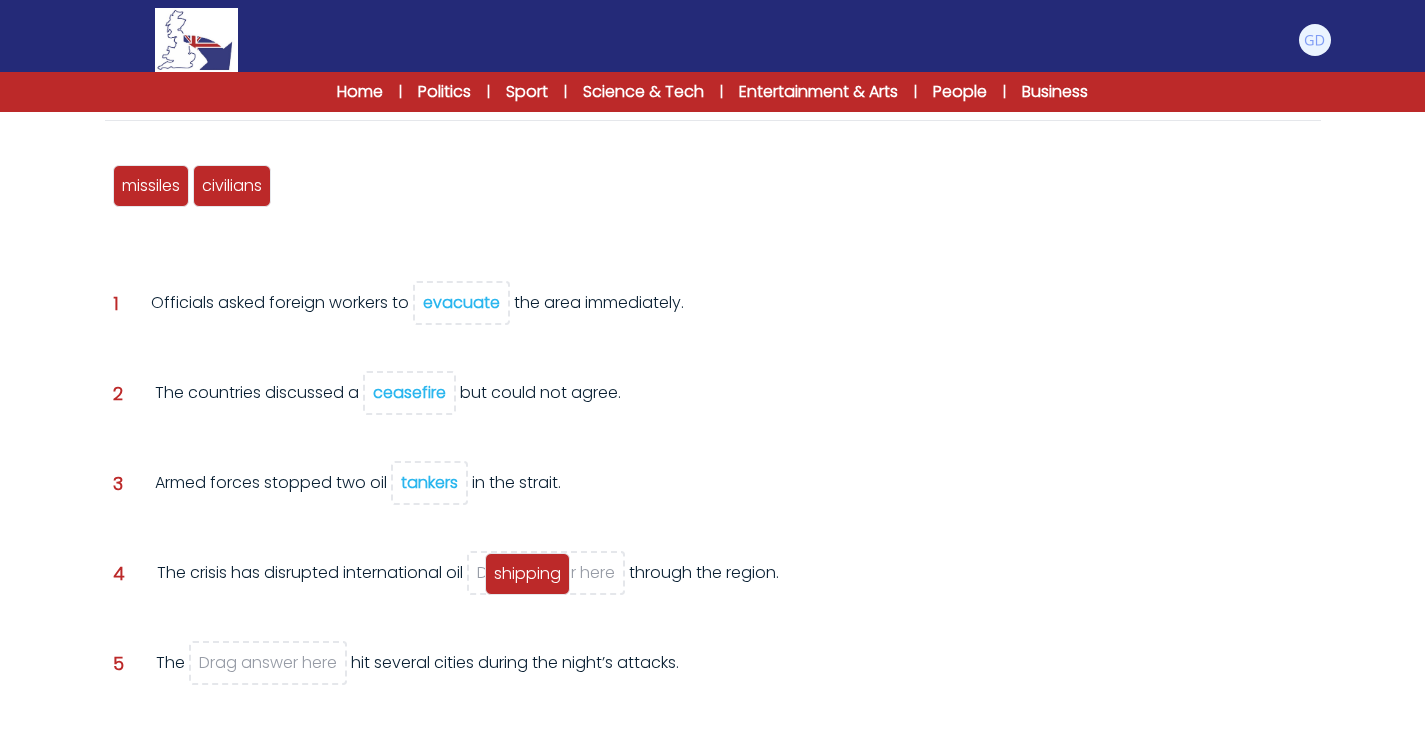 drag, startPoint x: 318, startPoint y: 186, endPoint x: 528, endPoint y: 575, distance: 442.06448 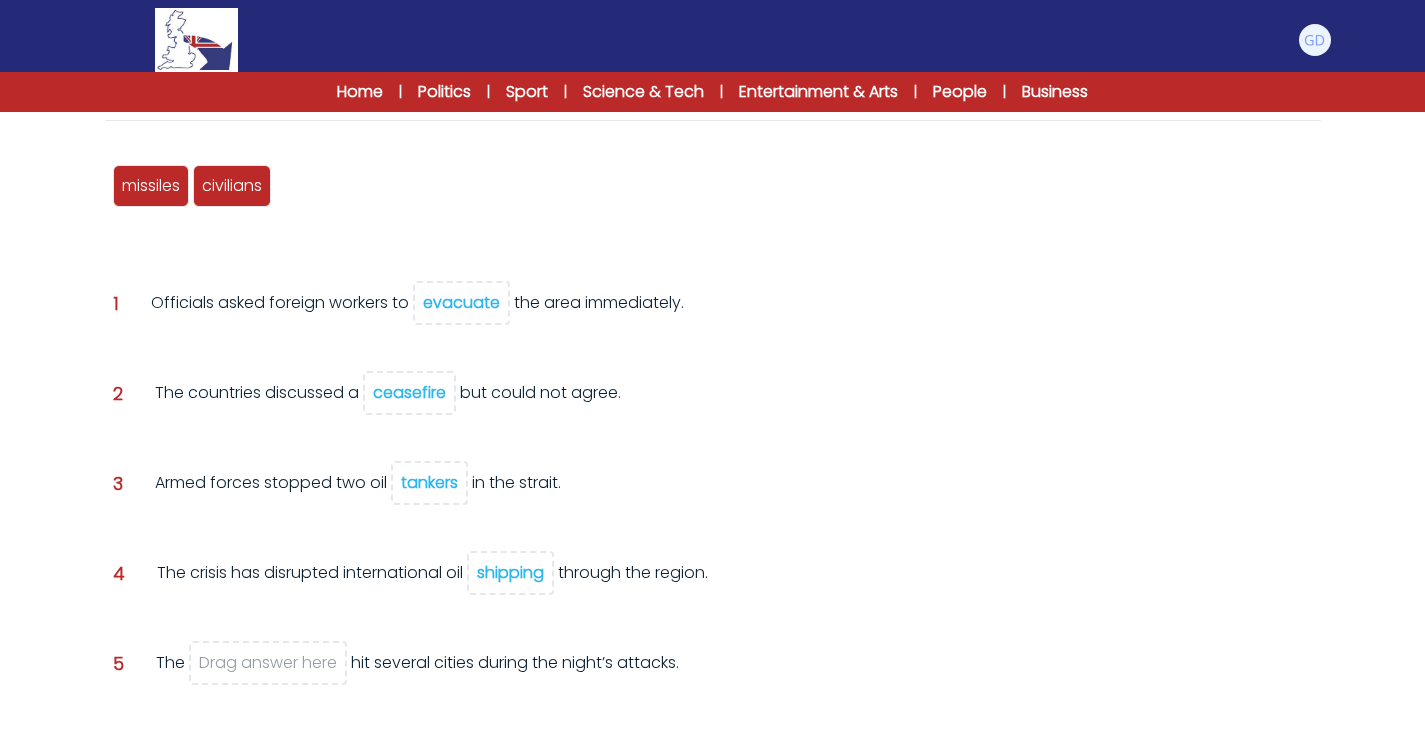 drag, startPoint x: 446, startPoint y: 495, endPoint x: 579, endPoint y: 592, distance: 164.6147 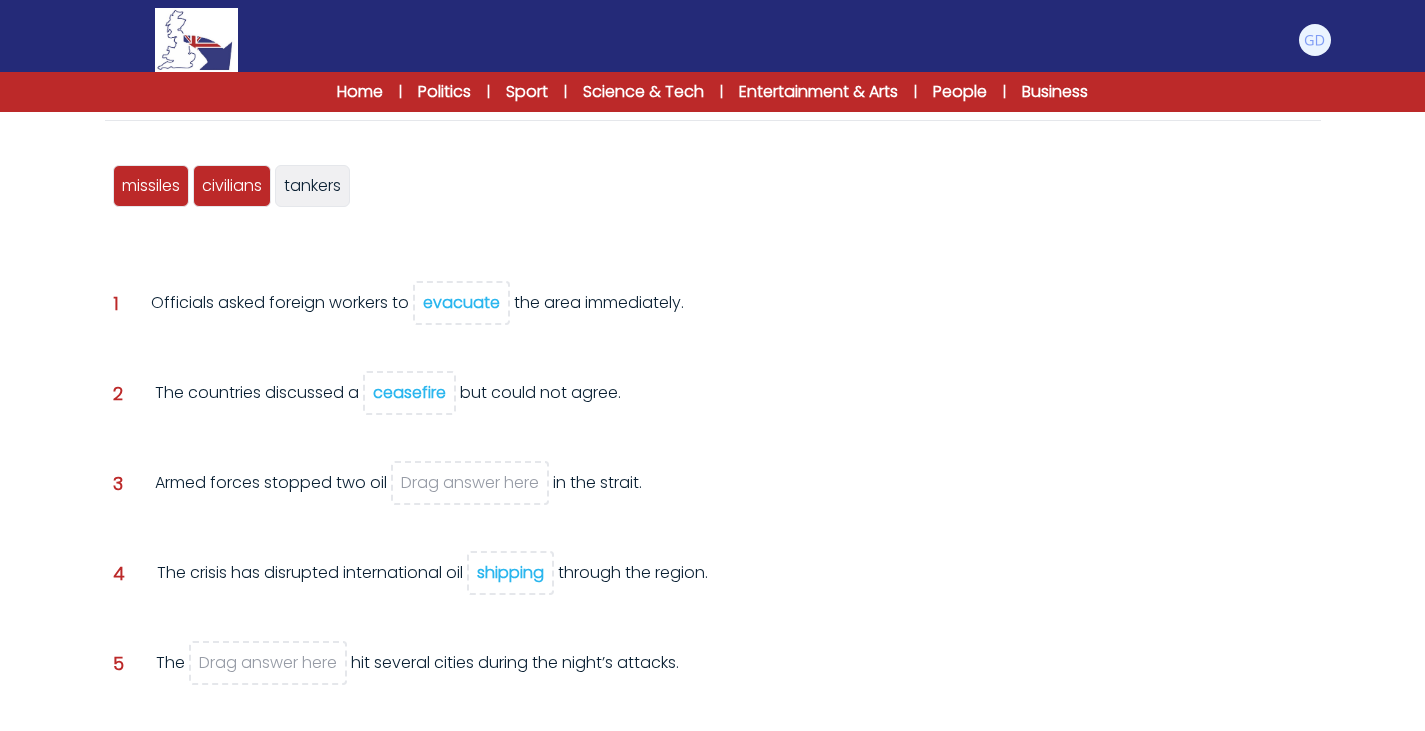 click on "shipping" at bounding box center [510, 572] 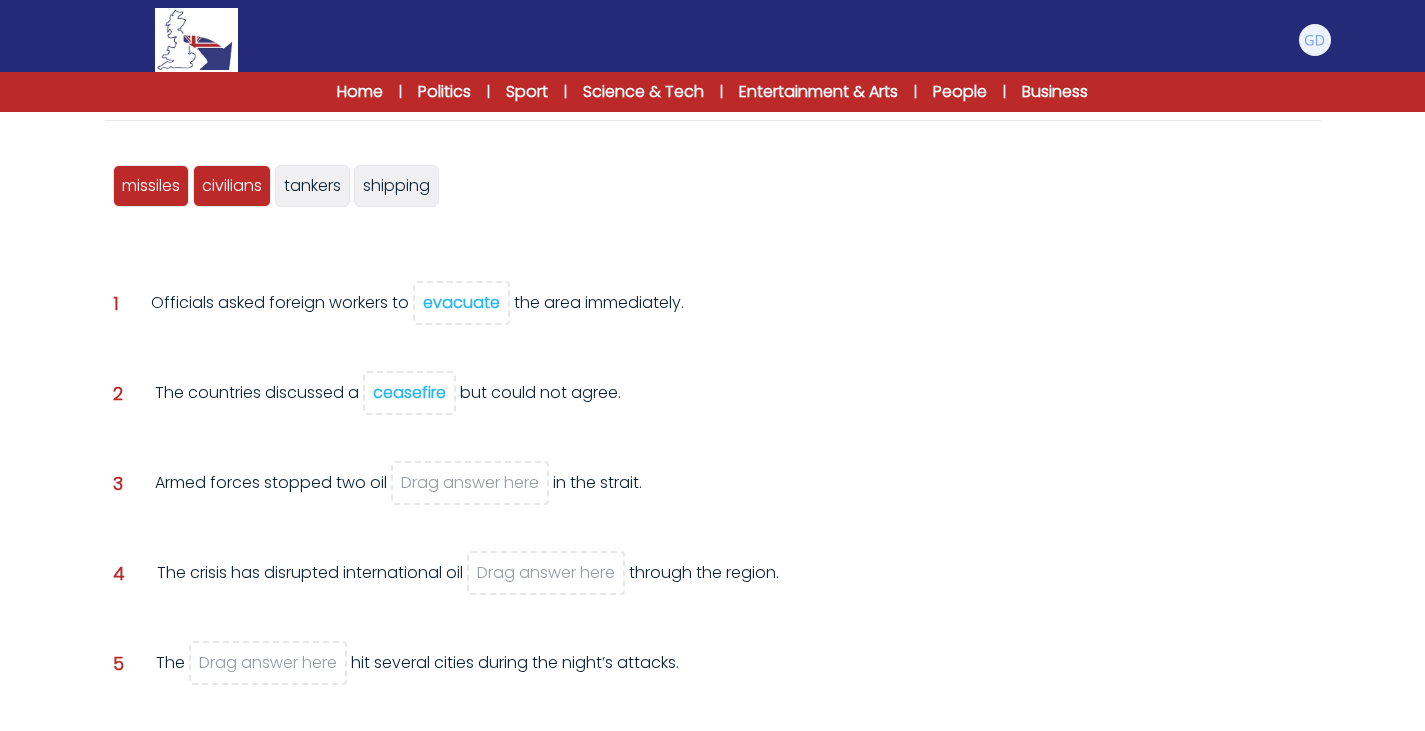 click on "missiles
evacuate
tankers
civilians
shipping
ceasefire
tankers
shipping
Question 1" at bounding box center [713, 500] 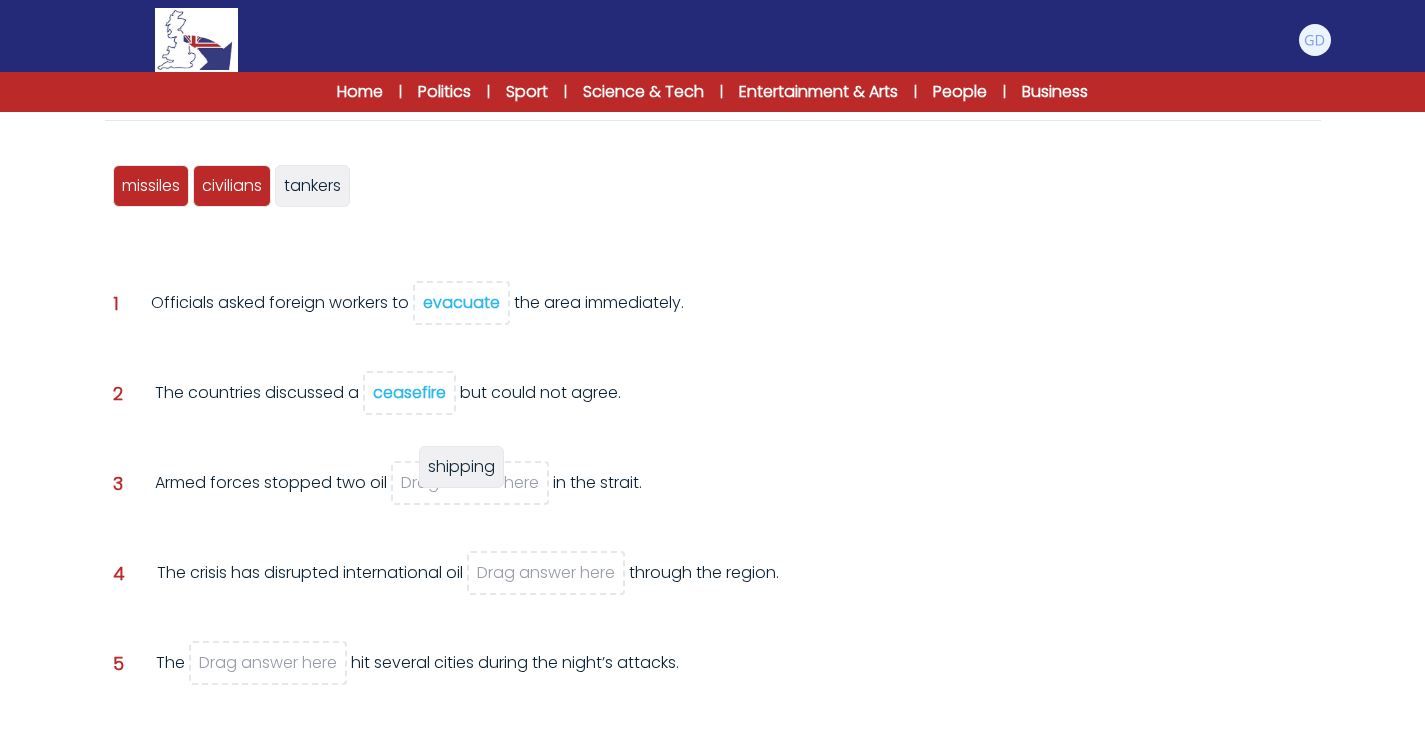 drag, startPoint x: 407, startPoint y: 202, endPoint x: 477, endPoint y: 503, distance: 309.03235 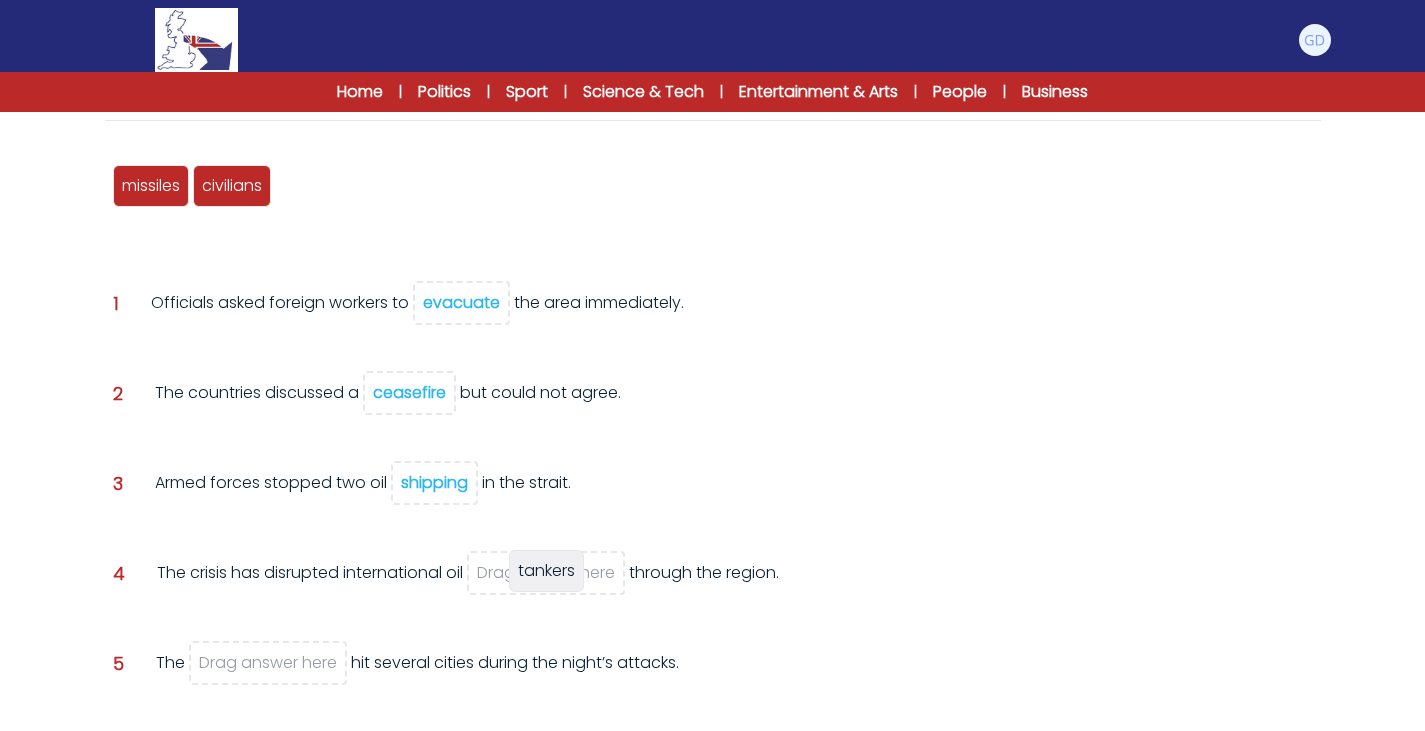 drag, startPoint x: 301, startPoint y: 198, endPoint x: 533, endPoint y: 581, distance: 447.78677 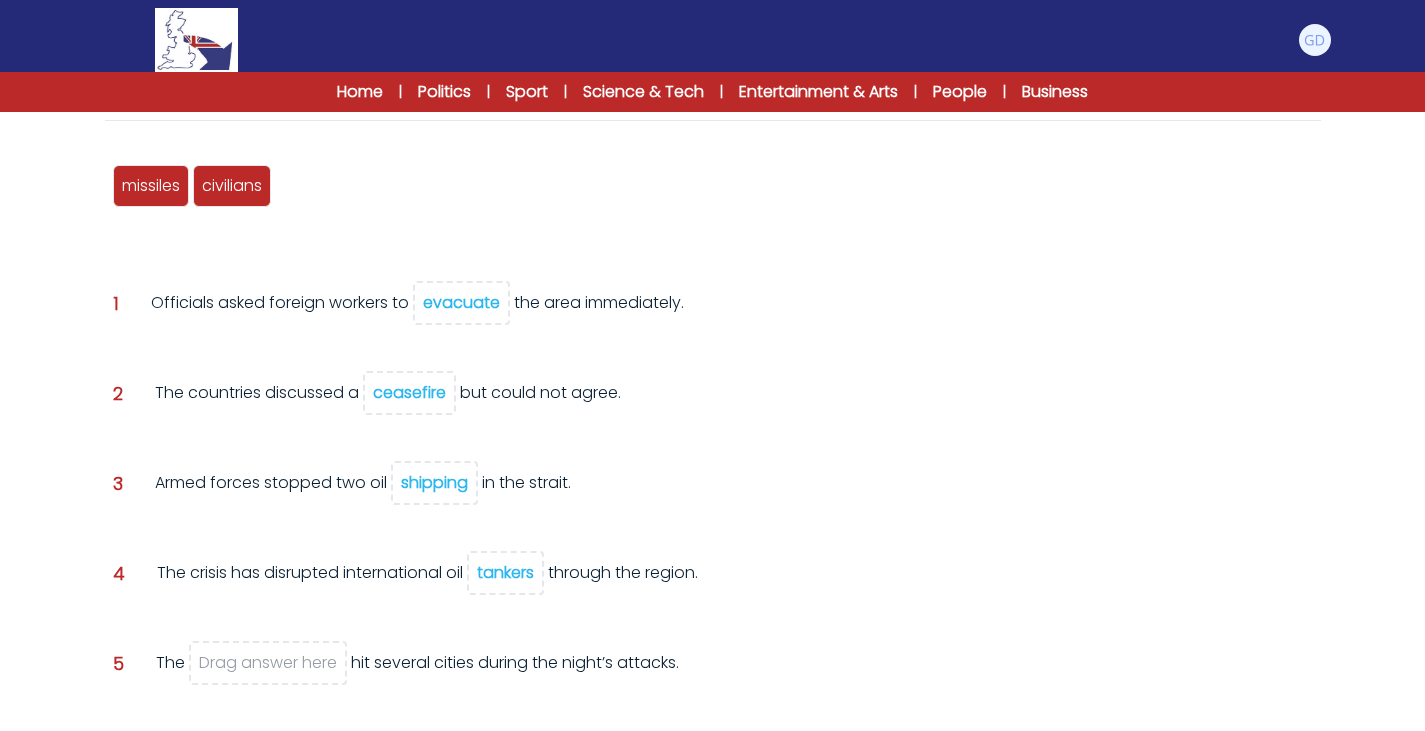 click on "tankers" at bounding box center [505, 572] 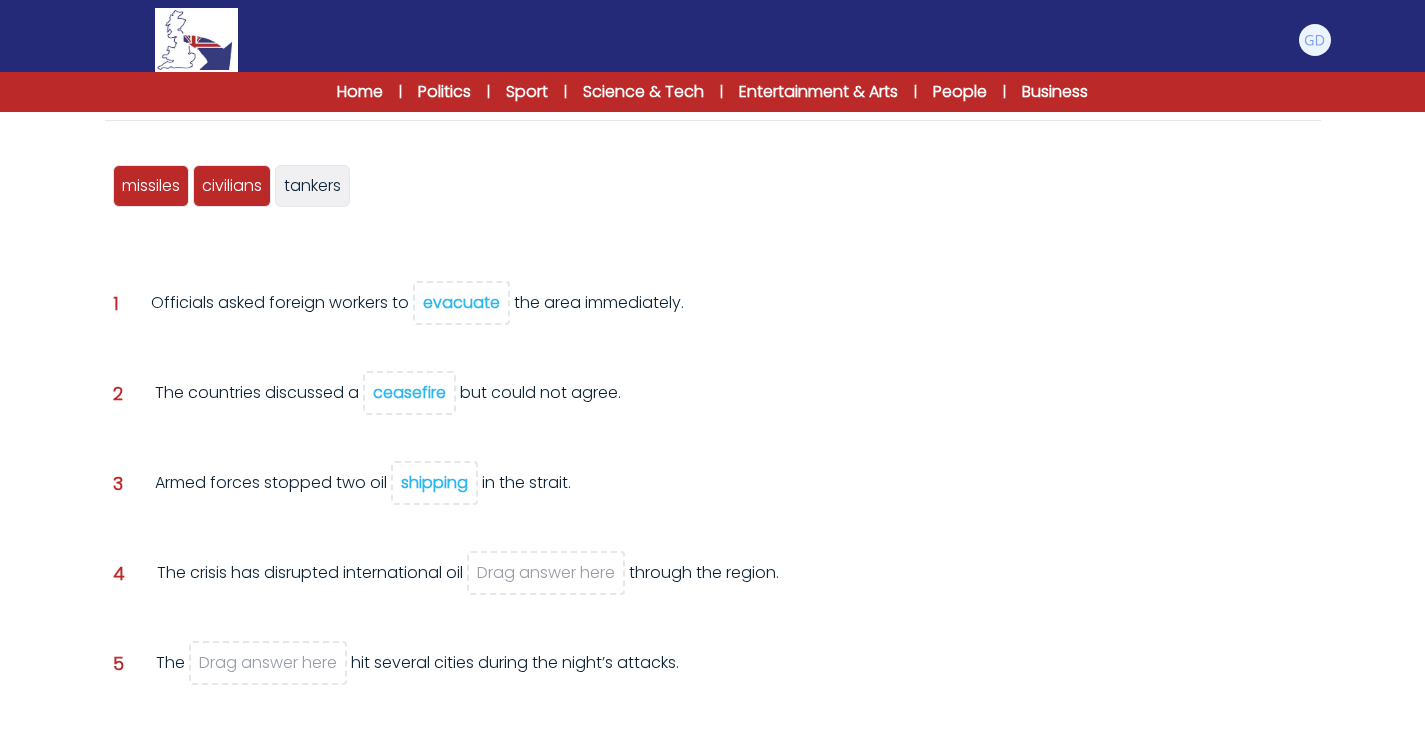 click on "shipping" at bounding box center (434, 482) 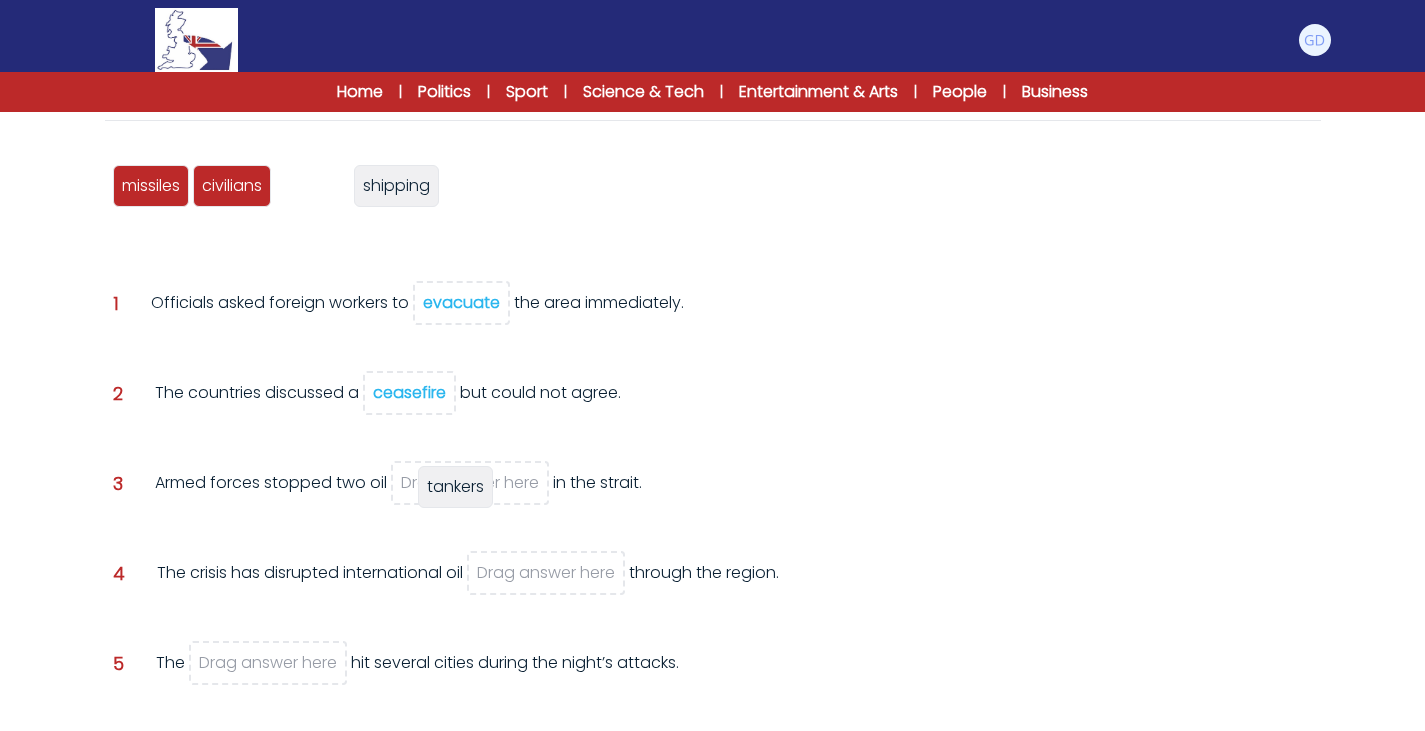drag, startPoint x: 339, startPoint y: 192, endPoint x: 482, endPoint y: 495, distance: 335.04926 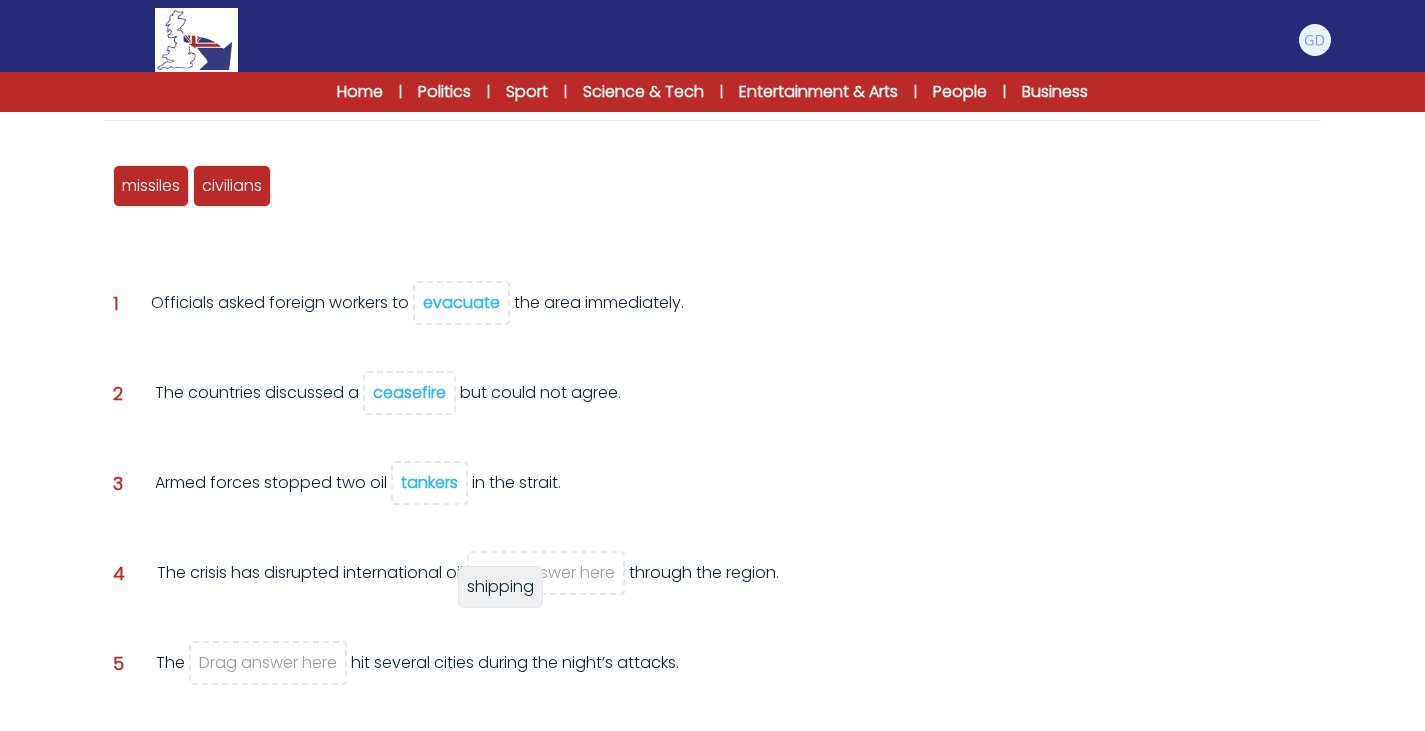 drag, startPoint x: 322, startPoint y: 188, endPoint x: 521, endPoint y: 571, distance: 431.61325 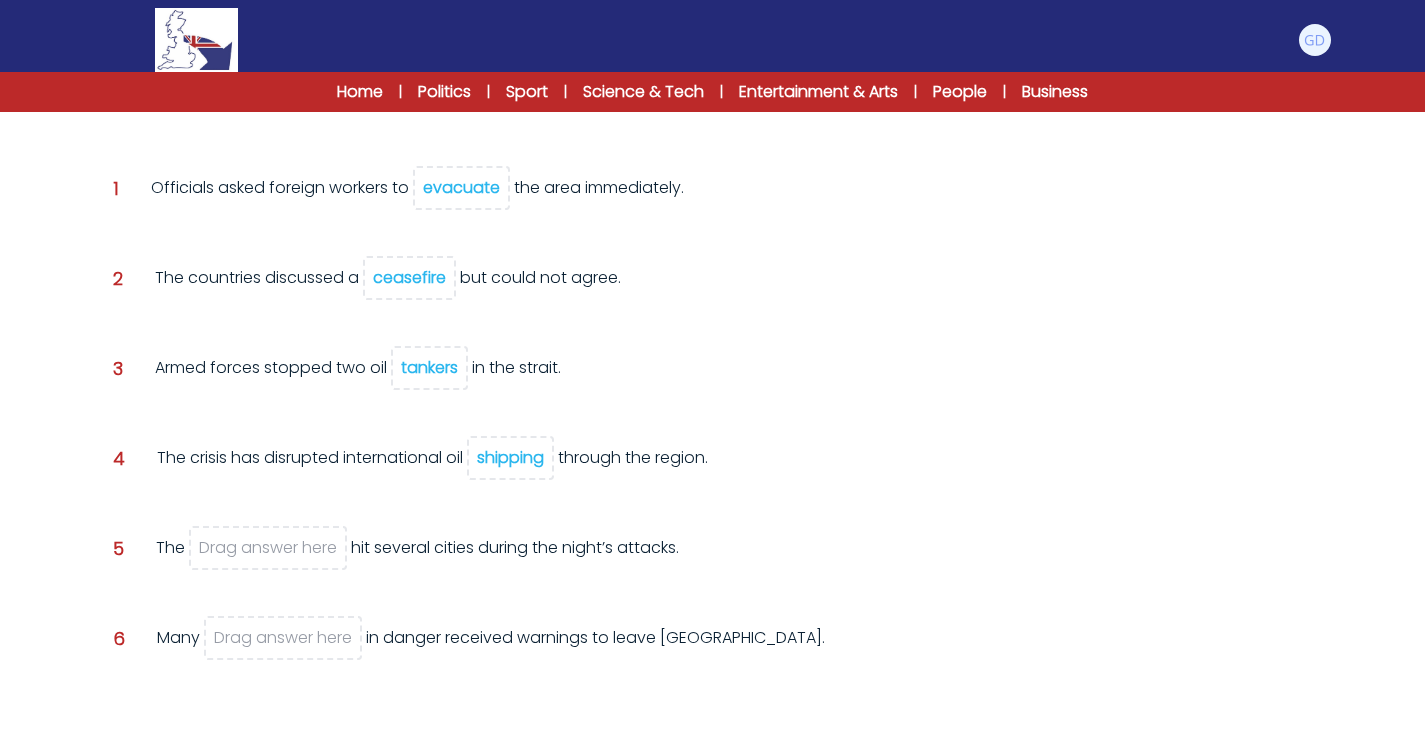 scroll, scrollTop: 277, scrollLeft: 0, axis: vertical 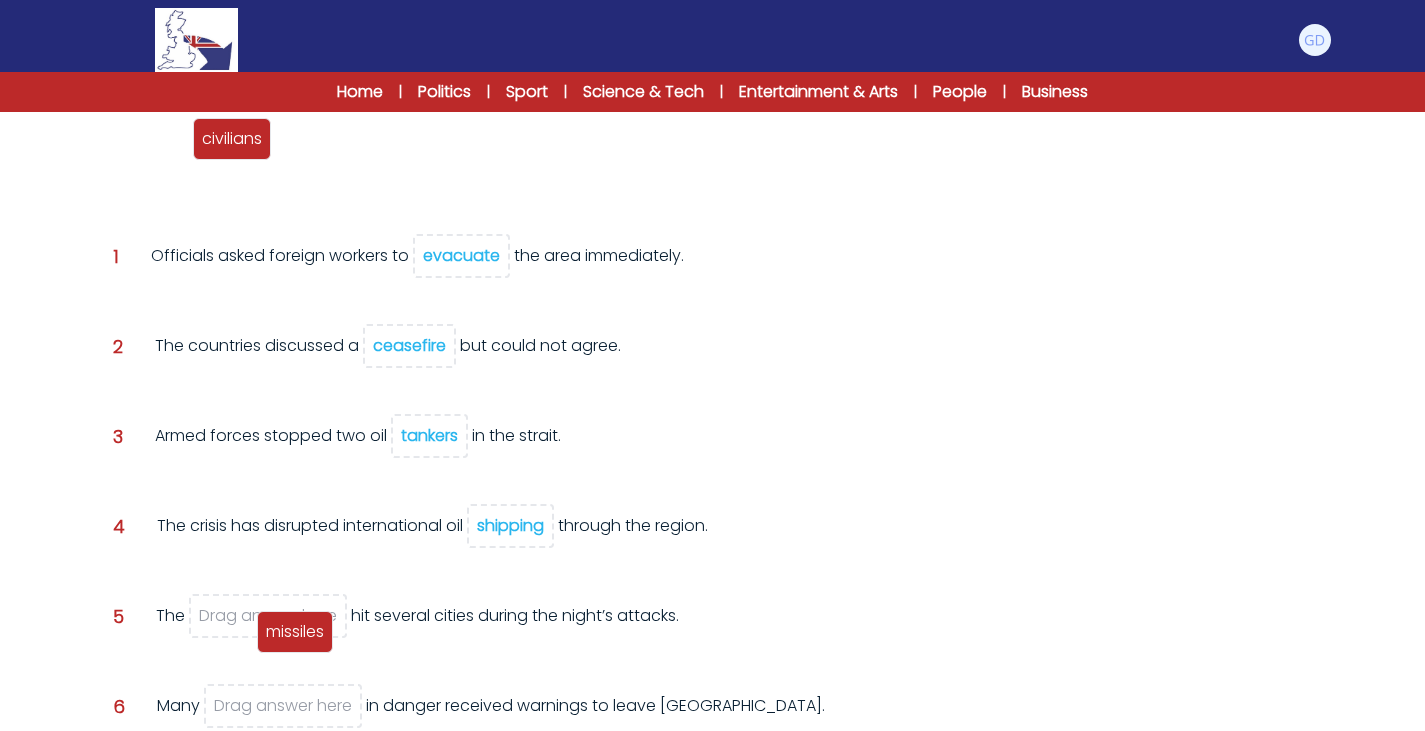 drag, startPoint x: 173, startPoint y: 152, endPoint x: 317, endPoint y: 644, distance: 512.6402 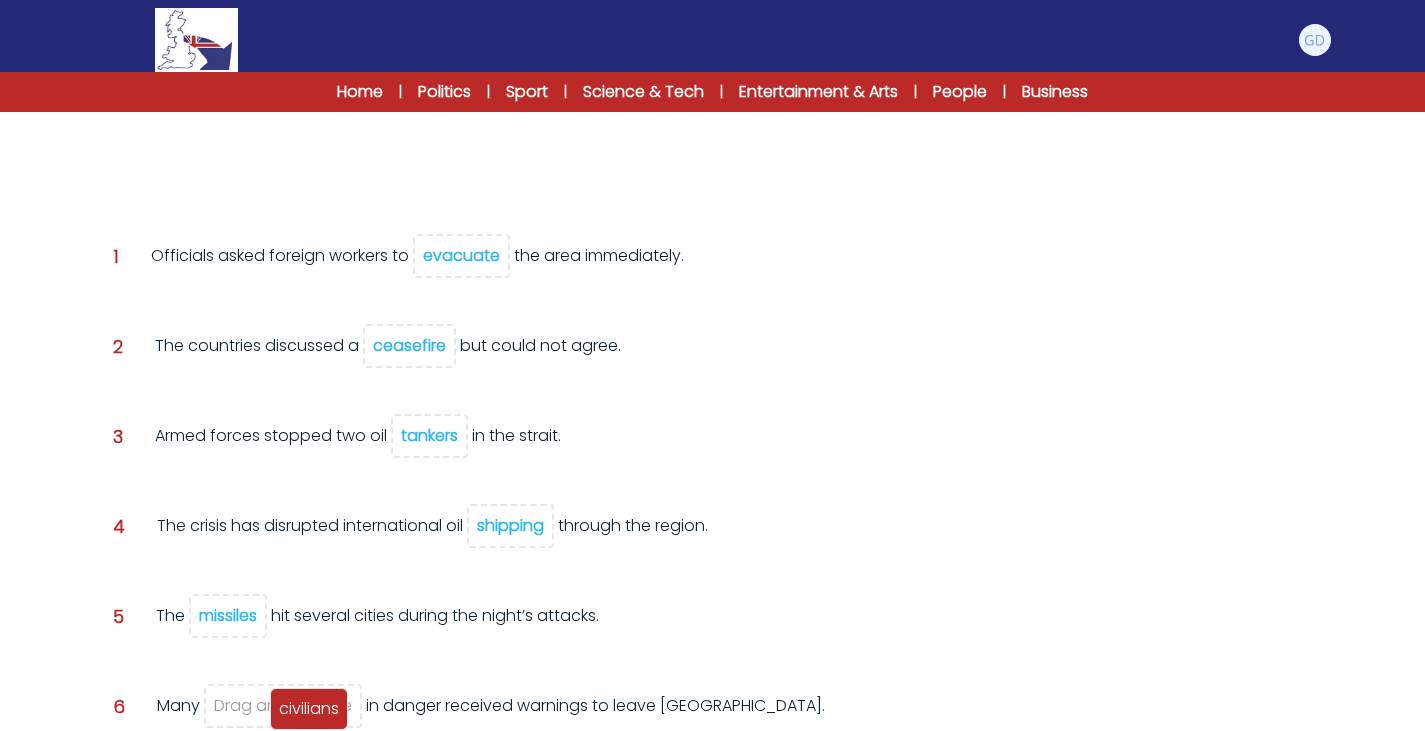 drag, startPoint x: 137, startPoint y: 143, endPoint x: 294, endPoint y: 707, distance: 585.4443 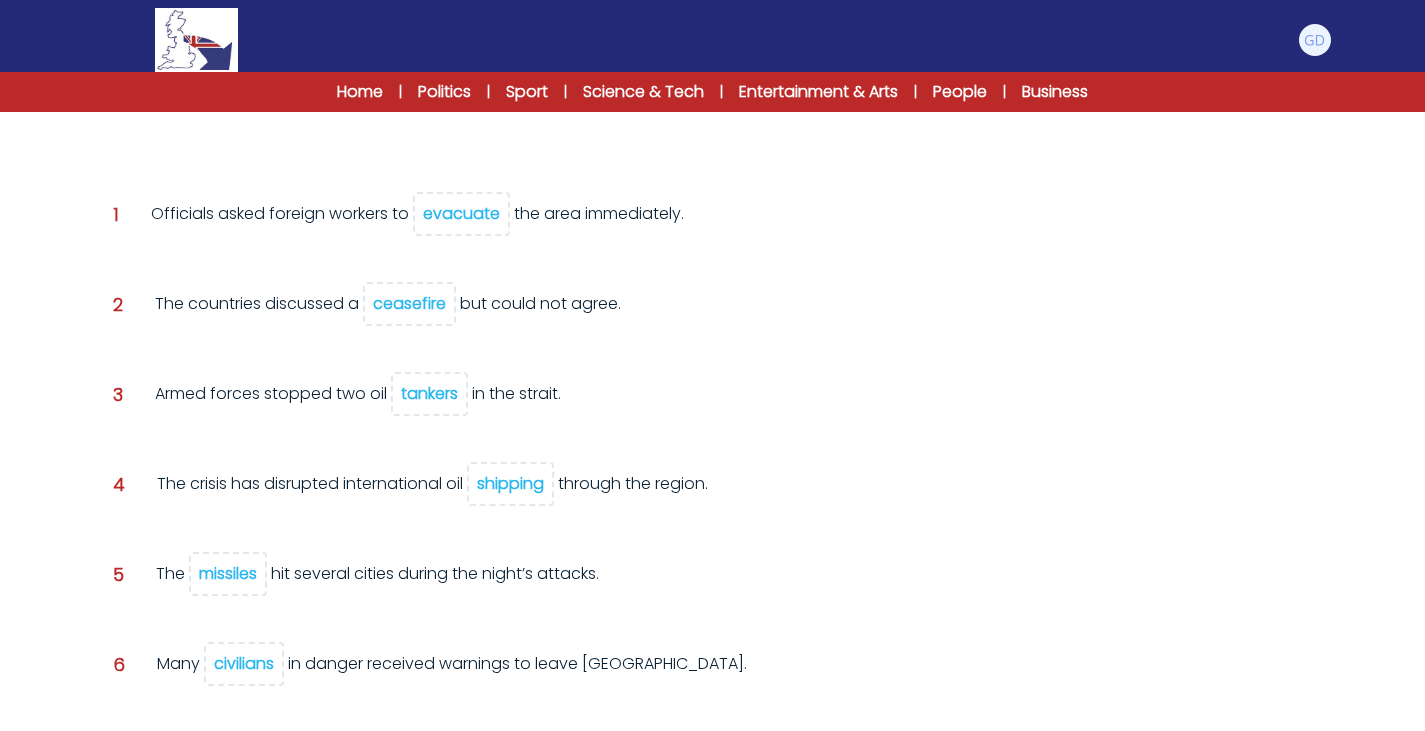 scroll, scrollTop: 434, scrollLeft: 0, axis: vertical 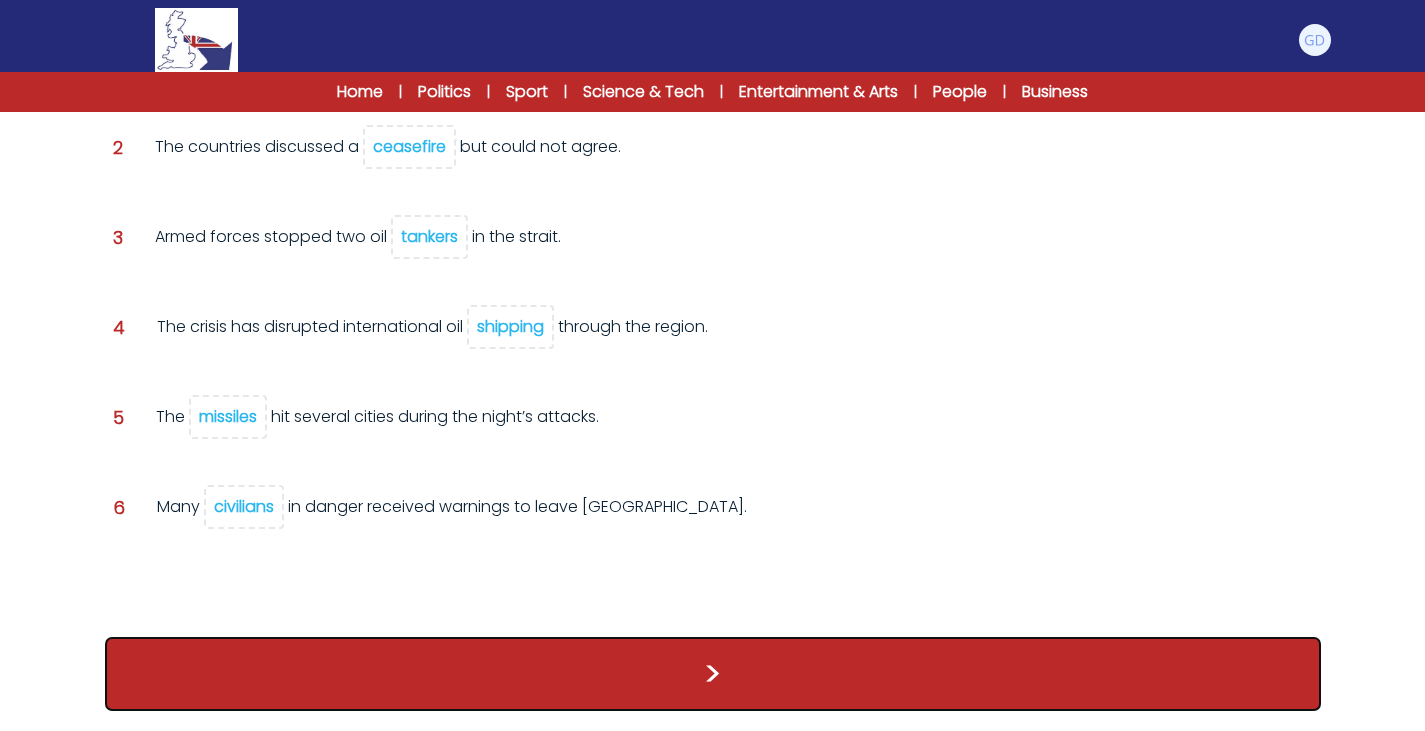 click on ">" at bounding box center [713, 674] 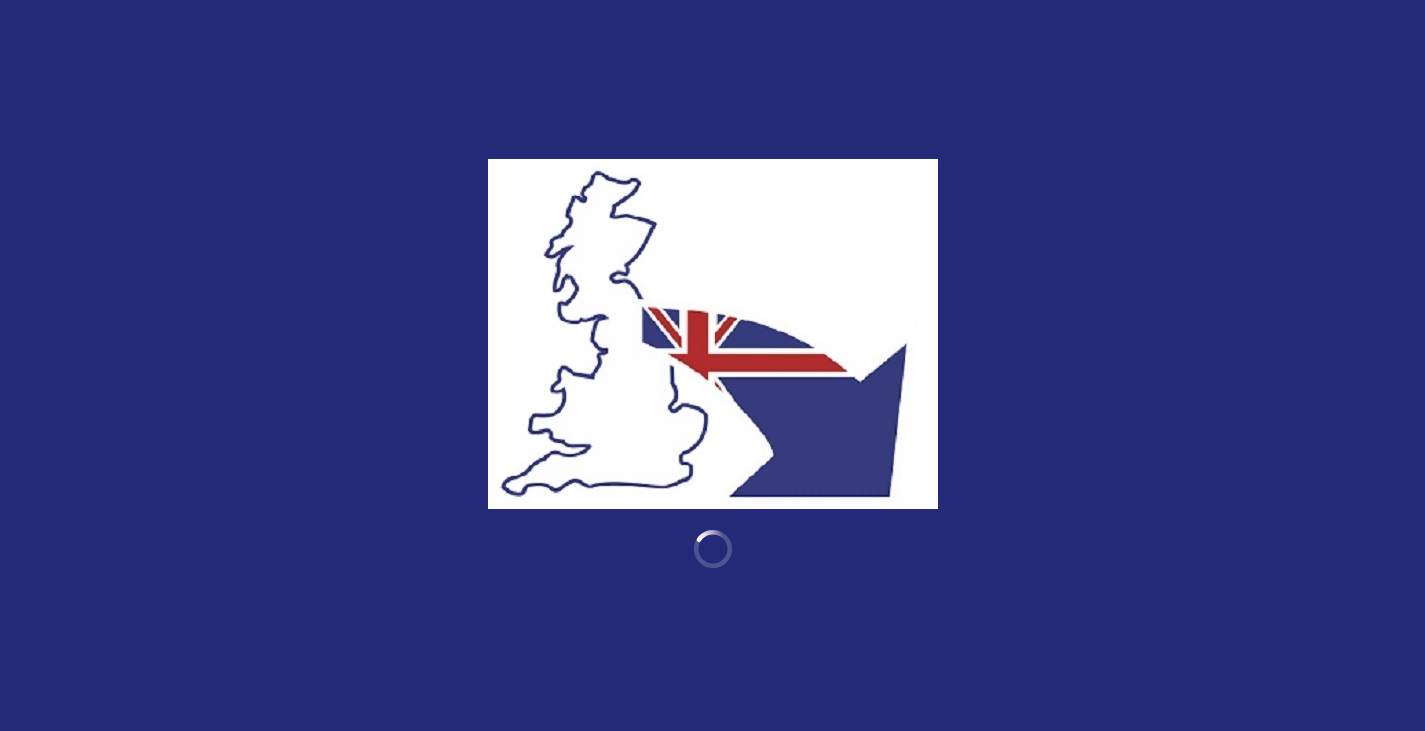 scroll, scrollTop: 0, scrollLeft: 0, axis: both 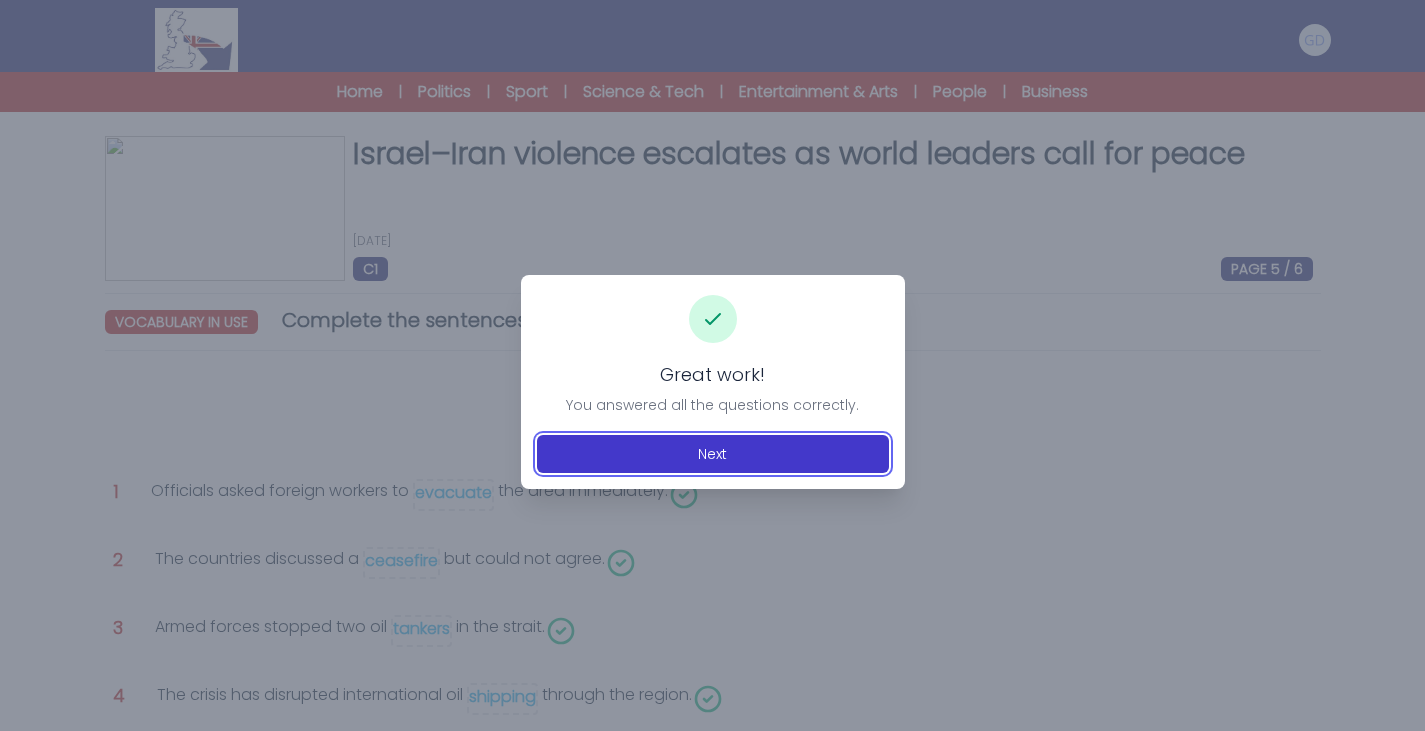 click on "Next" at bounding box center (713, 454) 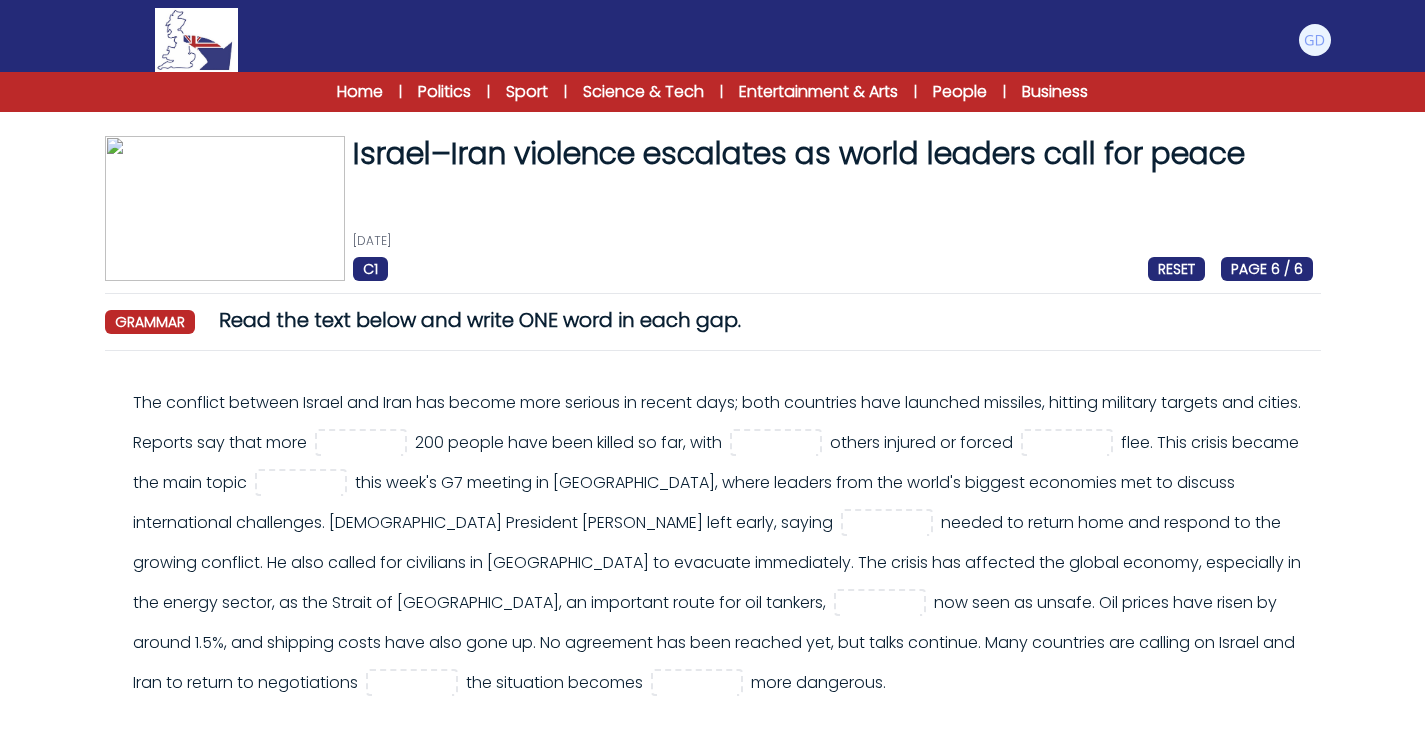scroll, scrollTop: 2, scrollLeft: 0, axis: vertical 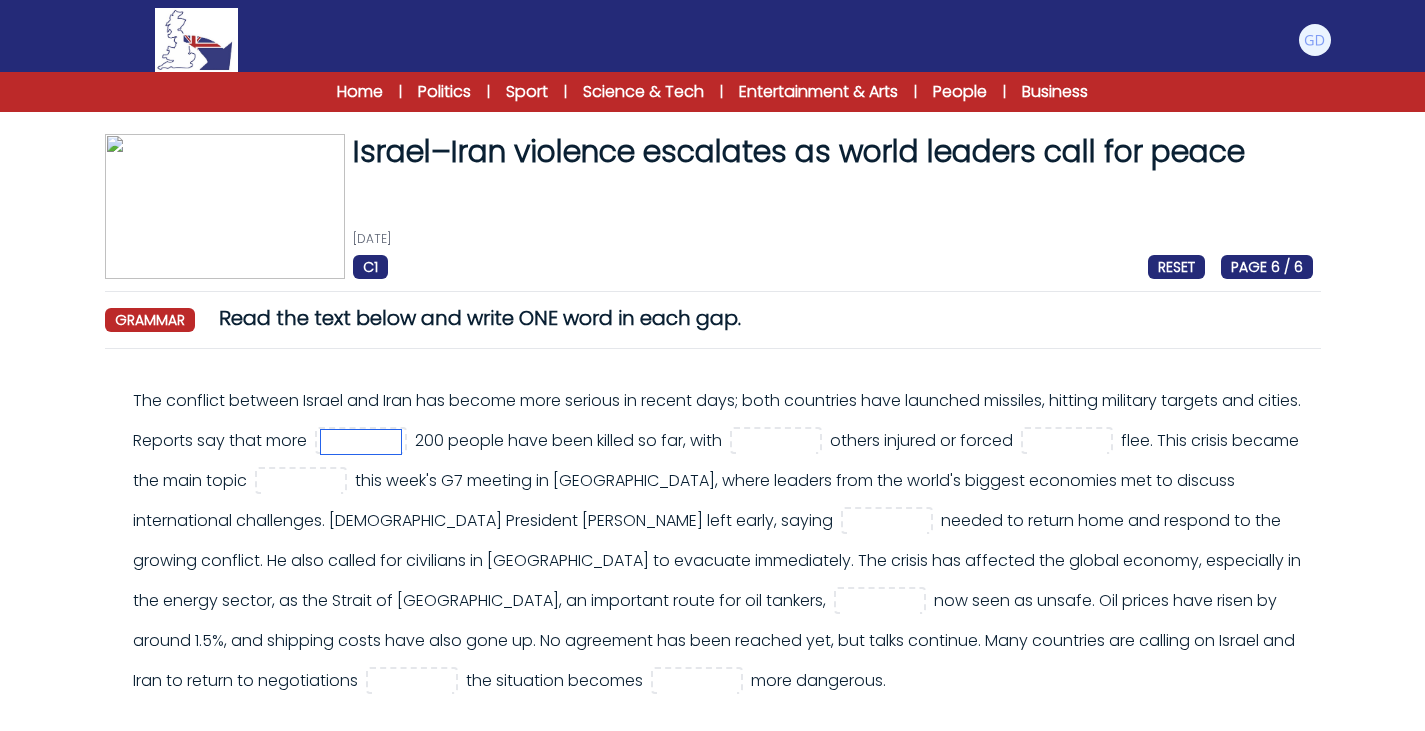 click at bounding box center [361, 442] 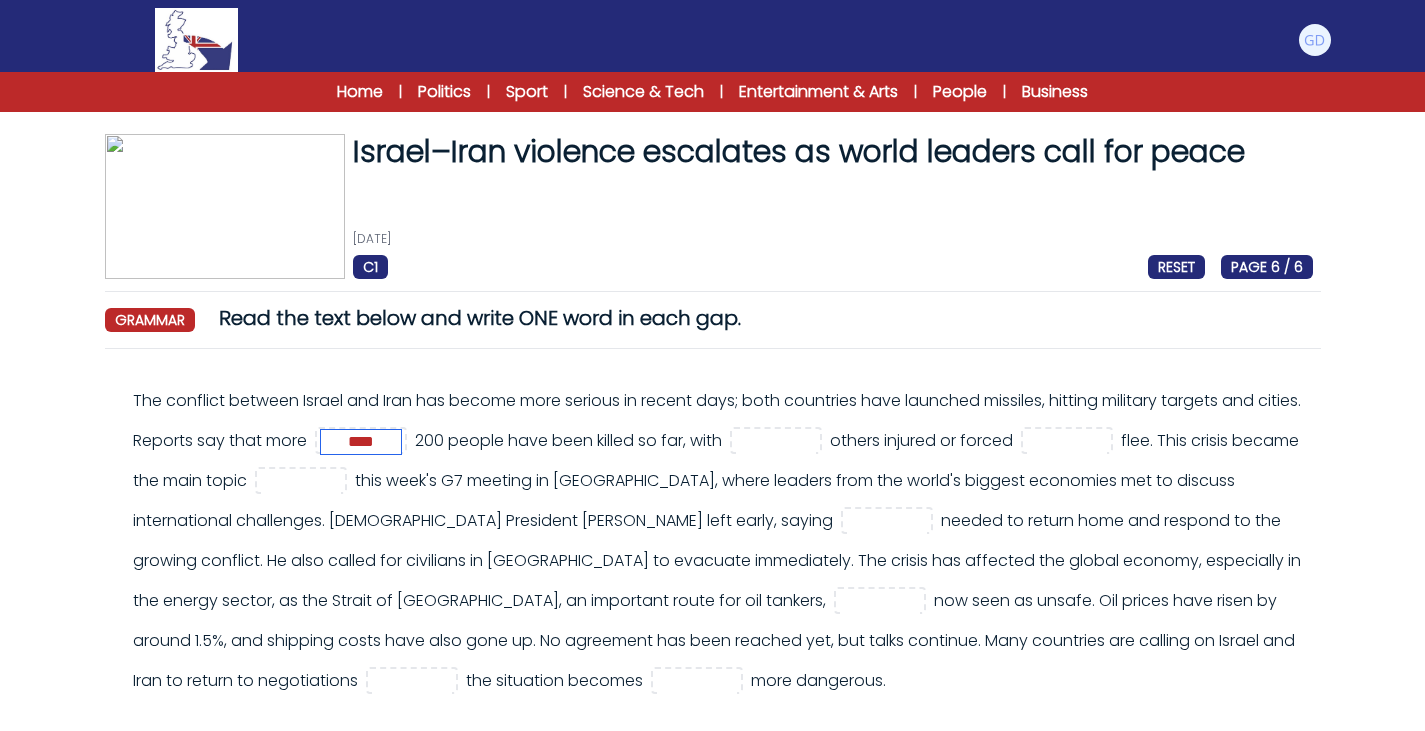 type on "****" 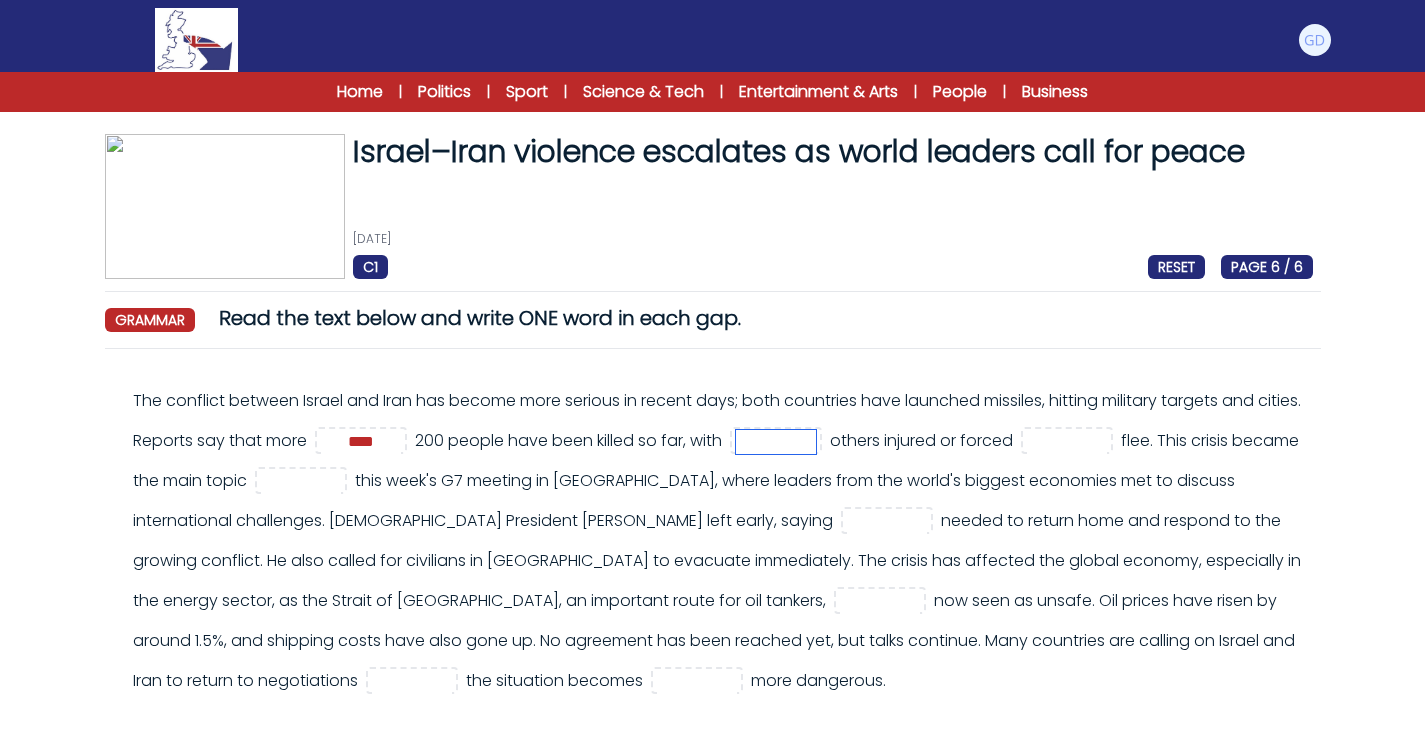 click at bounding box center [776, 442] 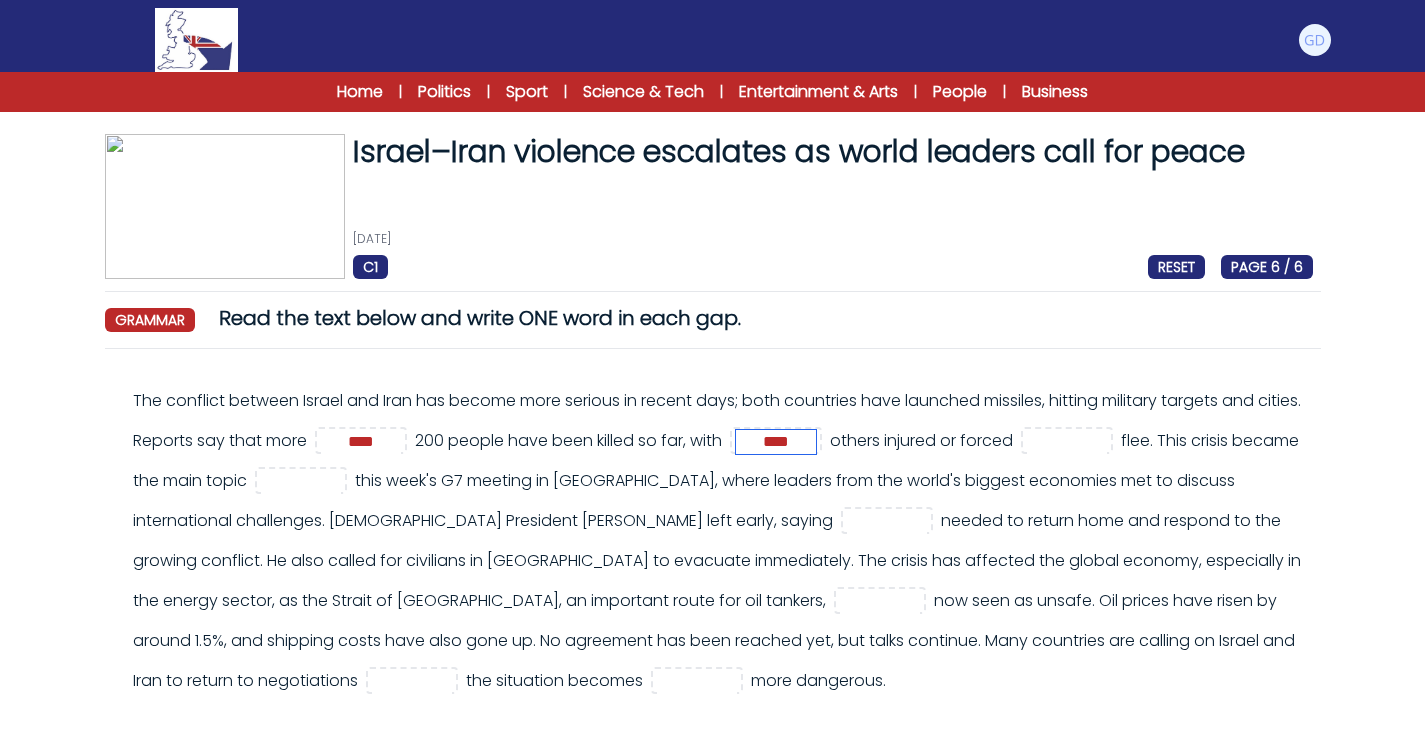 type on "****" 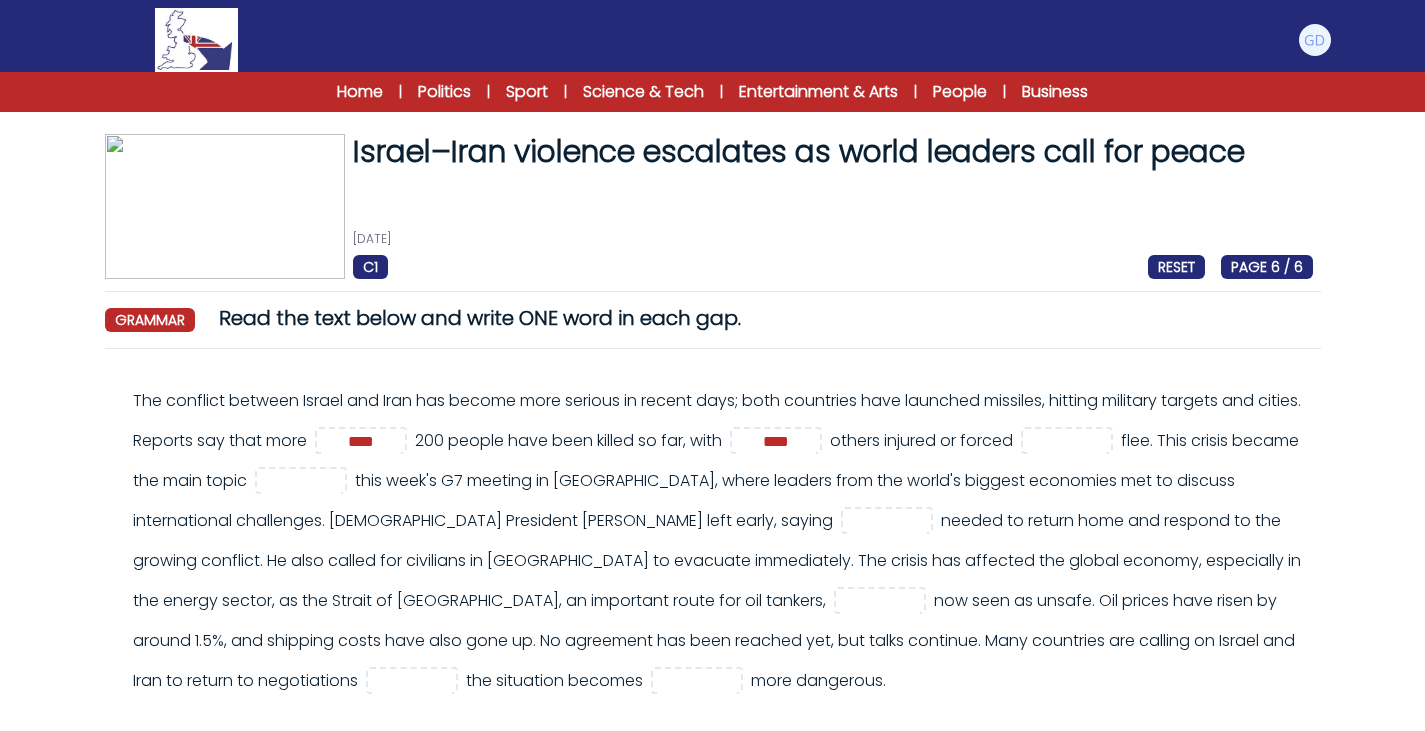 click on "Israel–Iran violence escalates as world leaders call for peace
16th June 2025
C1
RESET
PAGE
6
/ 6
Israel–Iran violence escalates as world leaders call for peace
RESET
>" at bounding box center (713, 508) 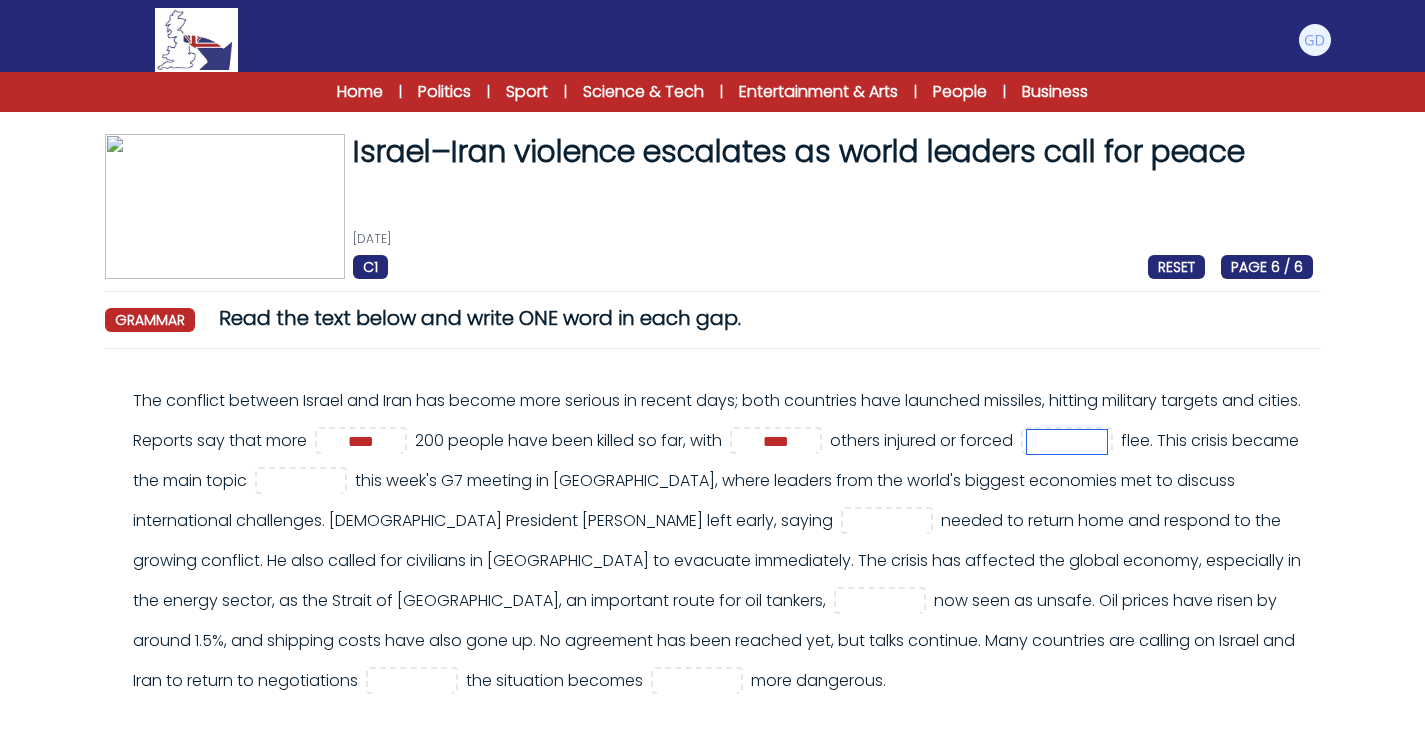 click at bounding box center [1067, 442] 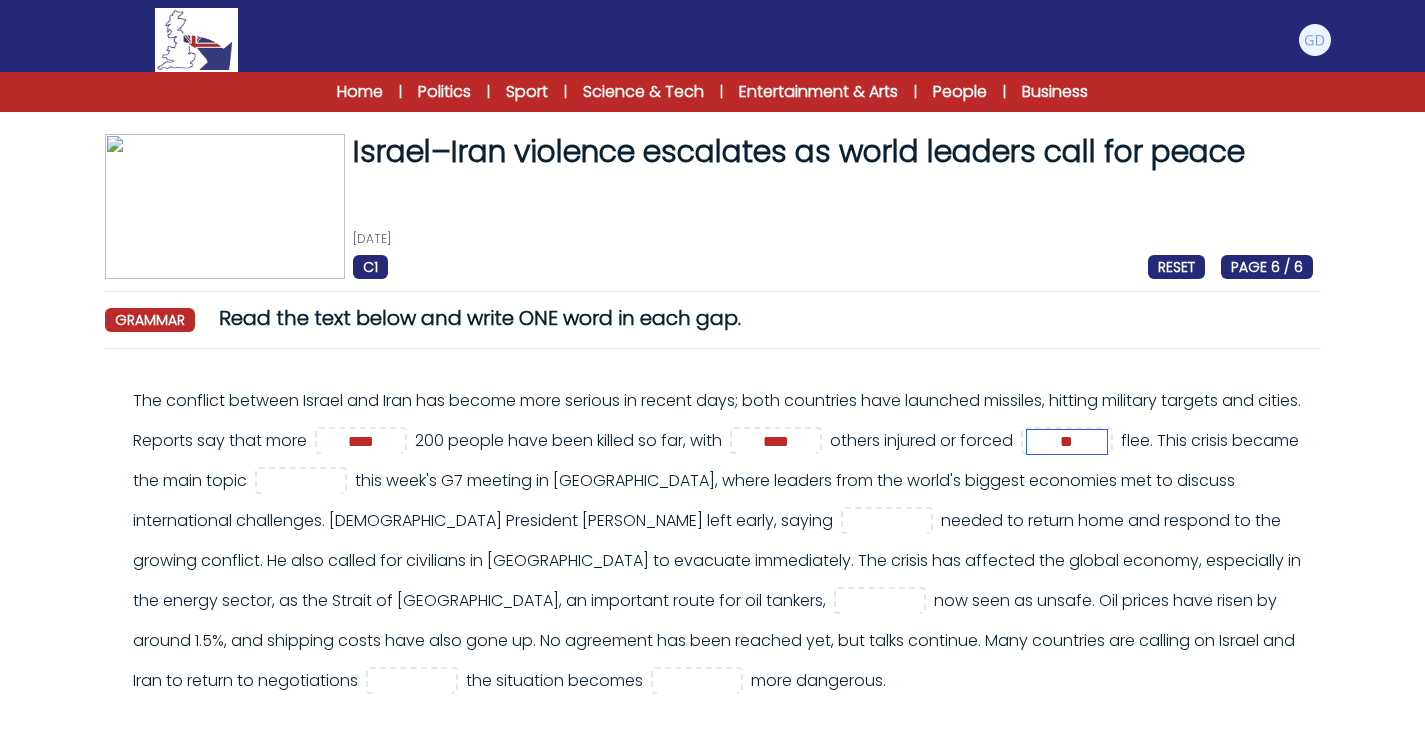 type on "**" 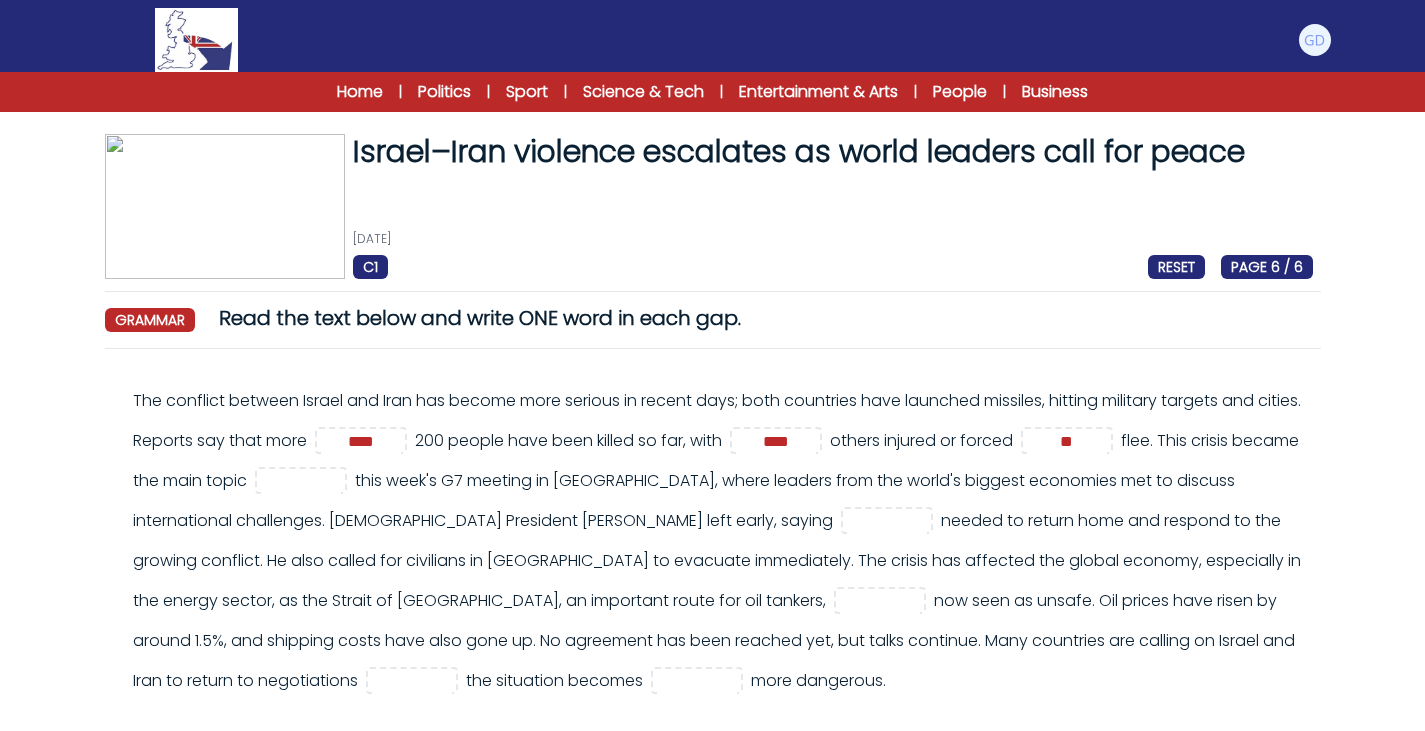 click on "The conflict between Israel and Iran has become more serious in recent days; both countries have launched missiles, hitting military targets and cities. Reports say that more
****
**** **" at bounding box center (723, 541) 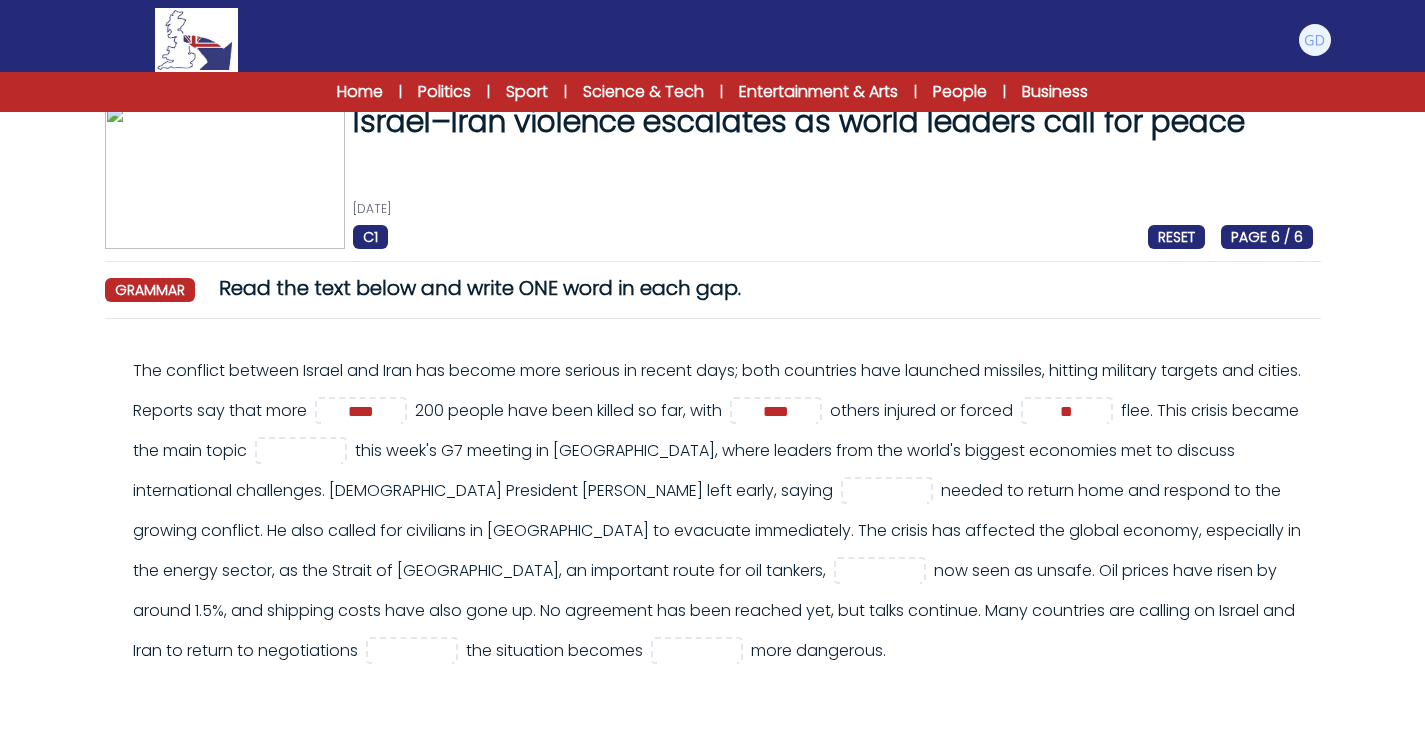 scroll, scrollTop: 33, scrollLeft: 0, axis: vertical 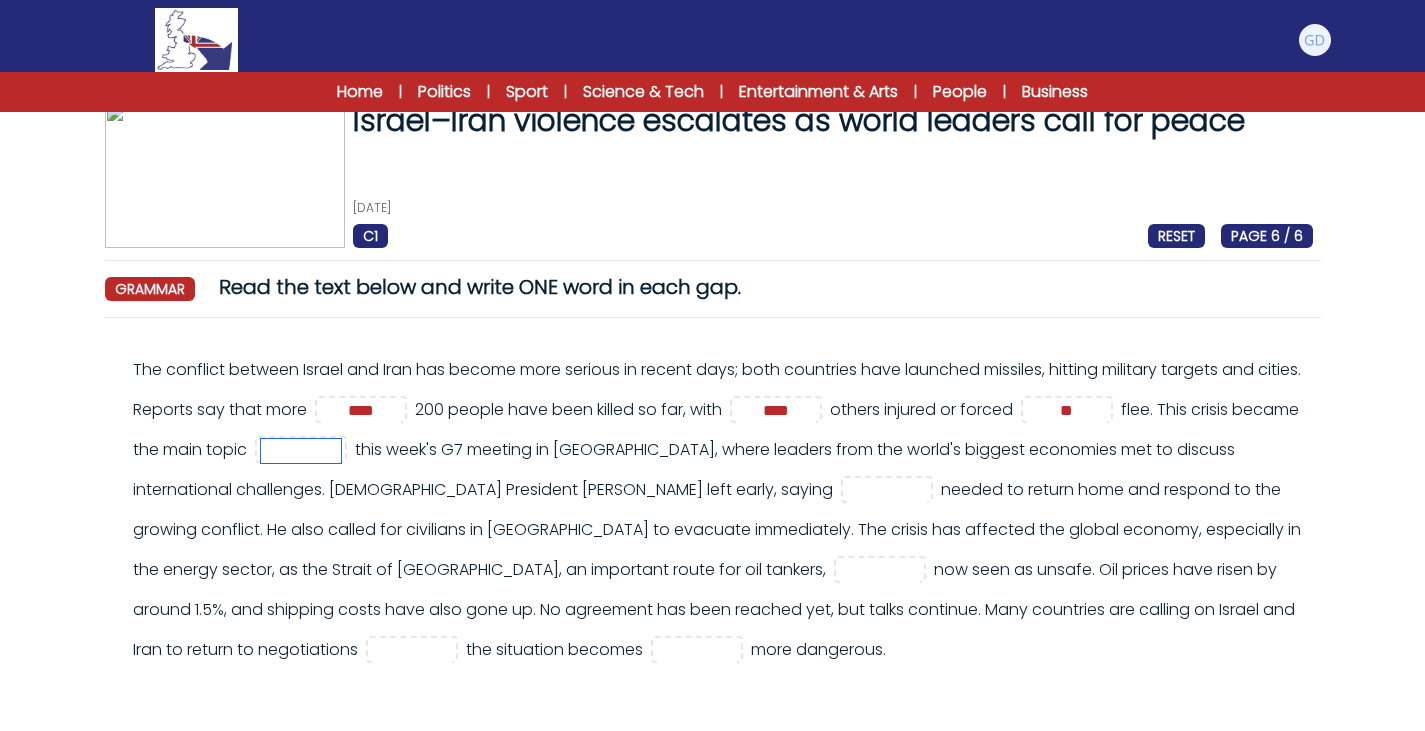 click at bounding box center [301, 451] 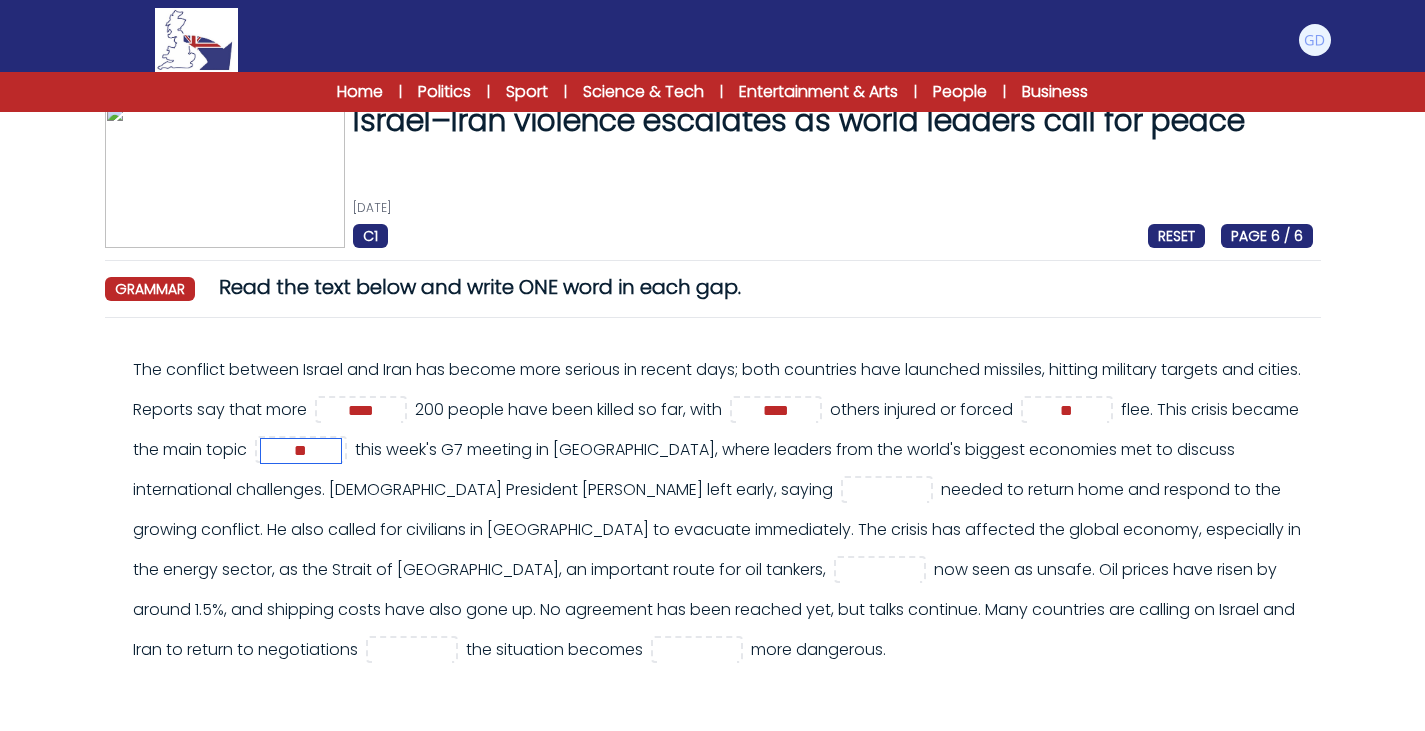 type on "**" 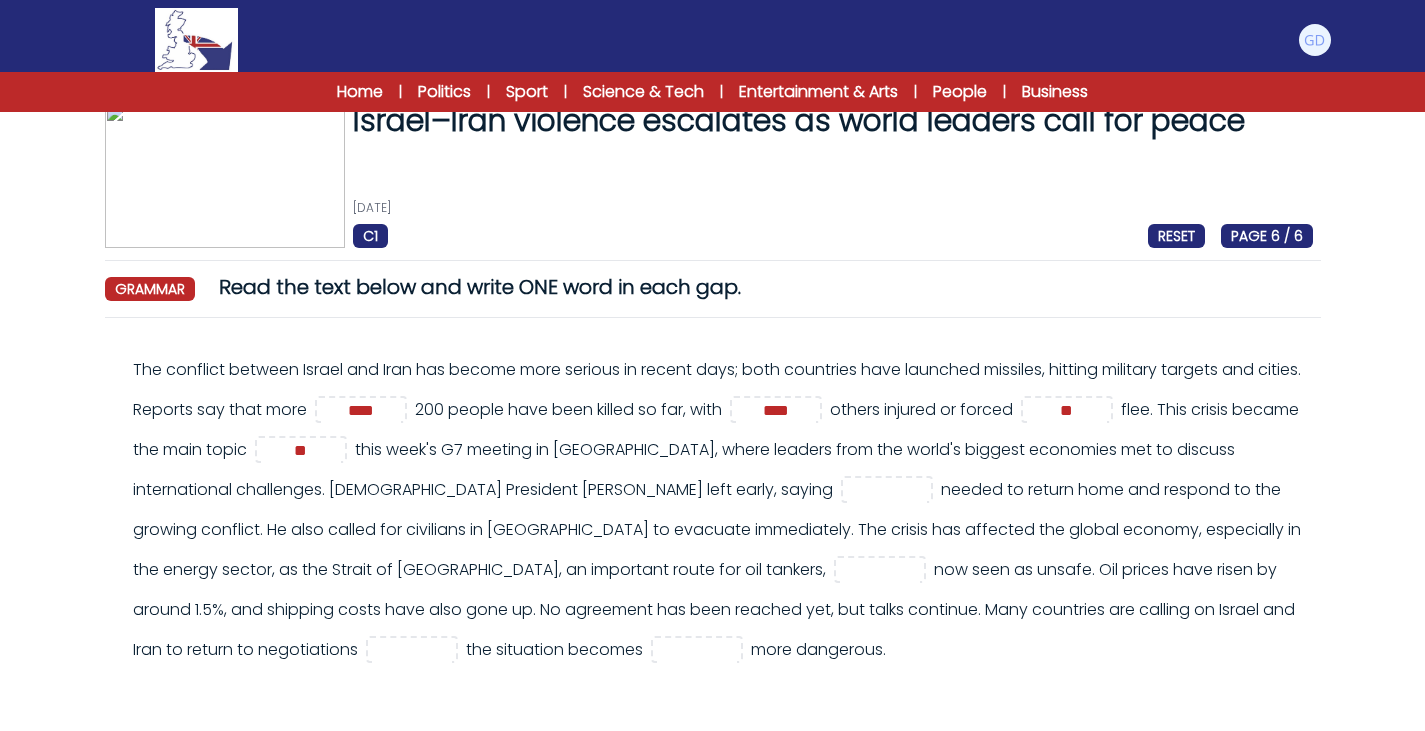 click on "The conflict between Israel and Iran has become more serious in recent days; both countries have launched missiles, hitting military targets and cities. Reports say that more
****
**** ** **" at bounding box center [723, 510] 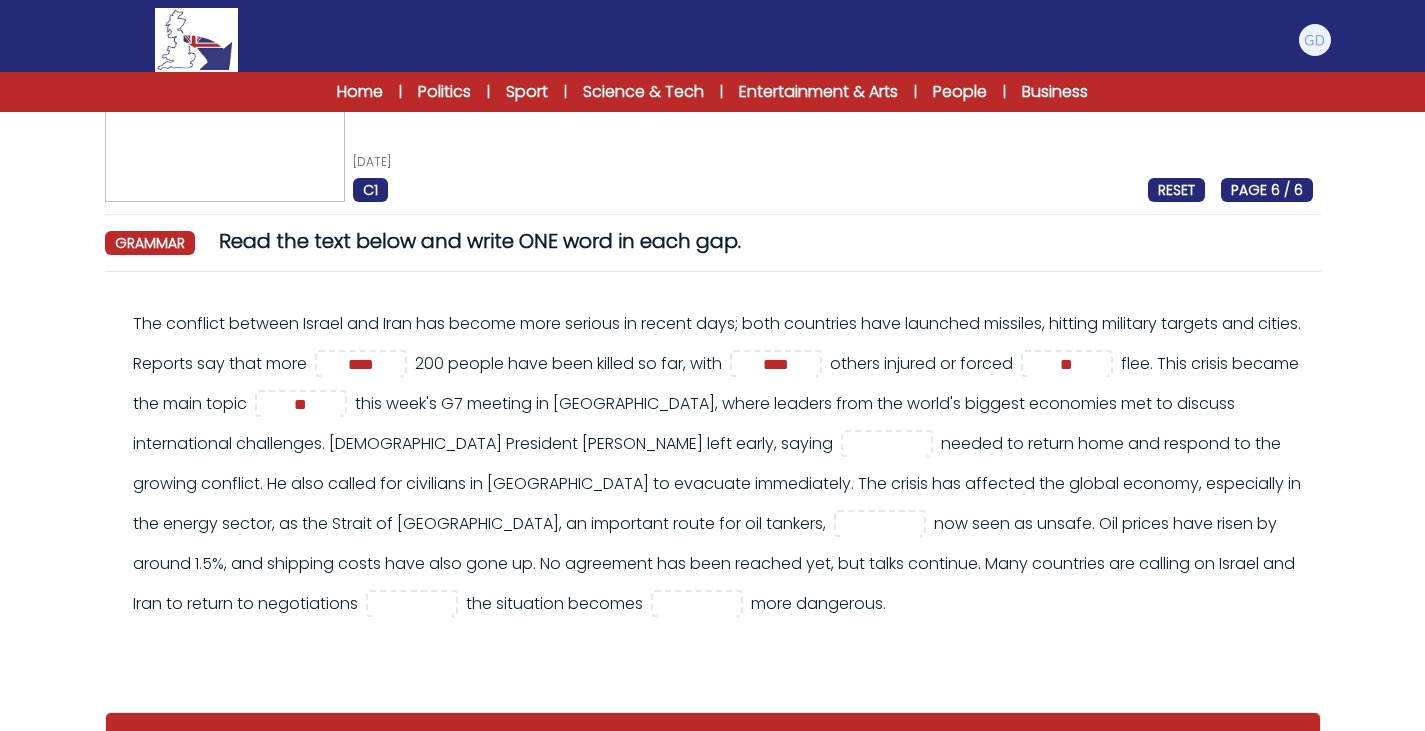 scroll, scrollTop: 84, scrollLeft: 0, axis: vertical 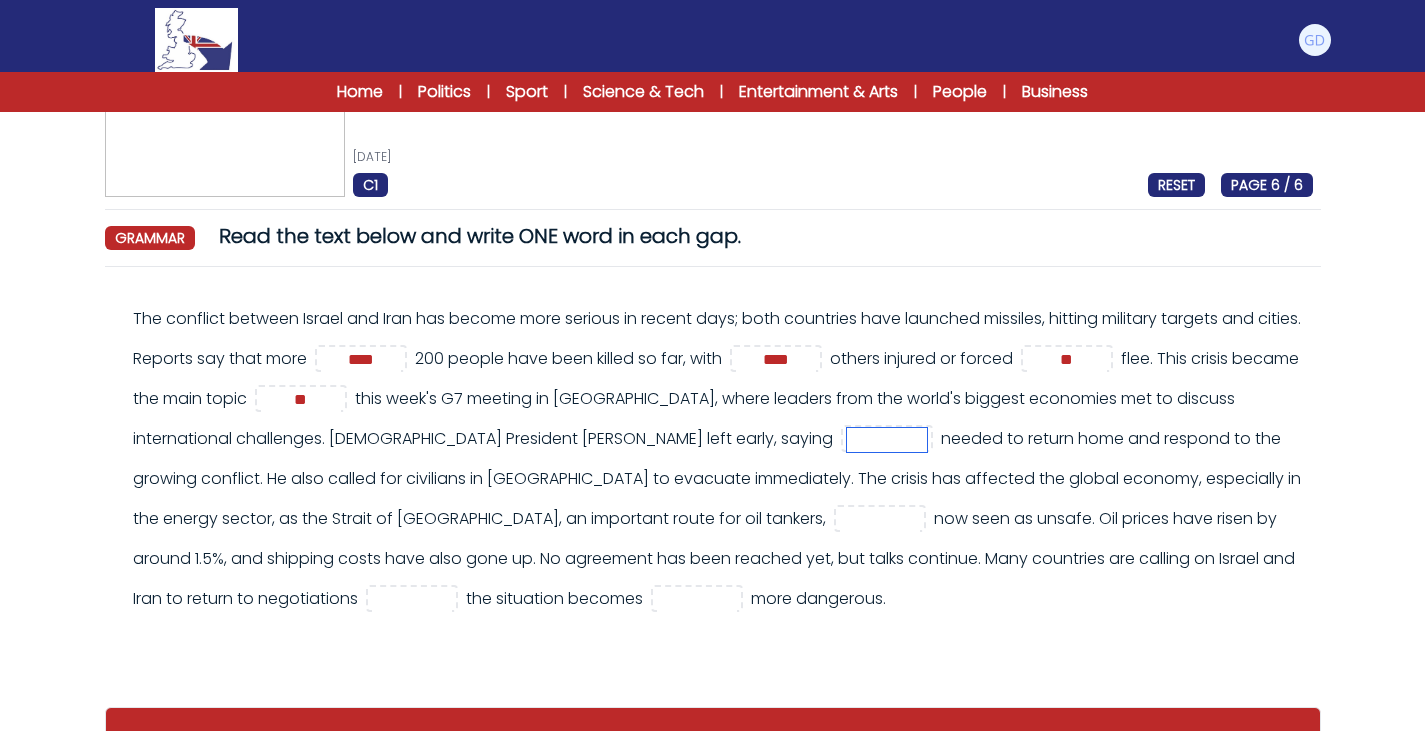 click at bounding box center (887, 440) 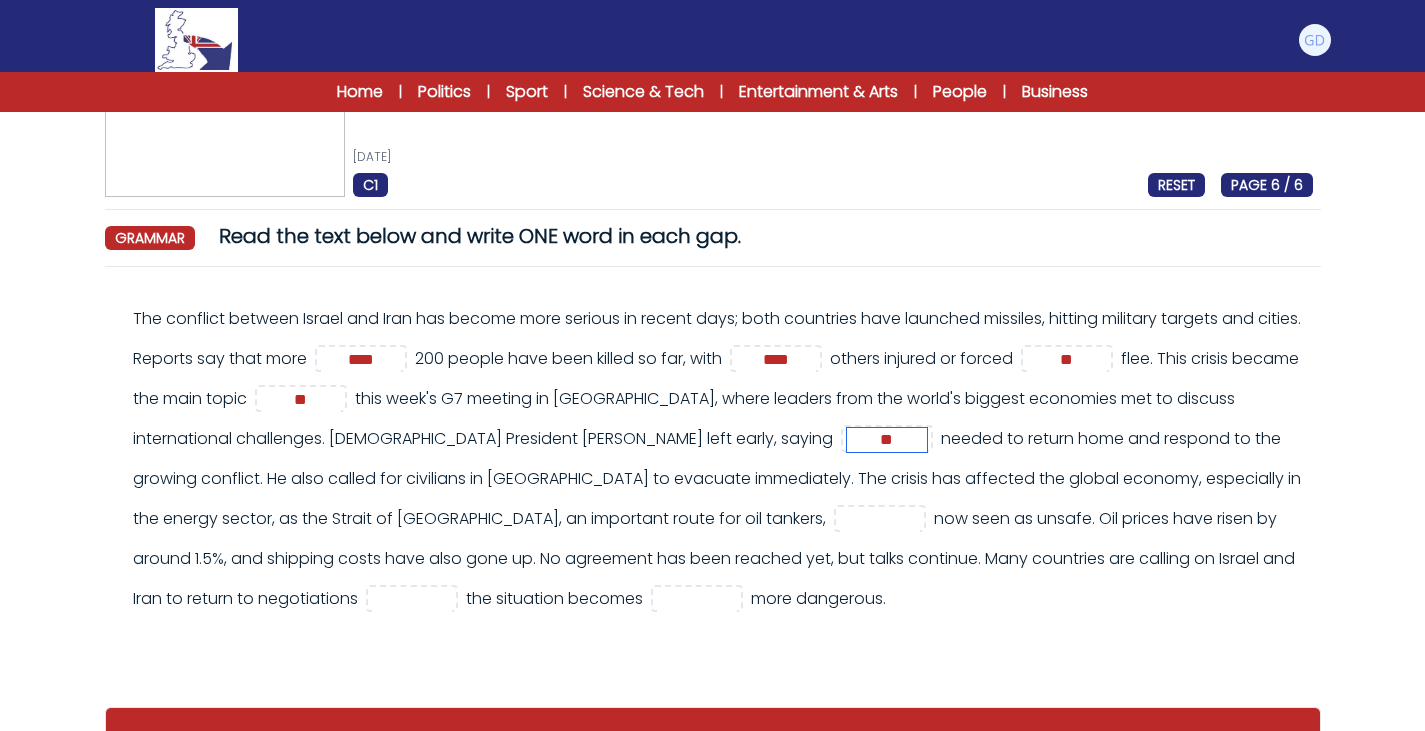 type on "**" 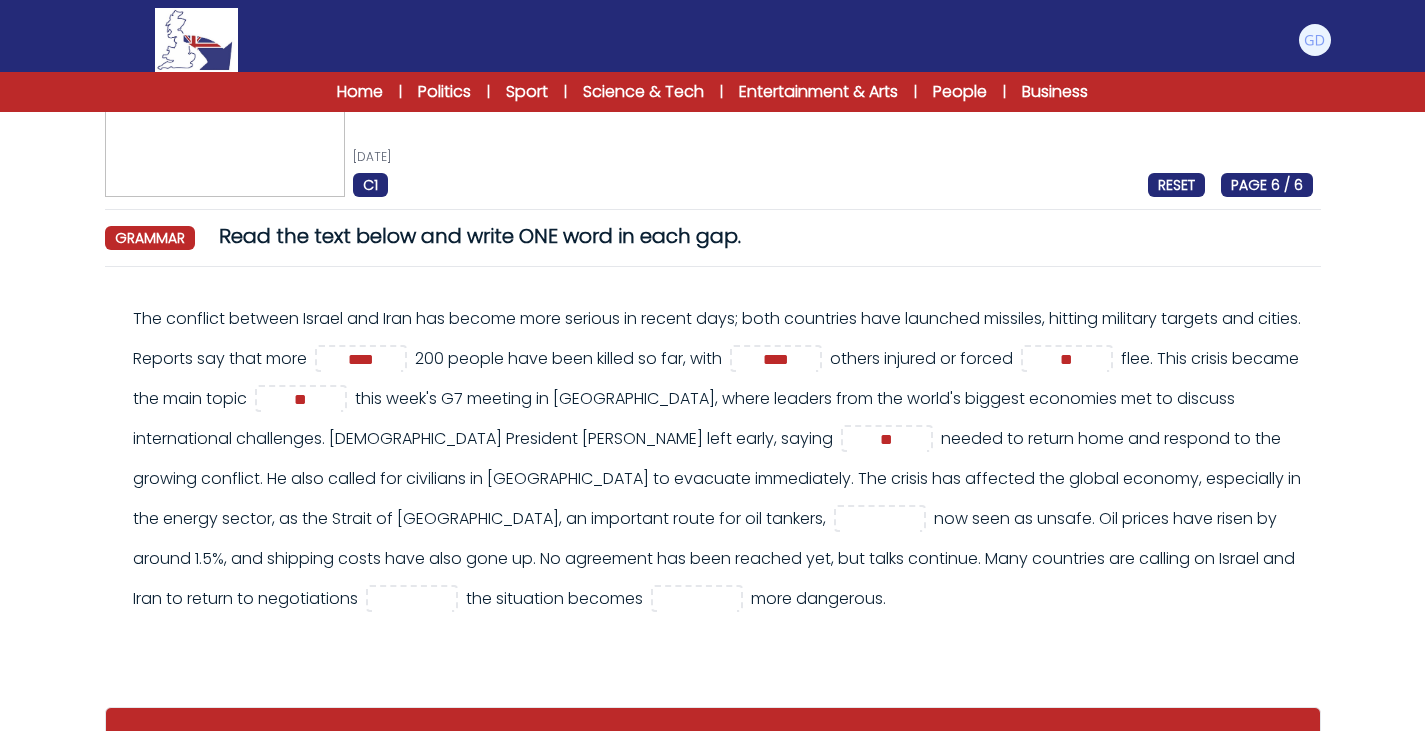 click on "The conflict between Israel and Iran has become more serious in recent days; both countries have launched missiles, hitting military targets and cities. Reports say that more
****
**** ** ** **" at bounding box center (723, 459) 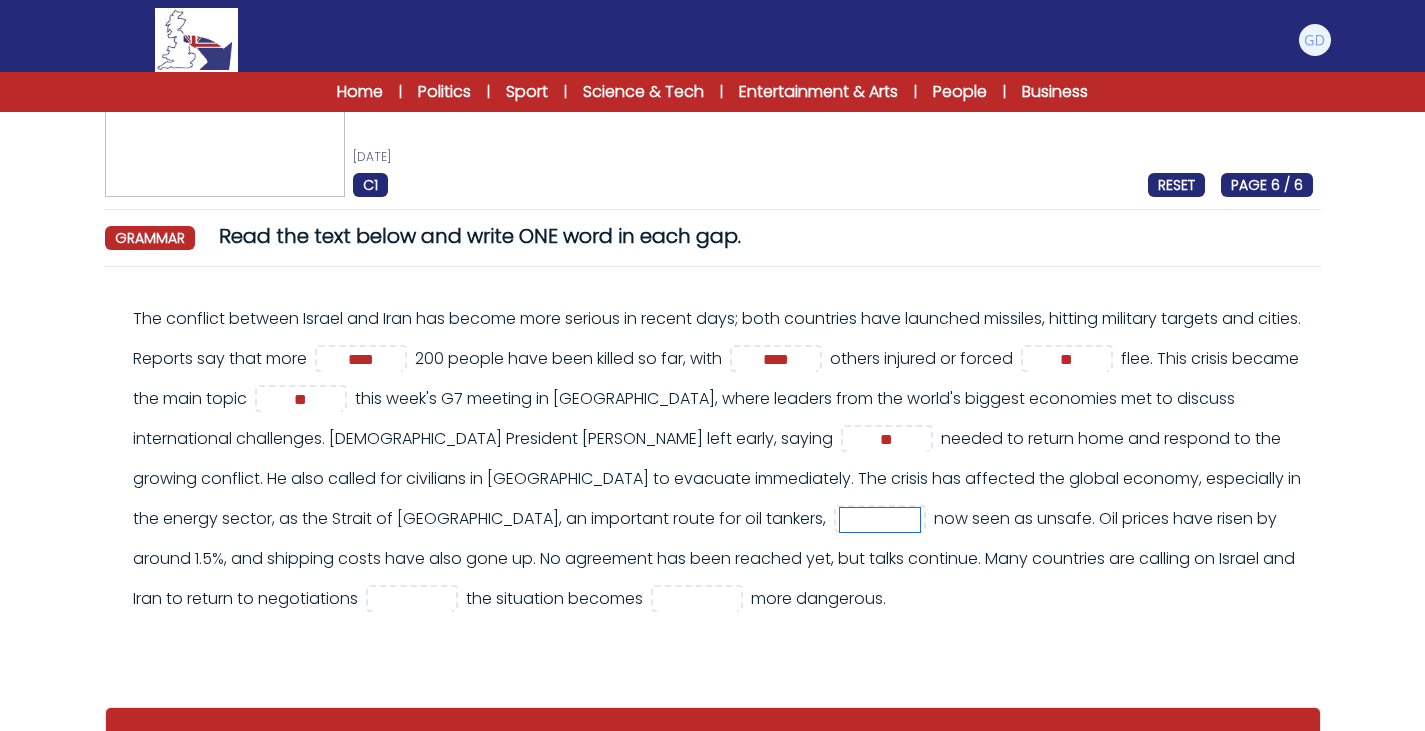 click at bounding box center [880, 520] 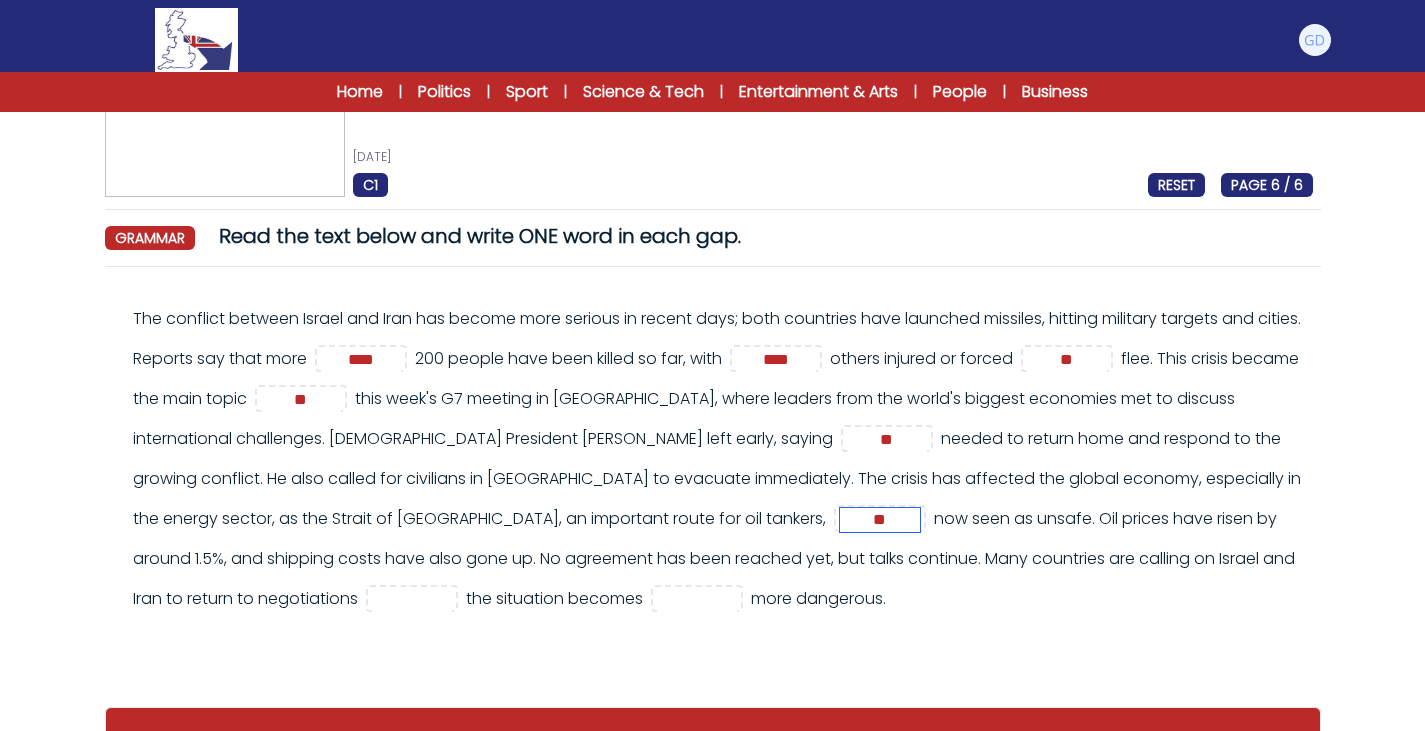 type on "**" 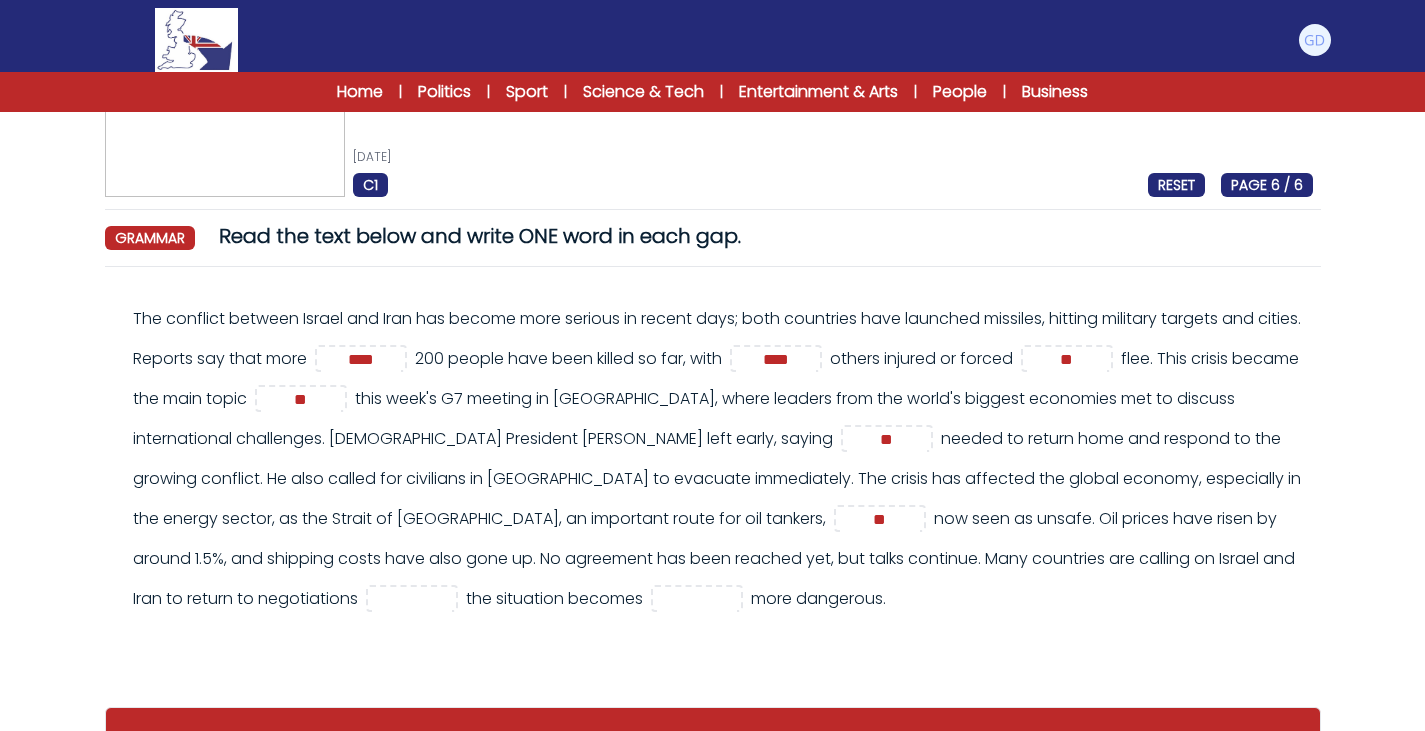click on "The conflict between Israel and Iran has become more serious in recent days; both countries have launched missiles, hitting military targets and cities. Reports say that more
****
**** ** ** ** **" at bounding box center (723, 459) 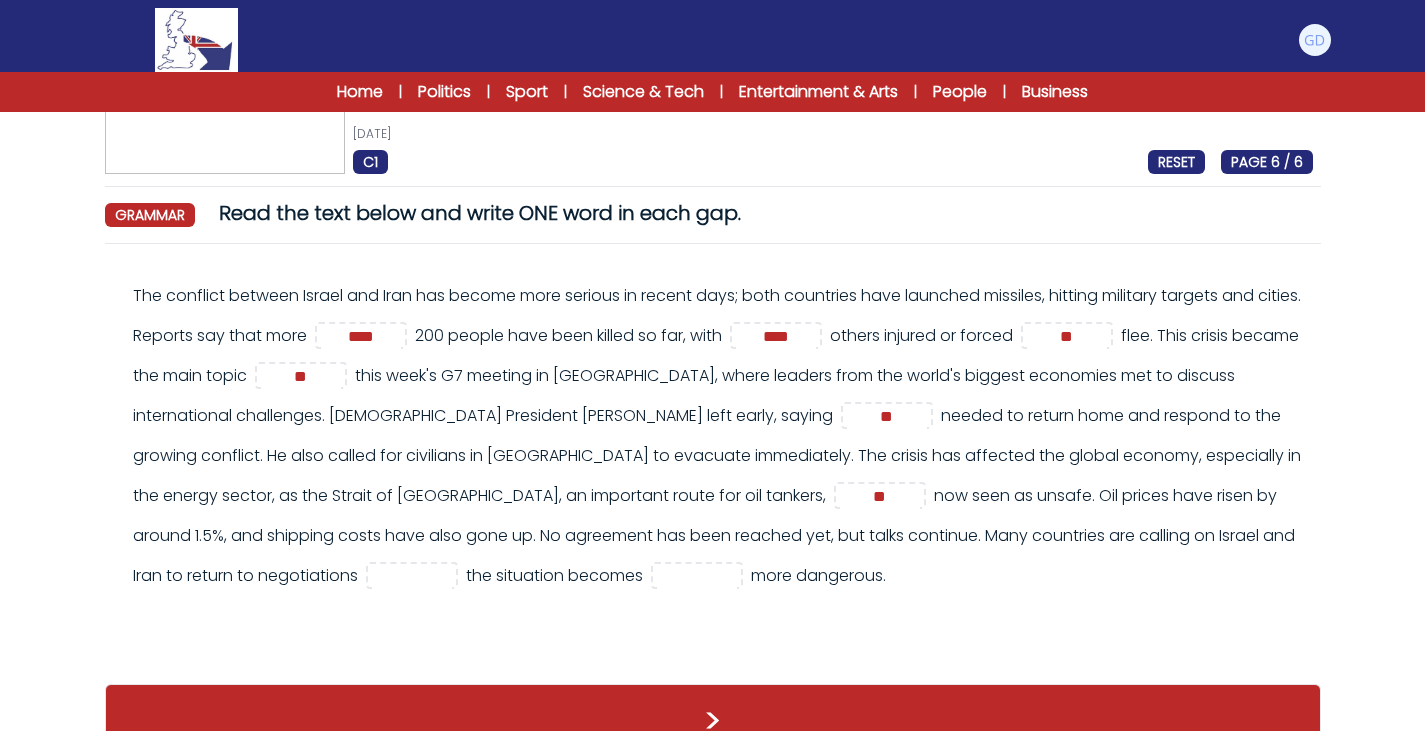 scroll, scrollTop: 108, scrollLeft: 0, axis: vertical 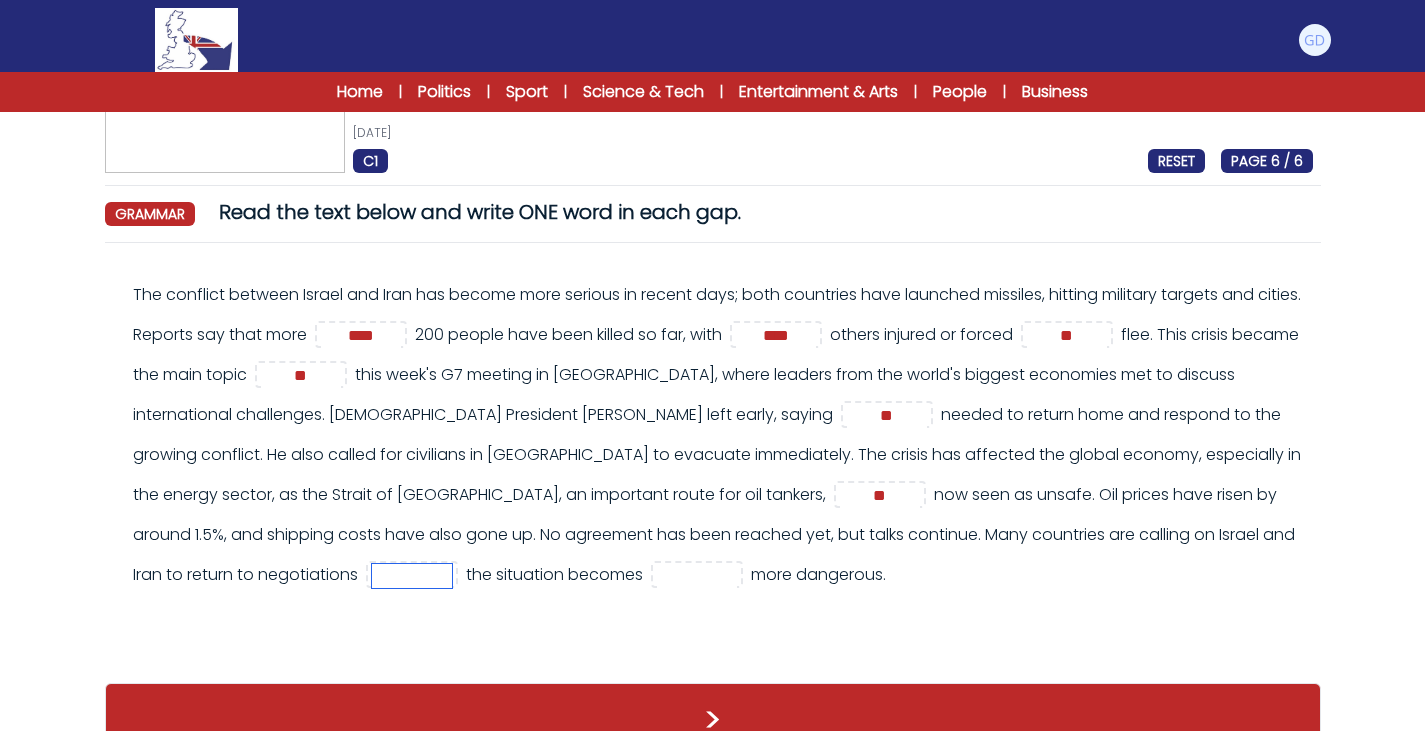 click at bounding box center [412, 576] 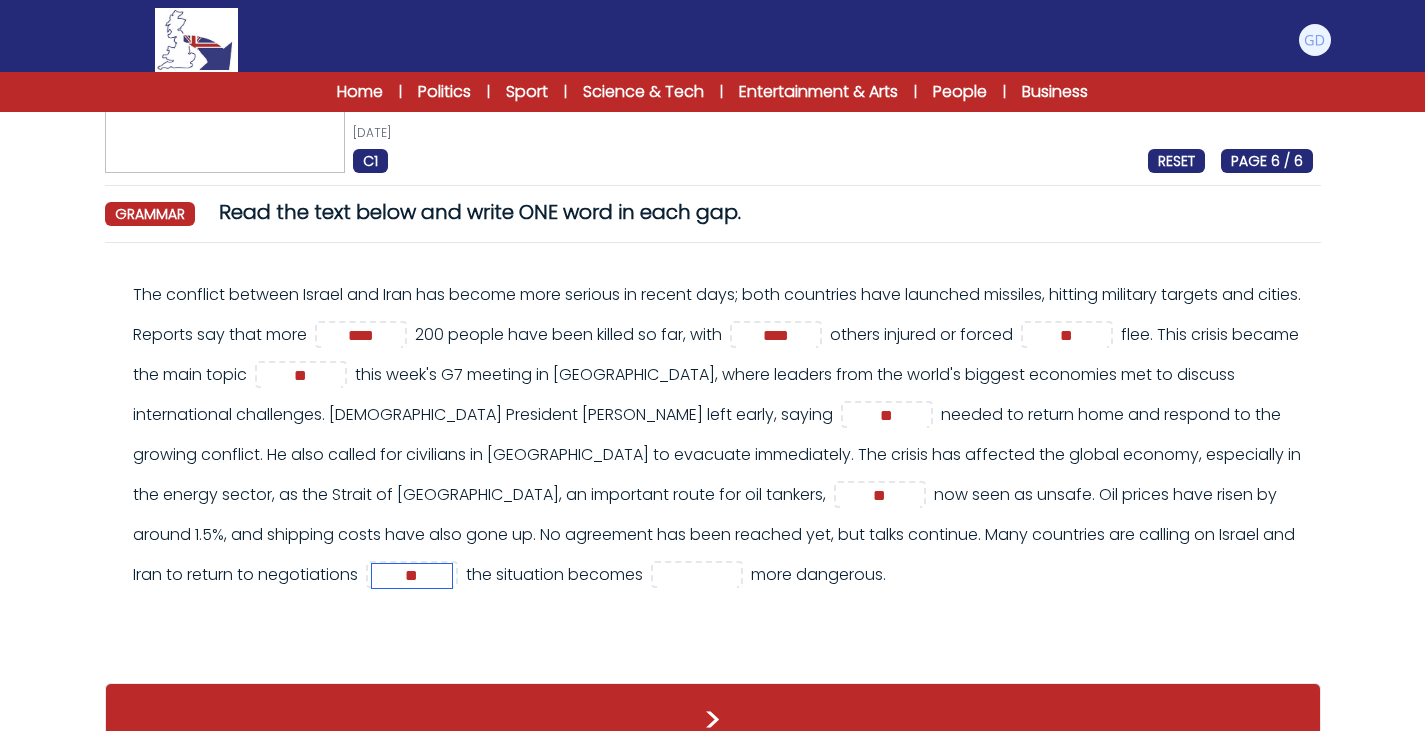 type on "**" 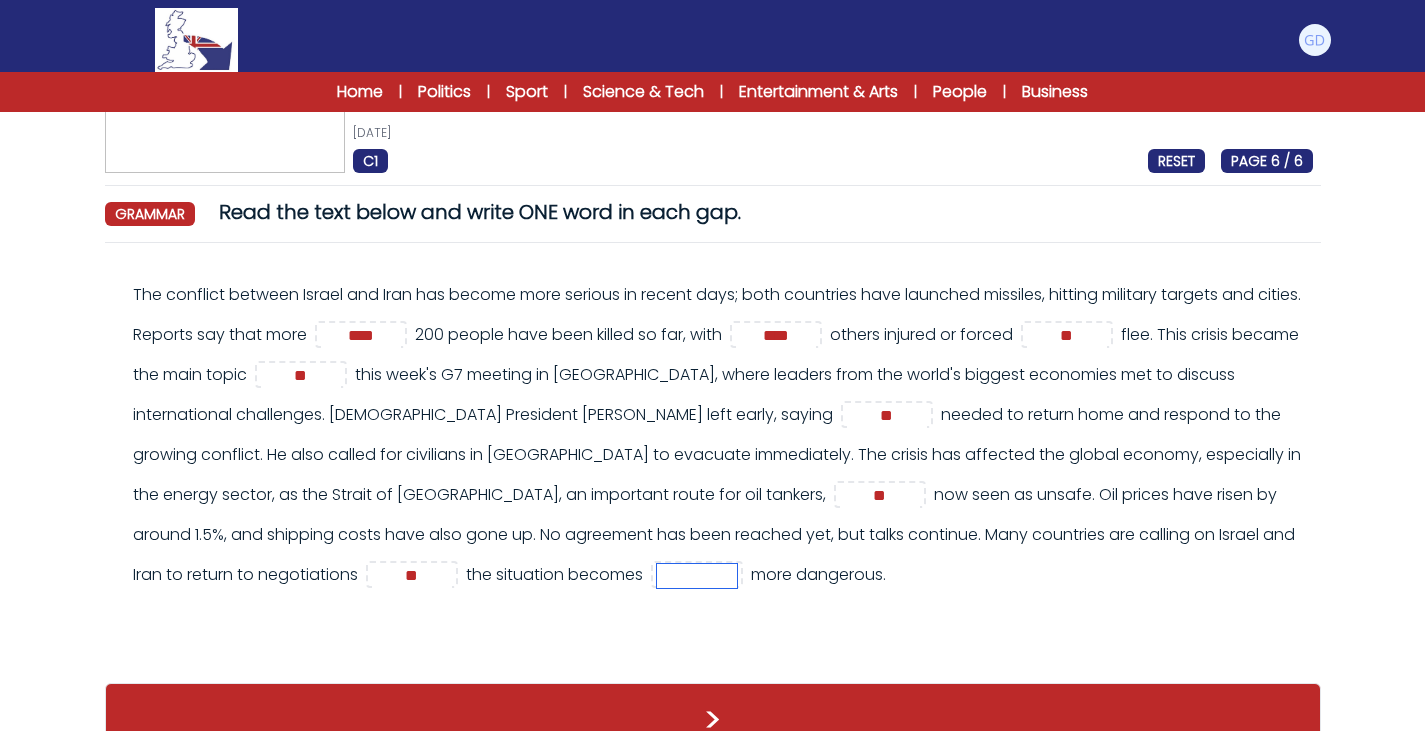 click at bounding box center (697, 576) 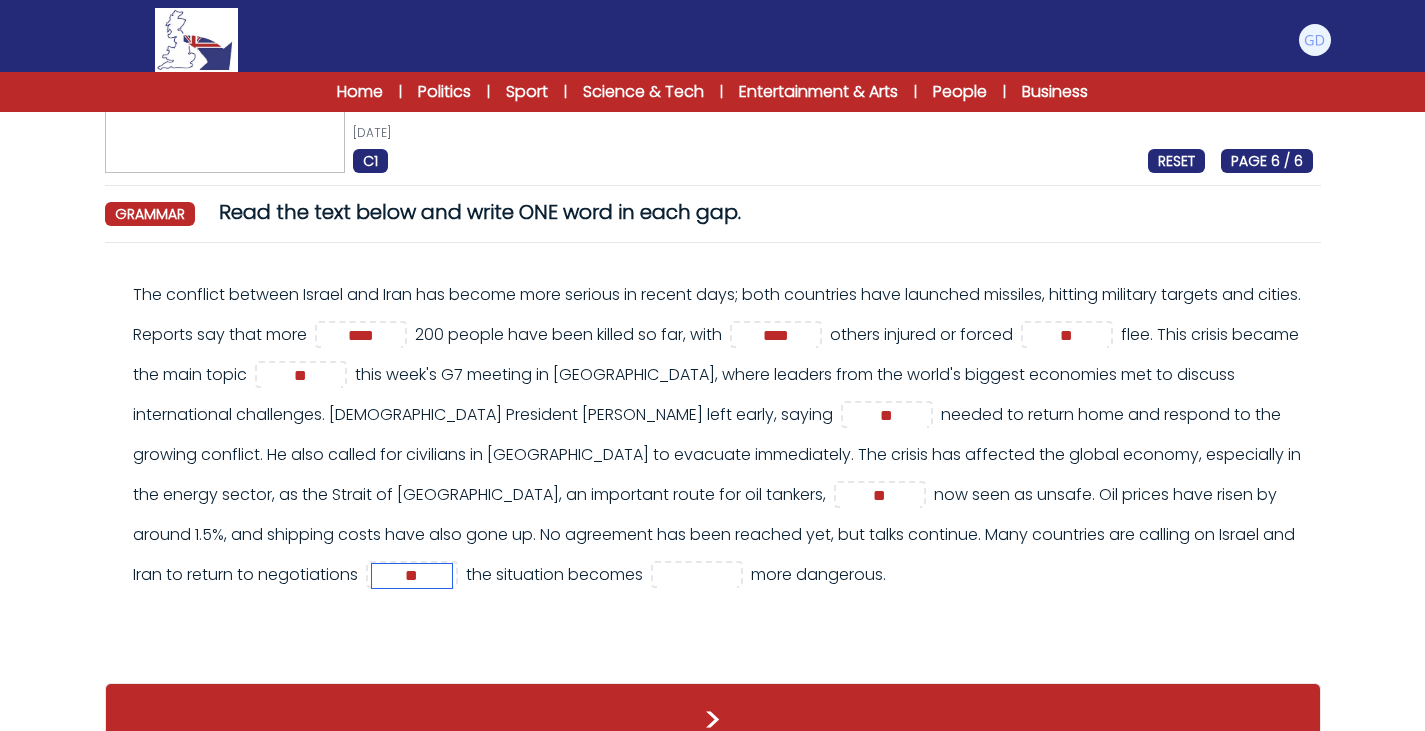 click on "**" at bounding box center (412, 576) 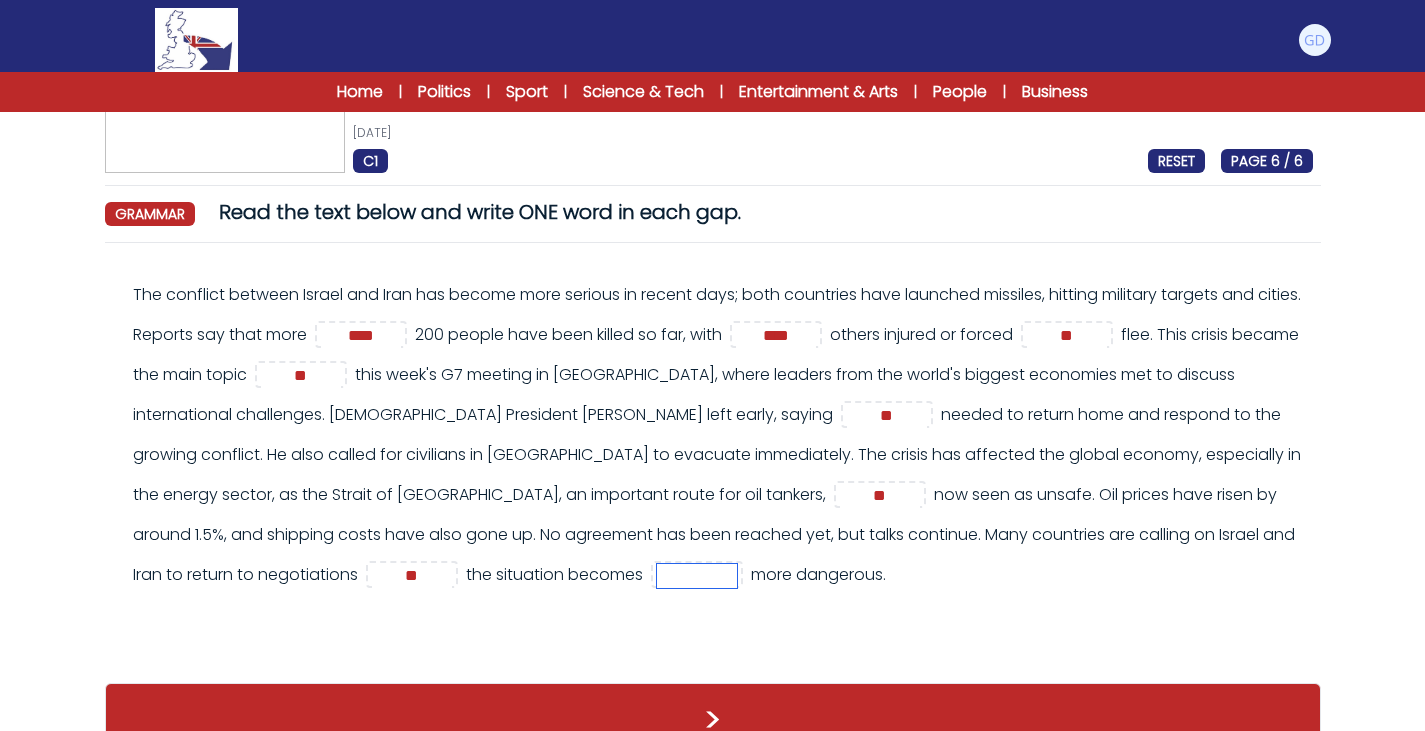 click at bounding box center (697, 576) 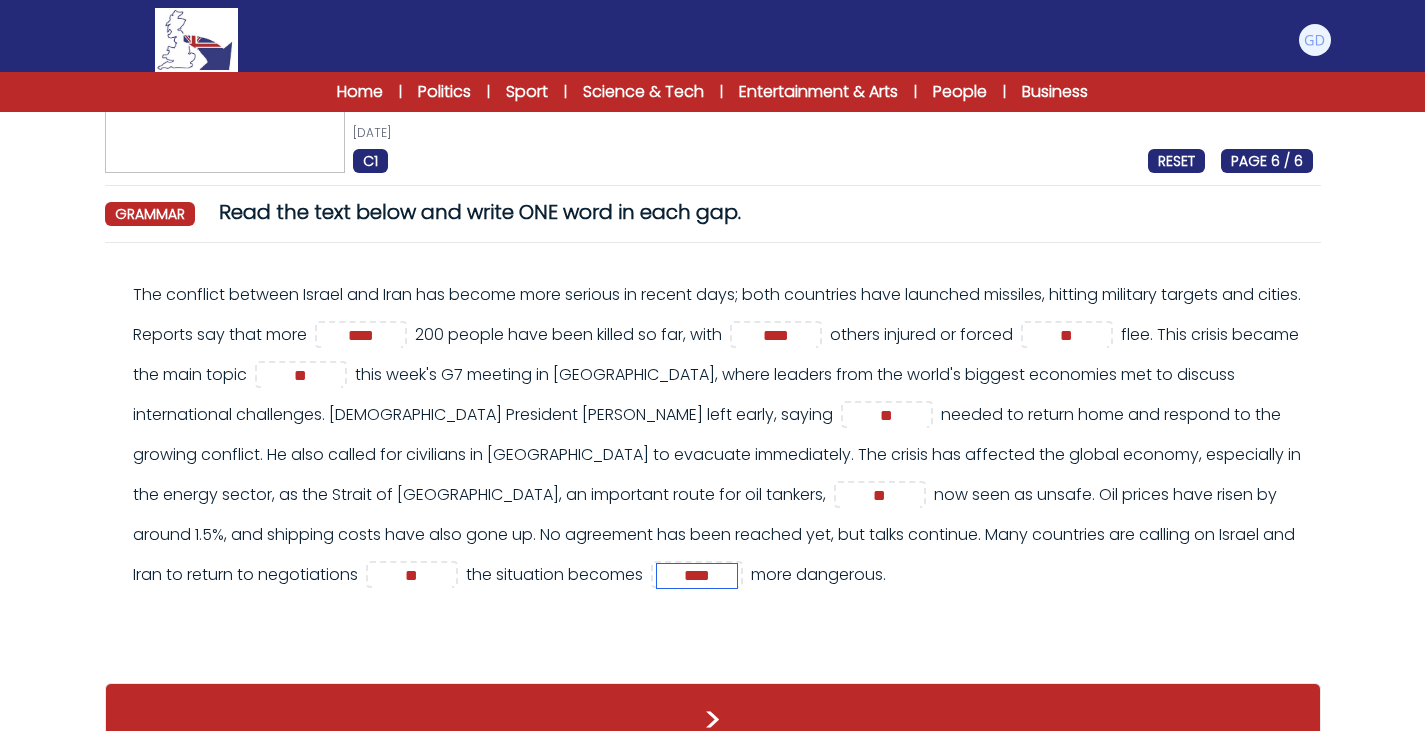 type on "****" 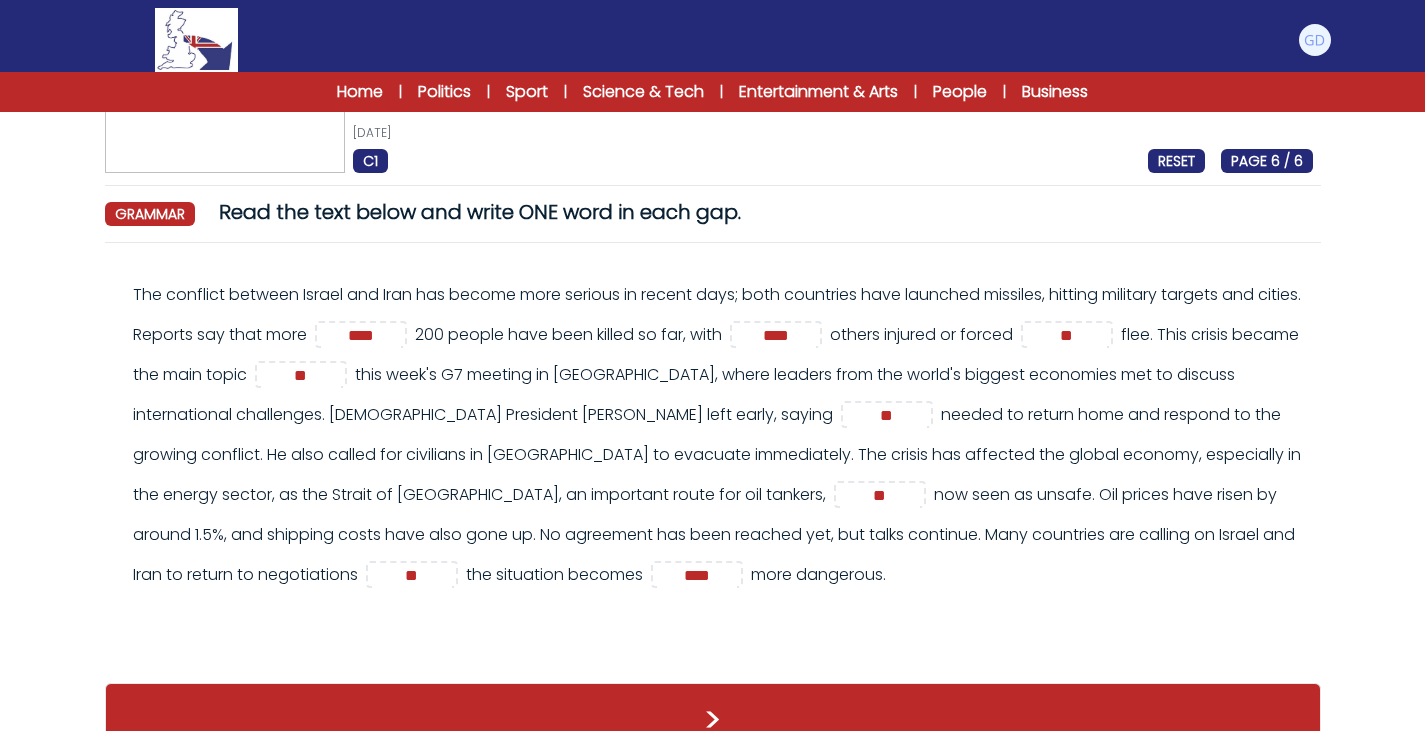 drag, startPoint x: 884, startPoint y: 567, endPoint x: 93, endPoint y: 282, distance: 840.77704 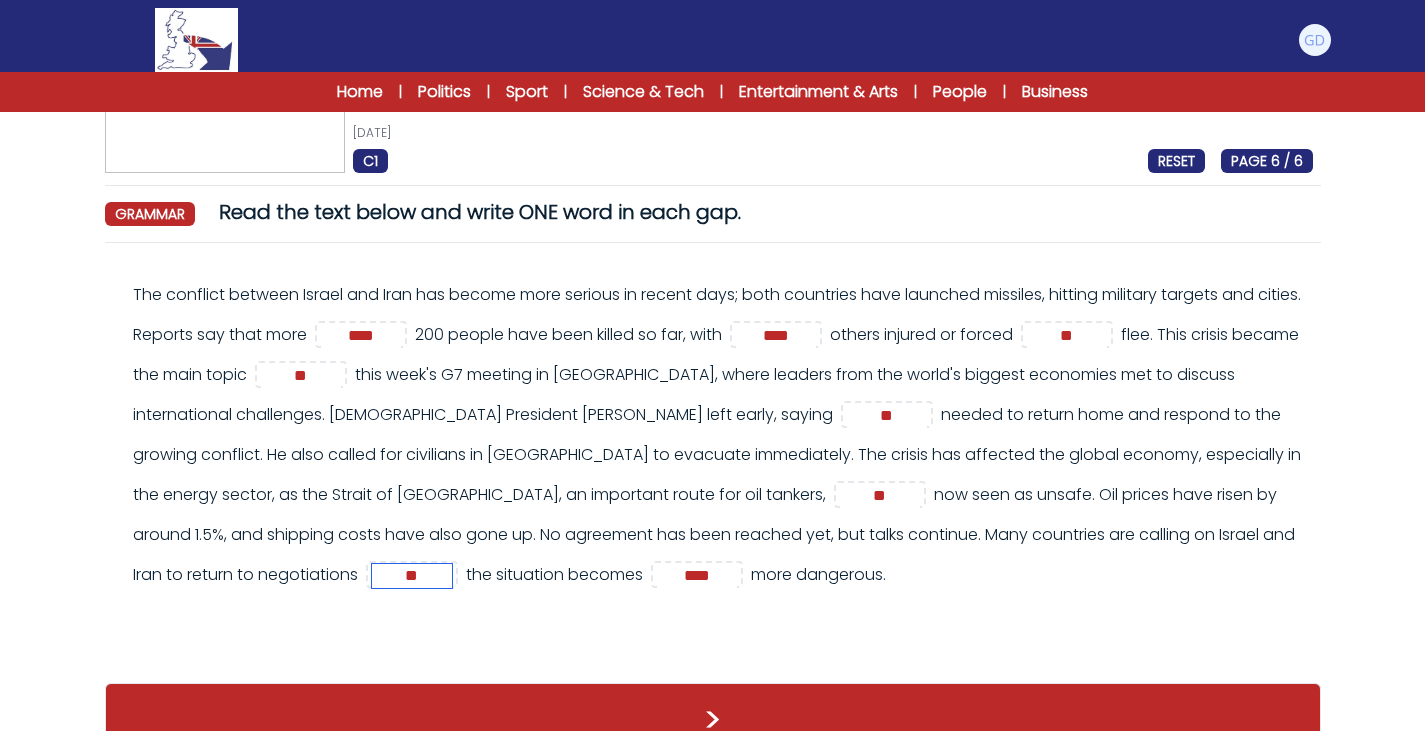 click on "**" at bounding box center (412, 576) 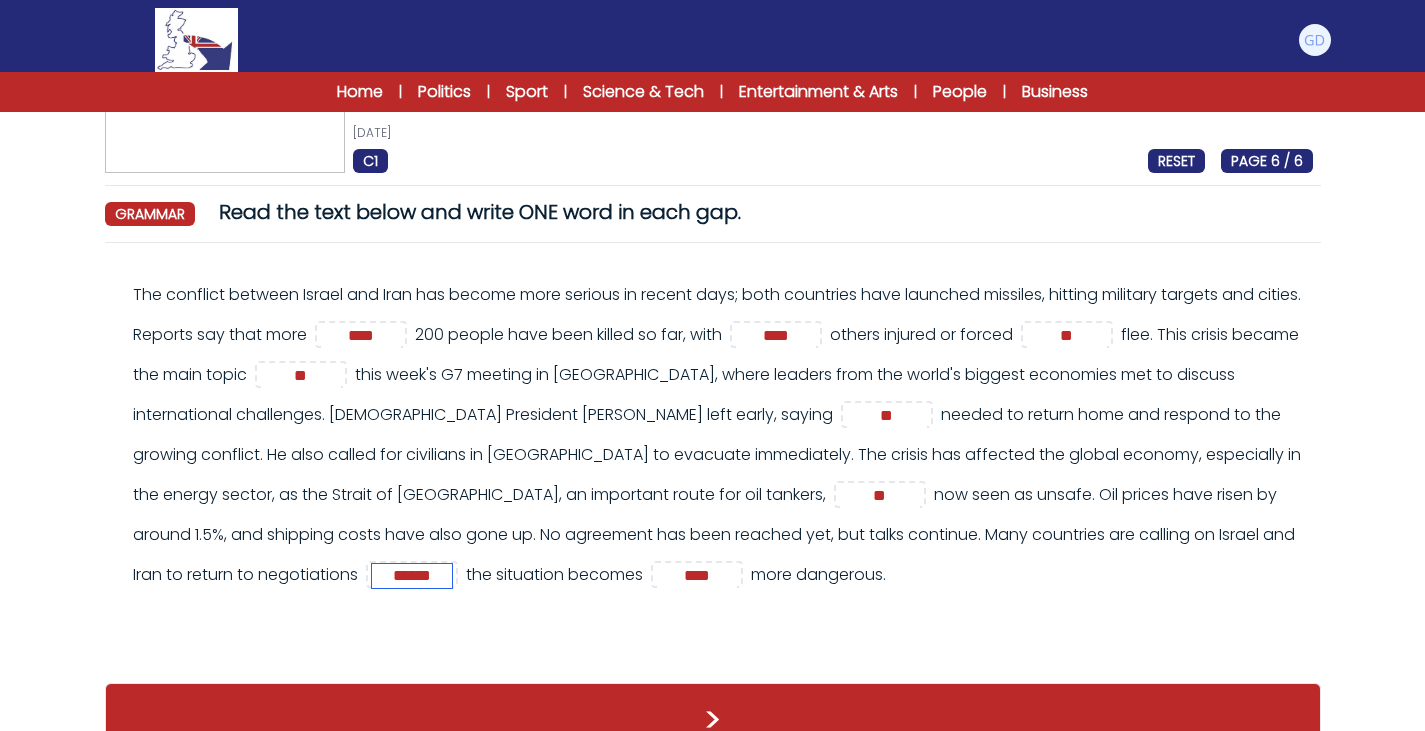 type on "******" 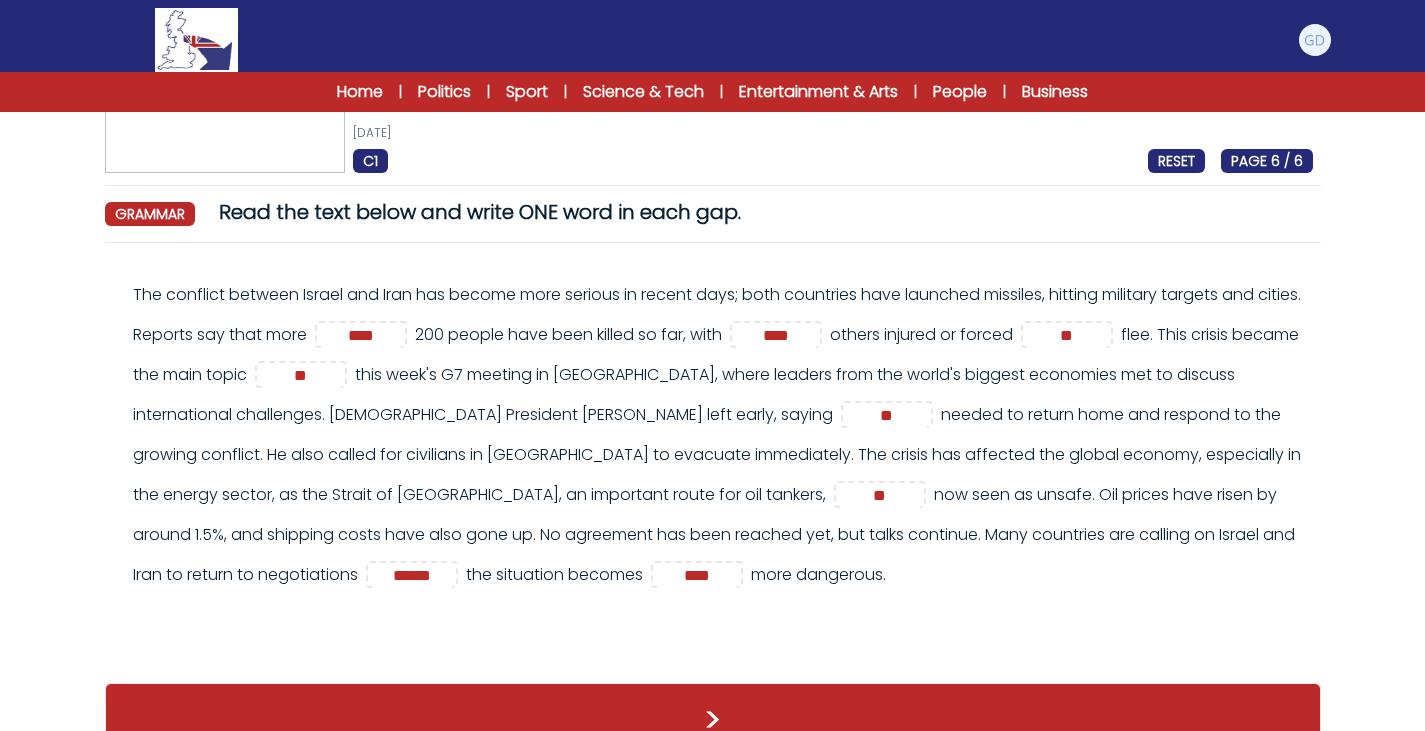 click on "The conflict between Israel and Iran has become more serious in recent days; both countries have launched missiles, hitting military targets and cities. Reports say that more
****
**** ** ** ** ** ****** ****" at bounding box center [723, 435] 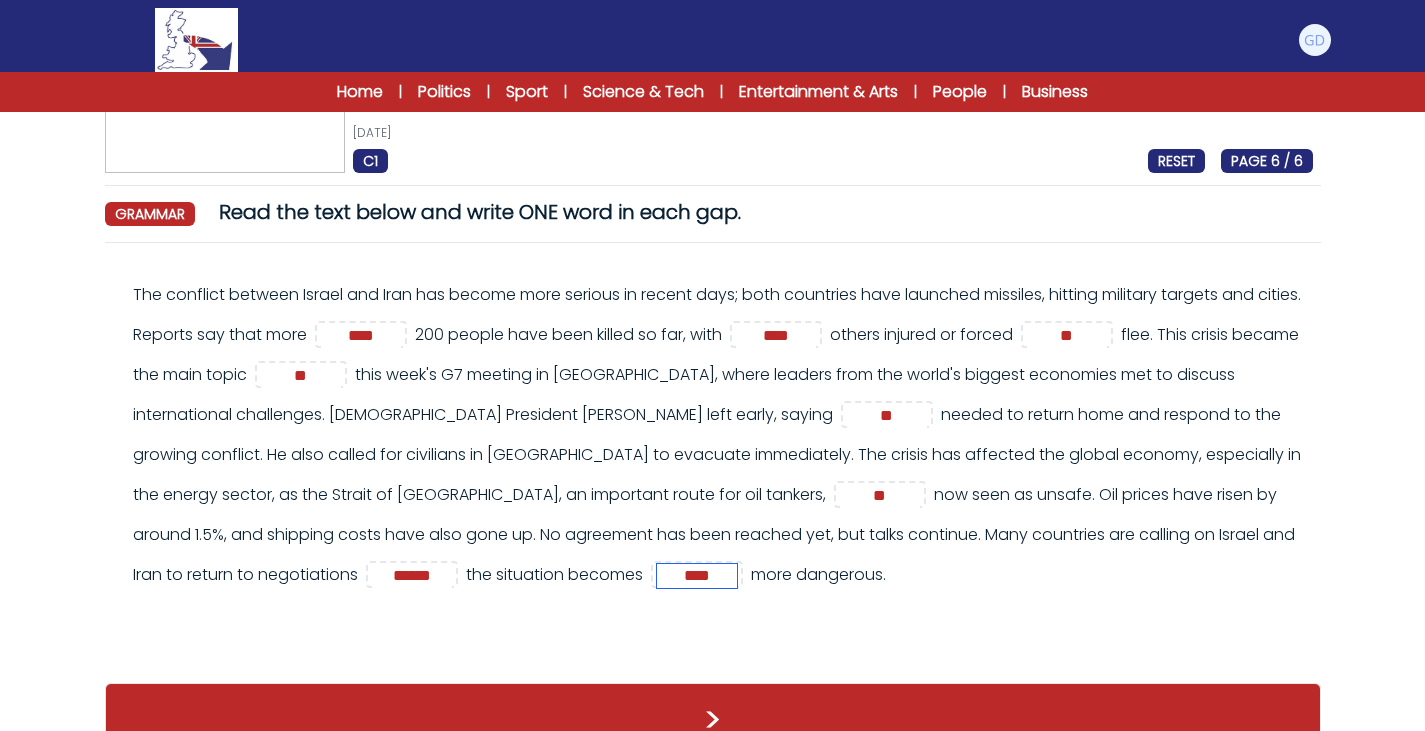 click on "****" at bounding box center [697, 576] 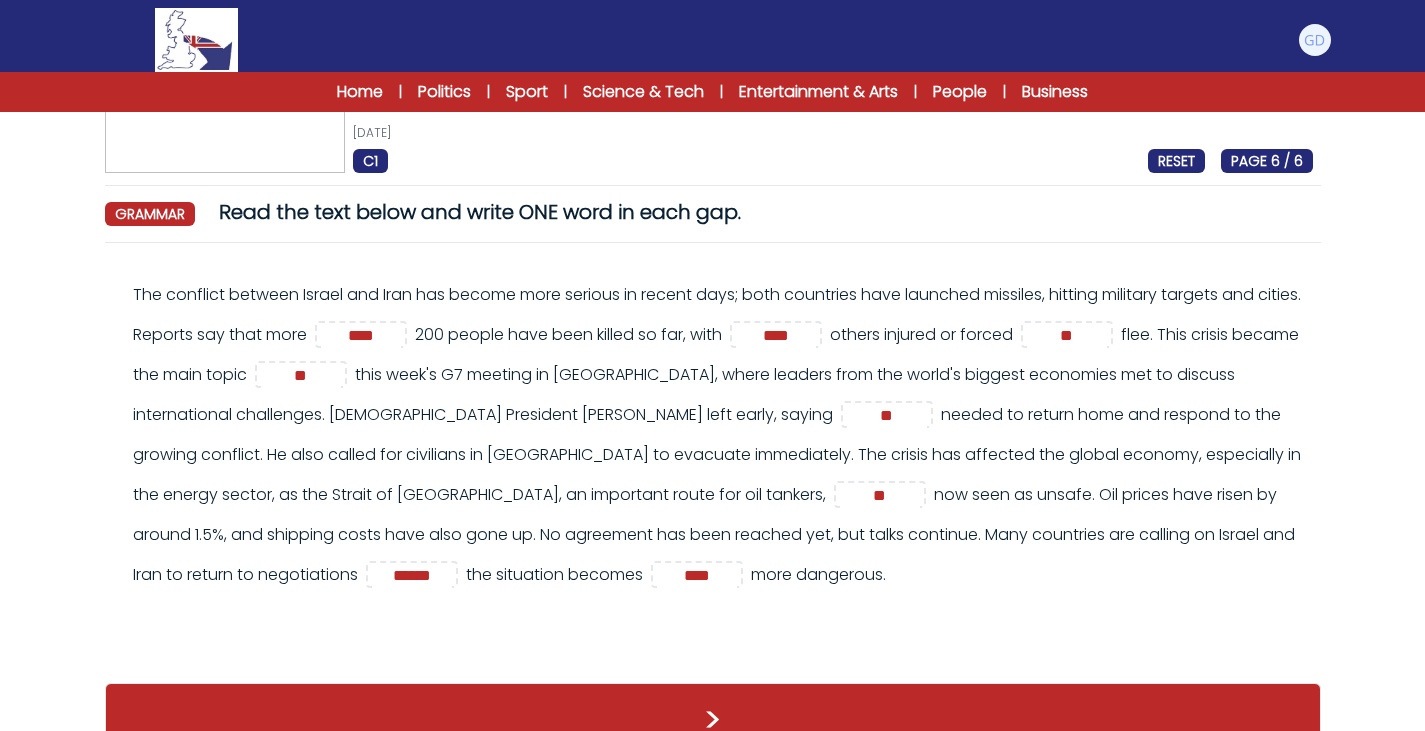 drag, startPoint x: 862, startPoint y: 575, endPoint x: 136, endPoint y: 285, distance: 781.77747 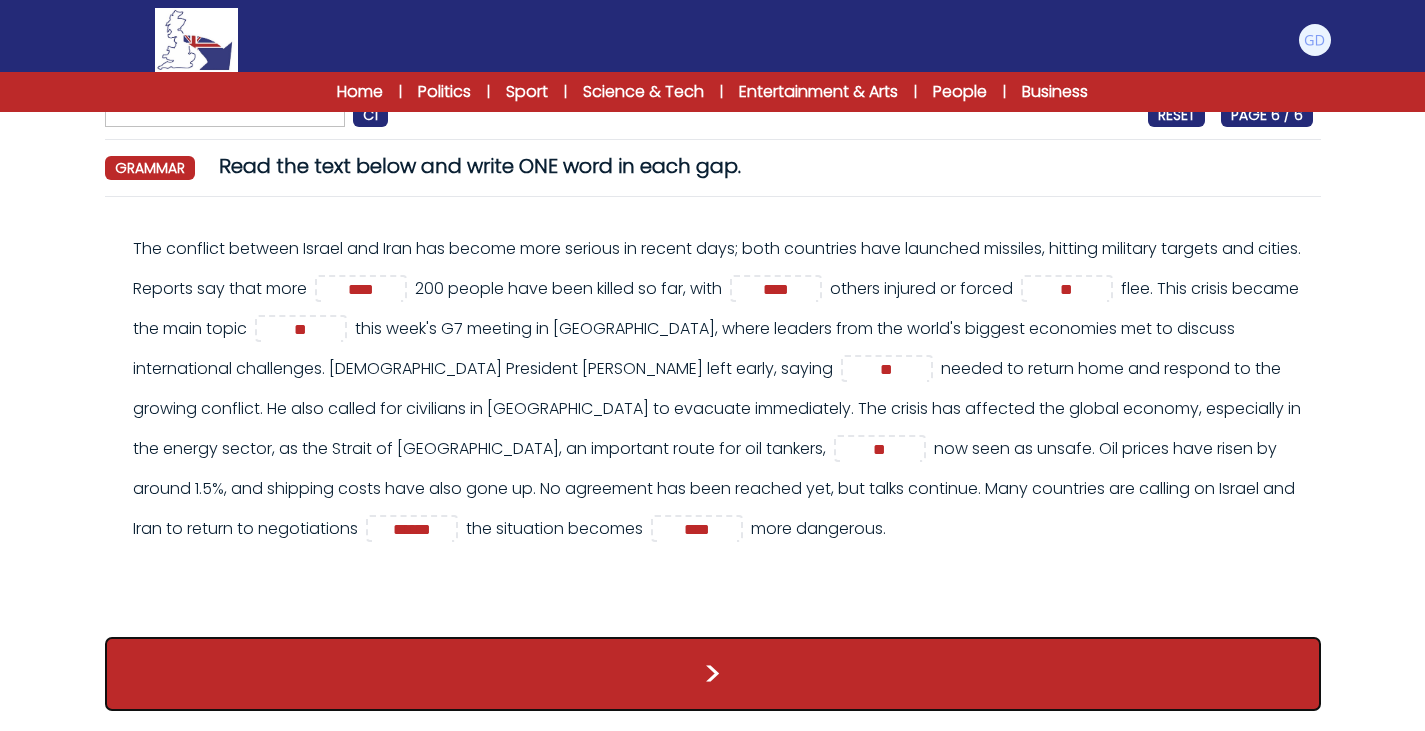click on ">" at bounding box center [713, 674] 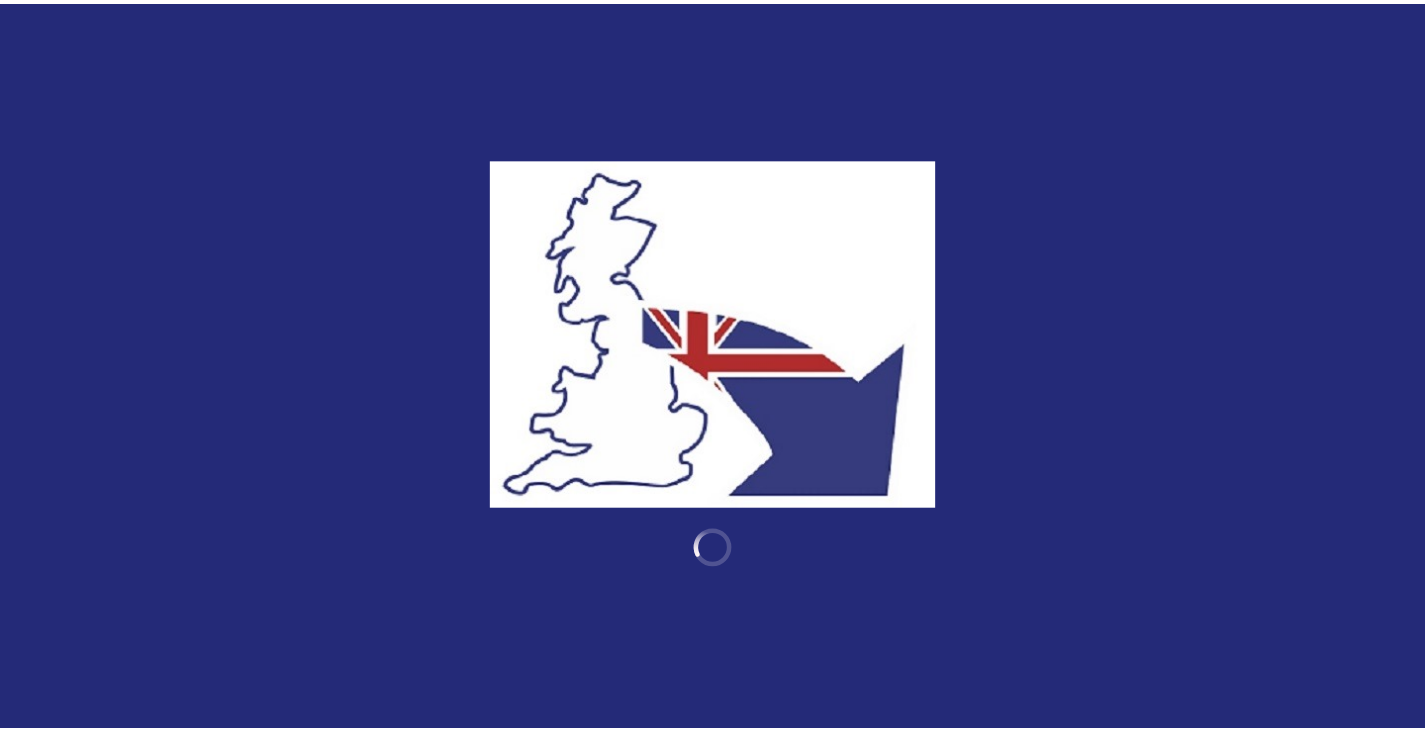 scroll, scrollTop: 0, scrollLeft: 0, axis: both 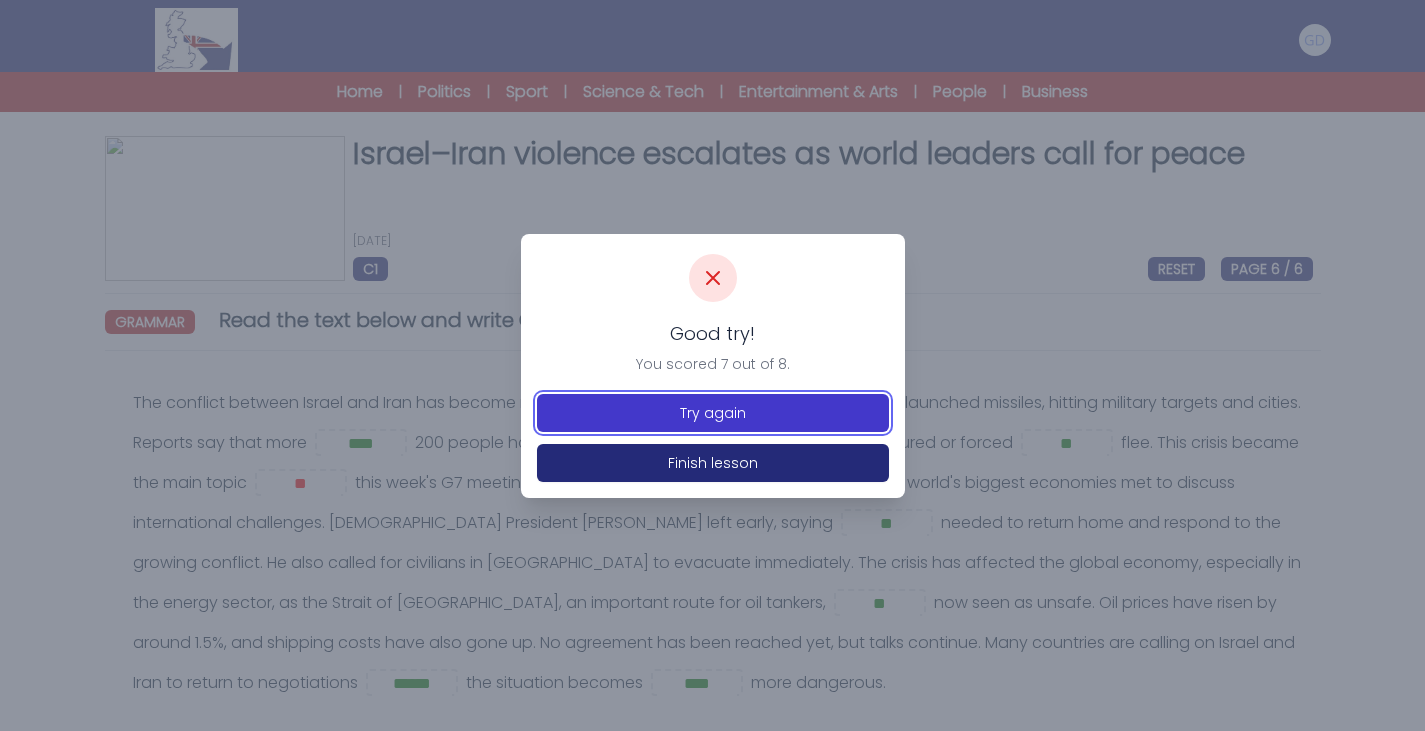 click on "Try again" at bounding box center (713, 413) 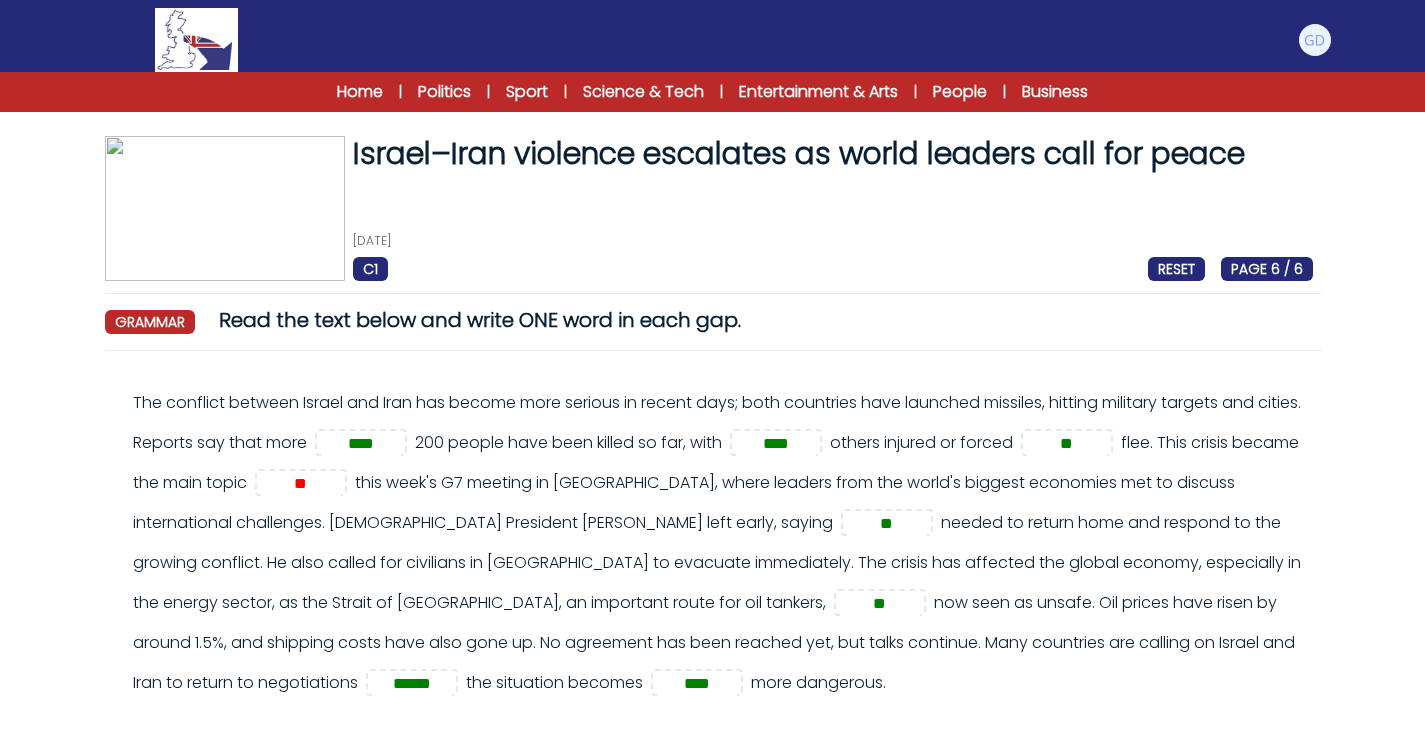 scroll, scrollTop: 154, scrollLeft: 0, axis: vertical 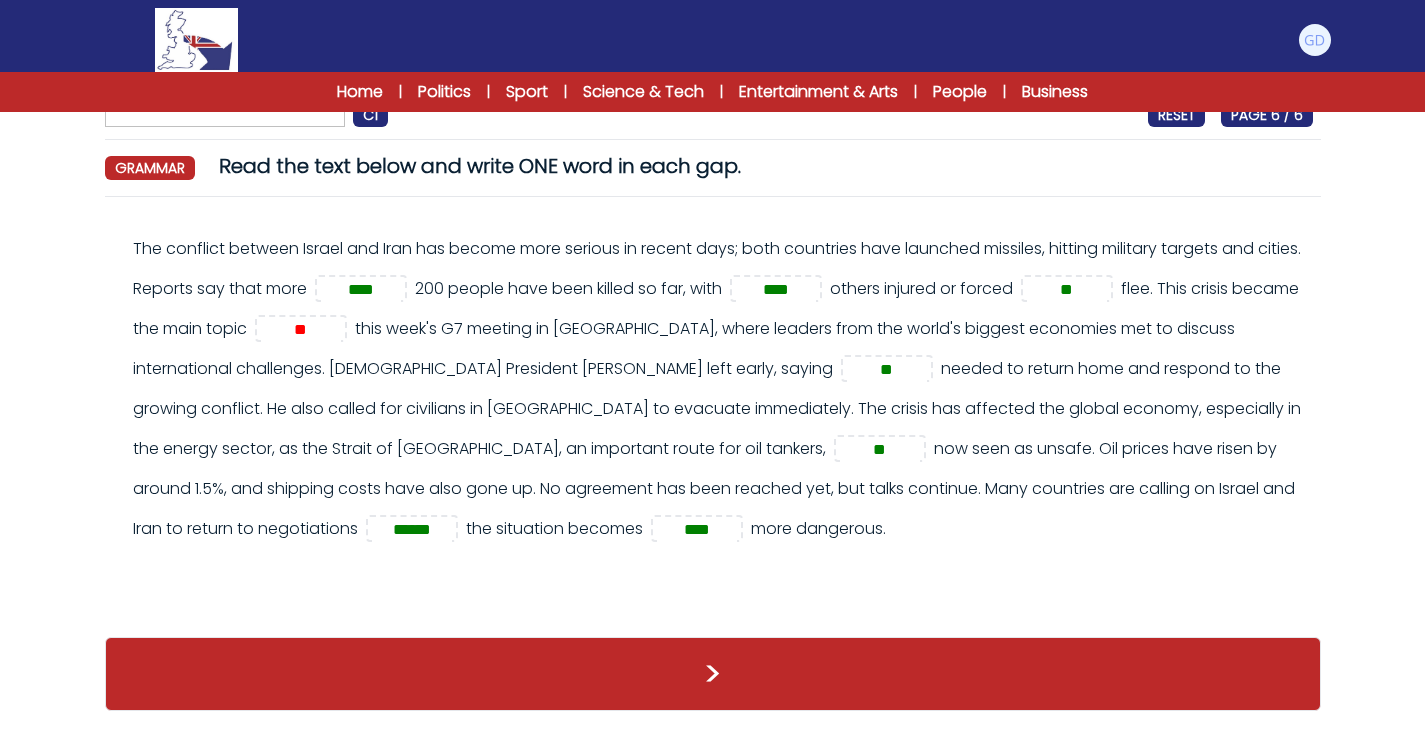click on "The conflict between Israel and Iran has become more serious in recent days; both countries have launched missiles, hitting military targets and cities. Reports say that more
****
200 people have been killed so far, with
**** ** ** ** ** ****" at bounding box center (723, 389) 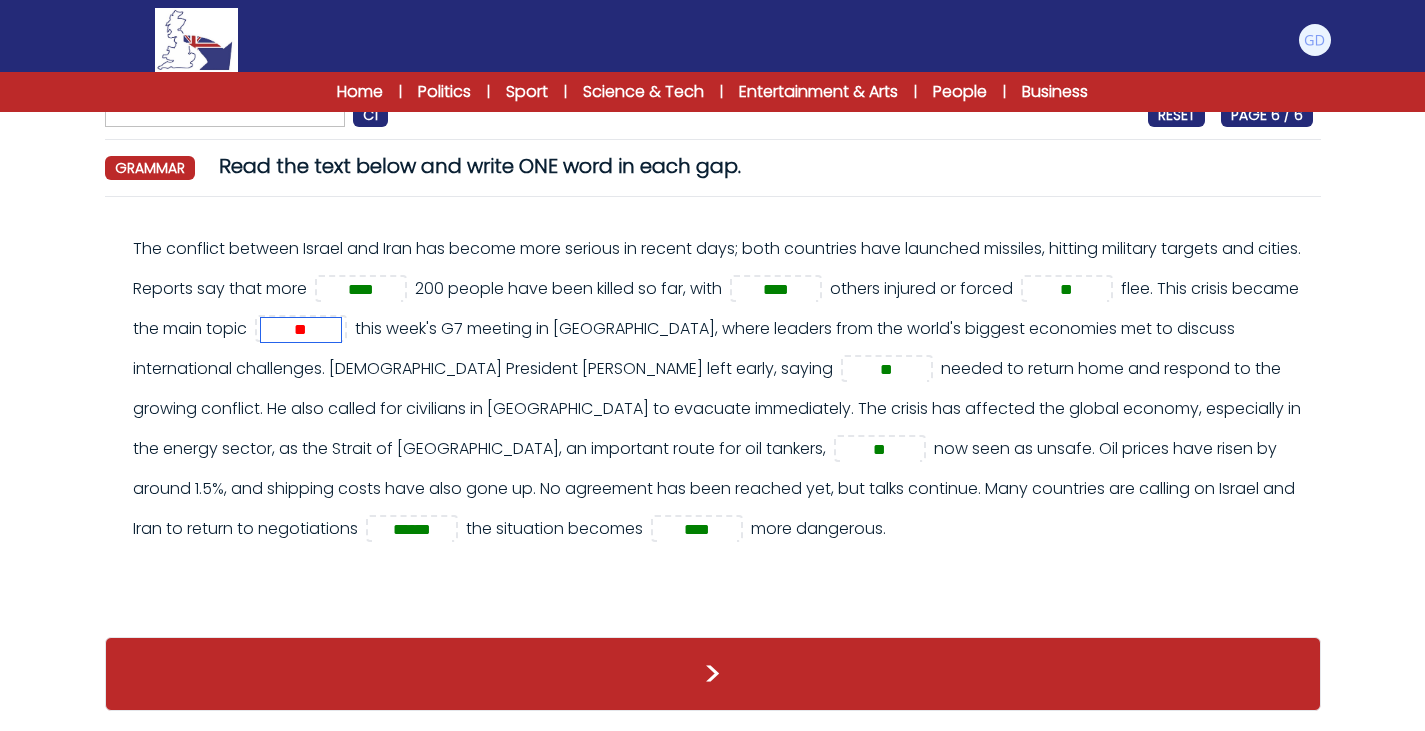click on "**" at bounding box center (301, 330) 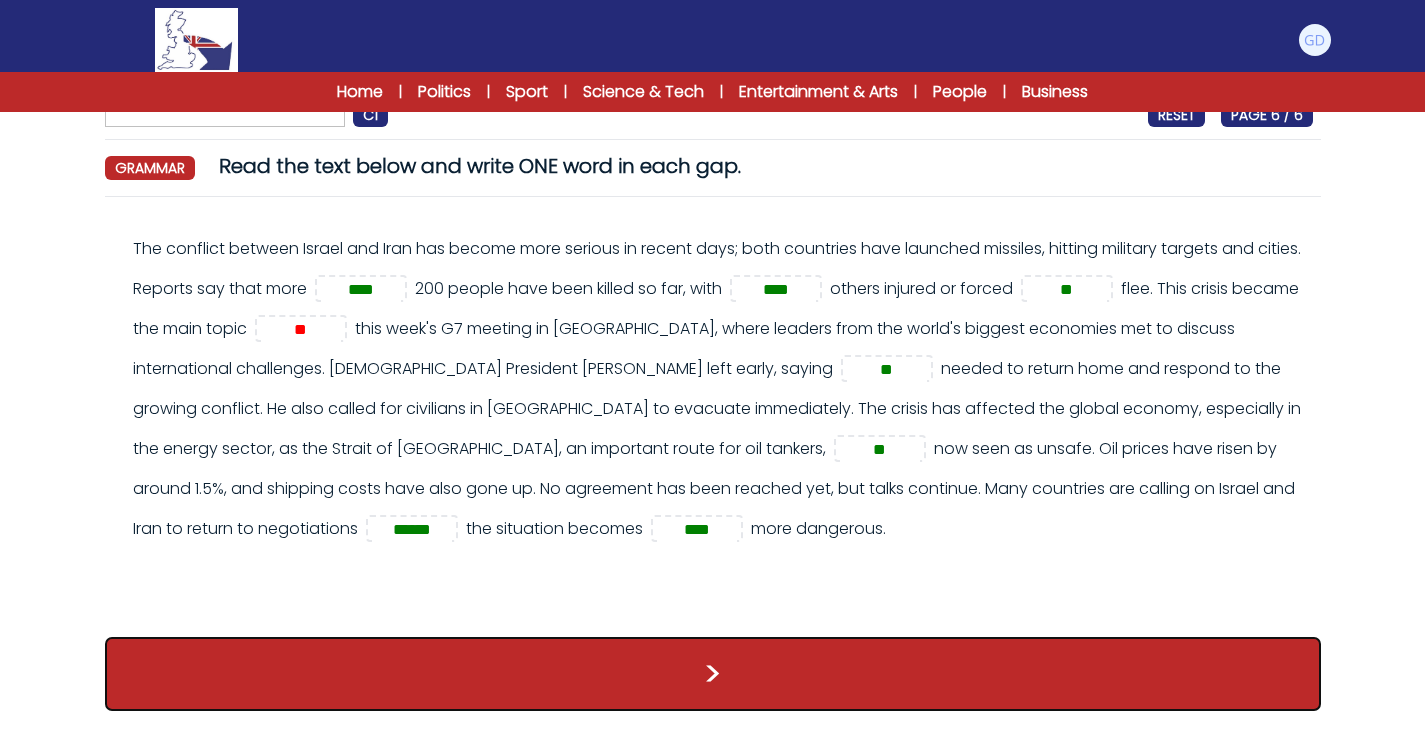 click on ">" at bounding box center [713, 674] 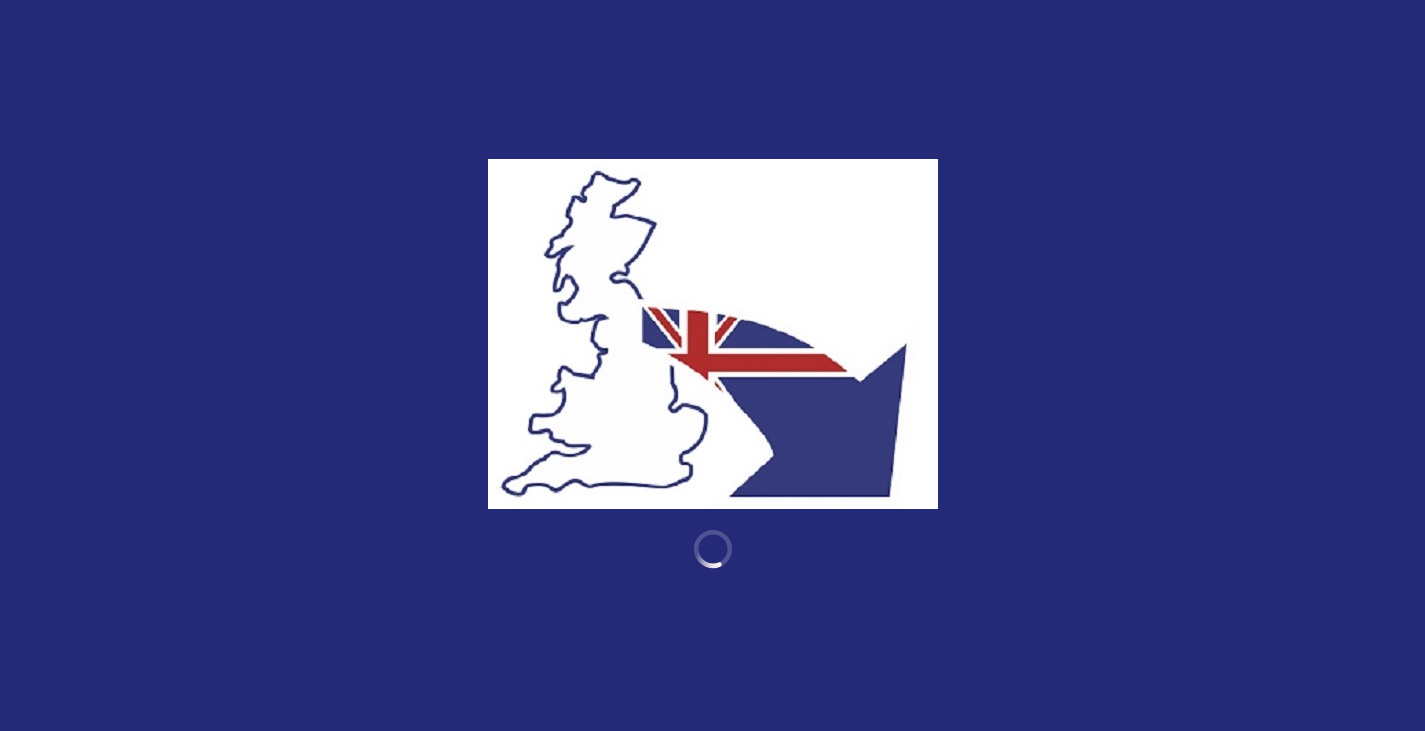 scroll, scrollTop: 0, scrollLeft: 0, axis: both 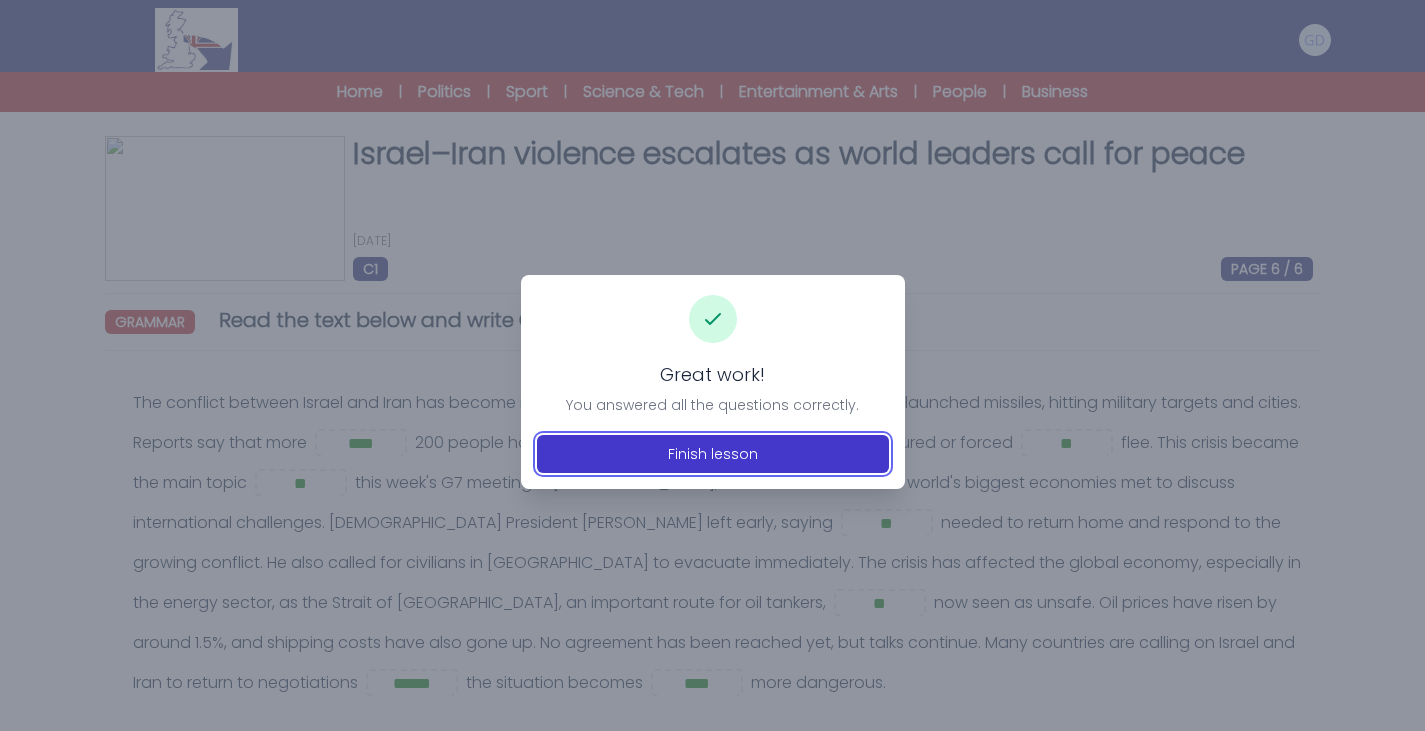 click on "Finish lesson" at bounding box center [713, 454] 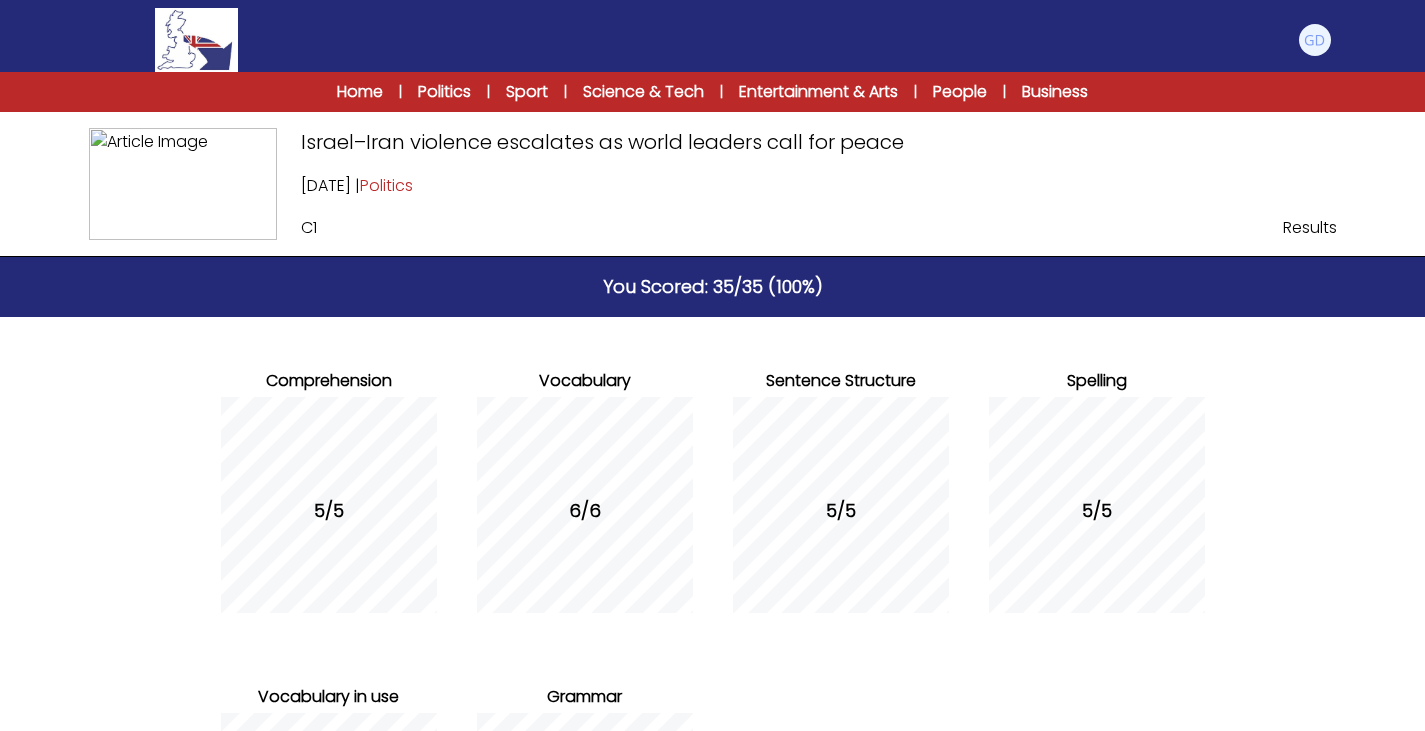 scroll, scrollTop: 338, scrollLeft: 0, axis: vertical 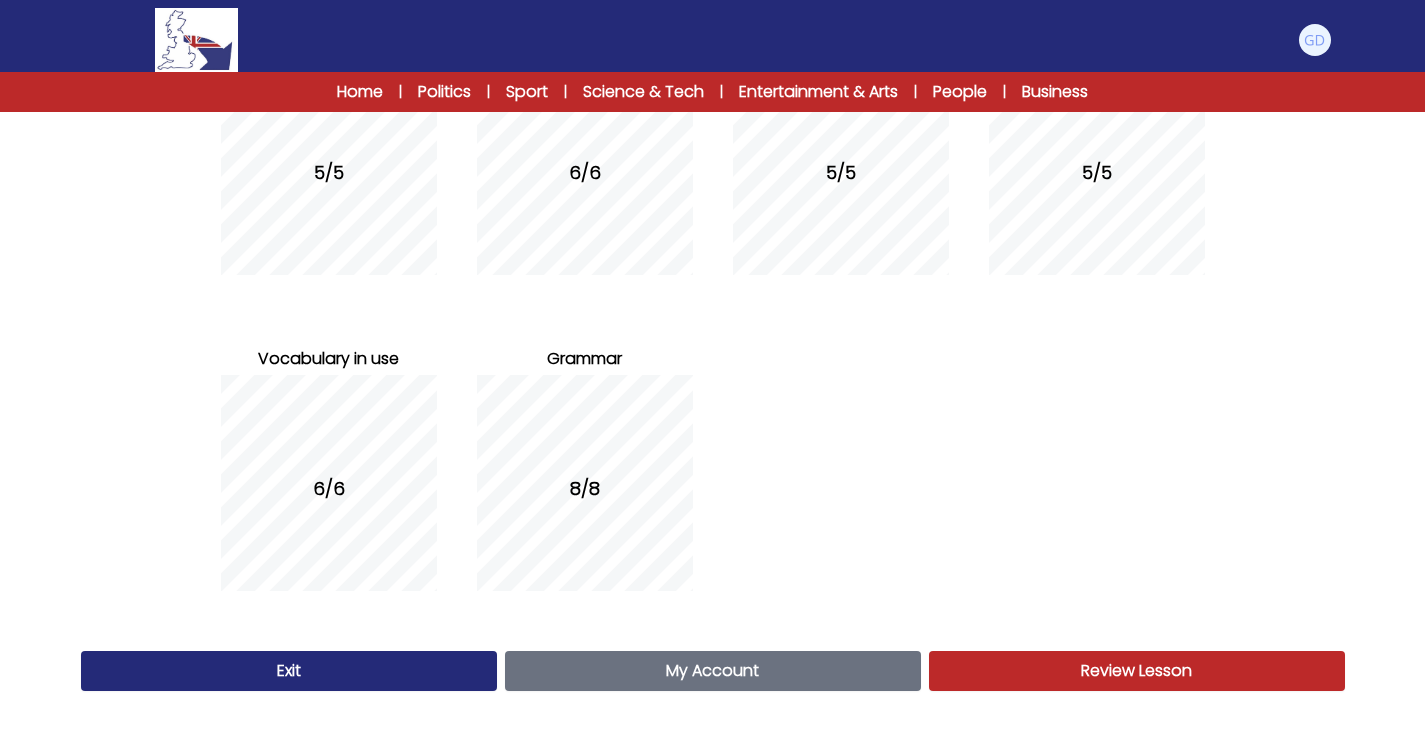 click on "My Account" at bounding box center [712, 670] 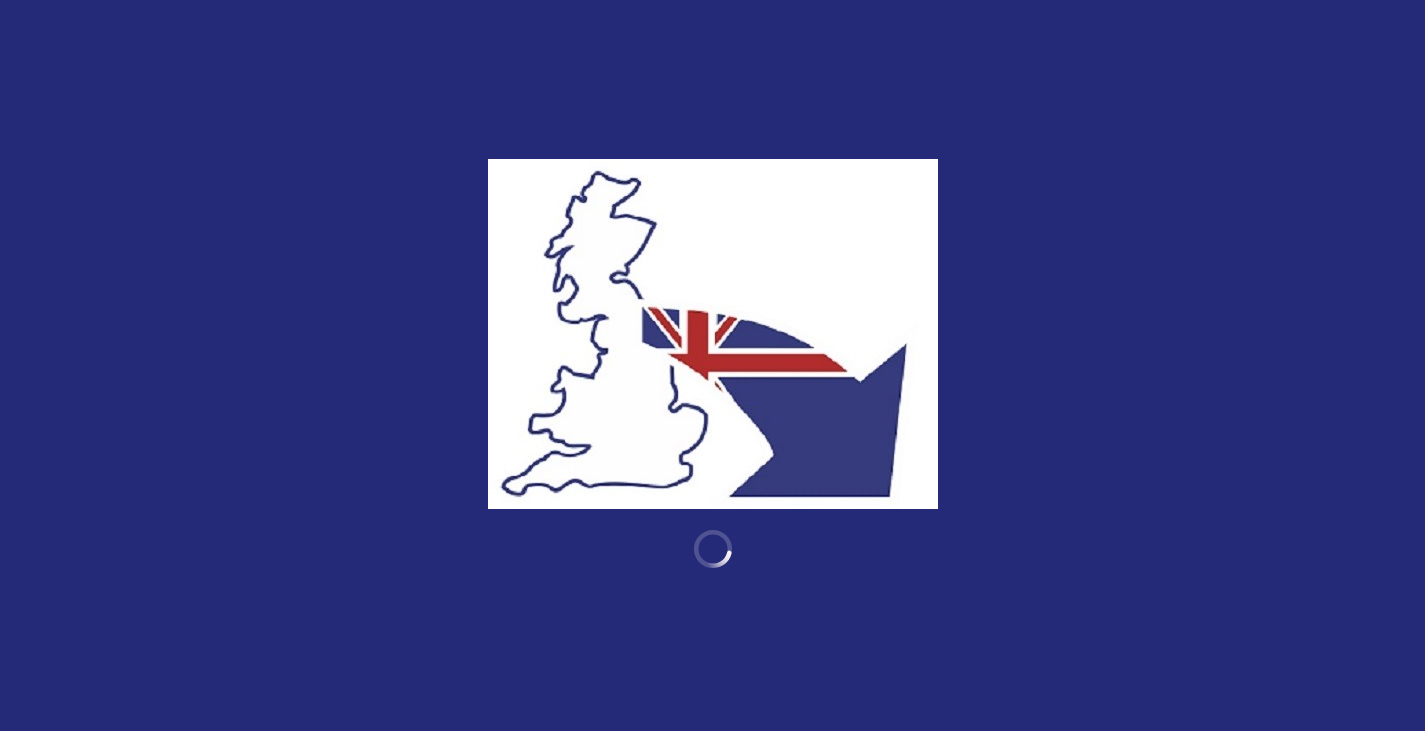 scroll, scrollTop: 0, scrollLeft: 0, axis: both 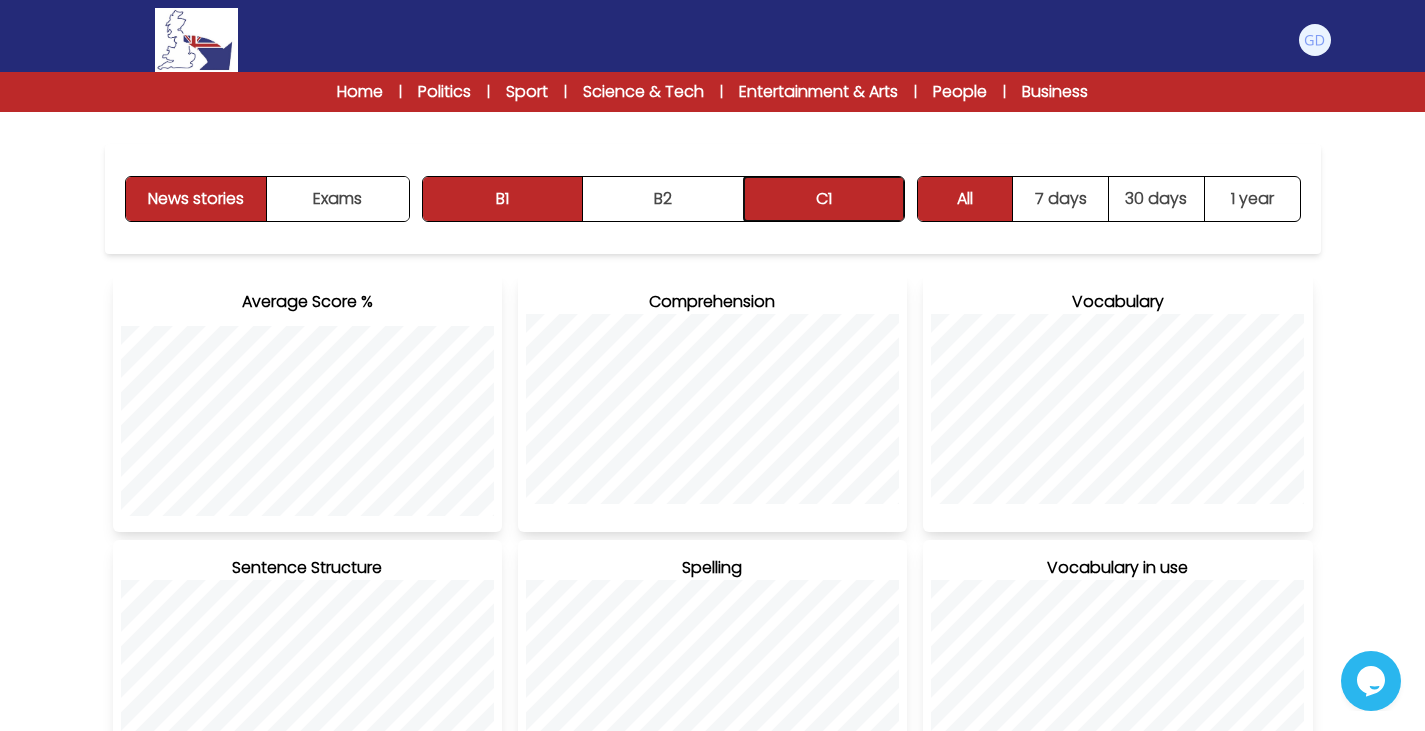 click on "C1" at bounding box center [824, 199] 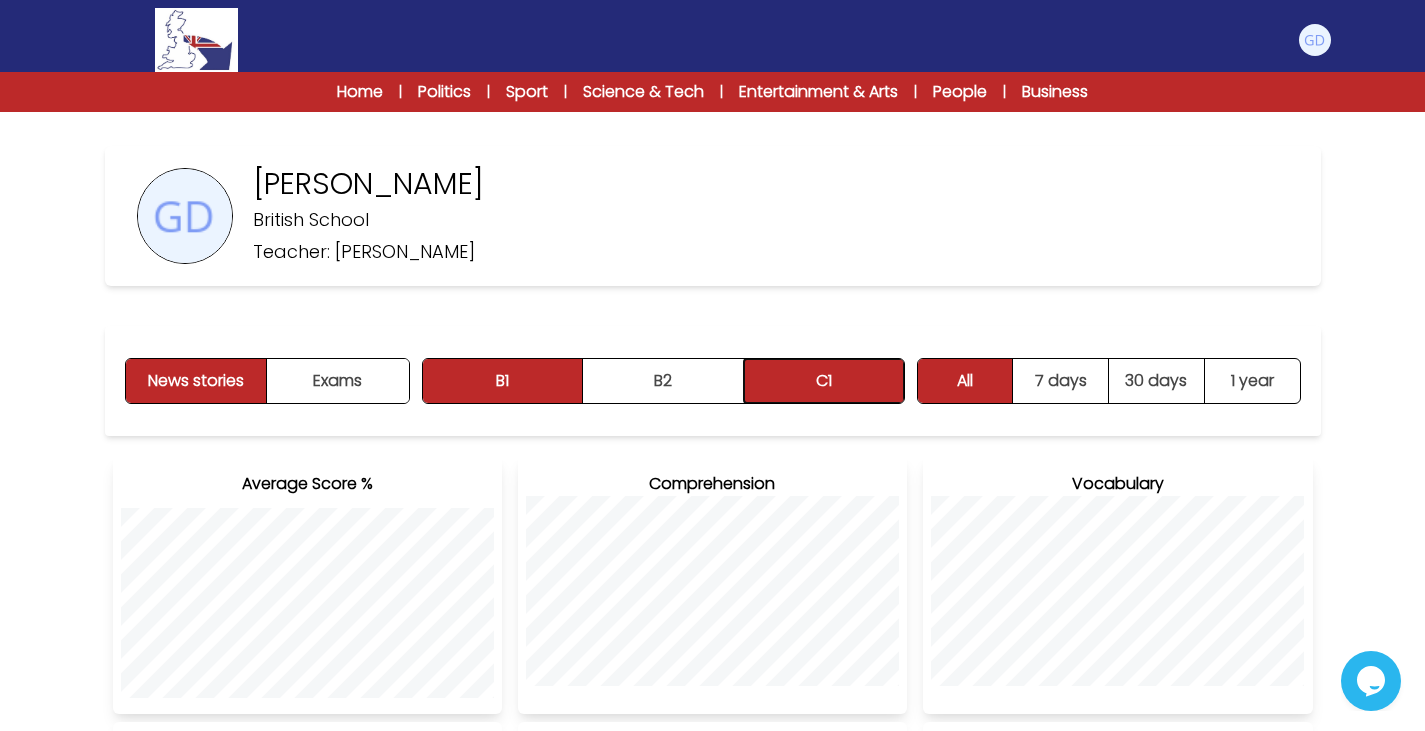 scroll, scrollTop: 61, scrollLeft: 0, axis: vertical 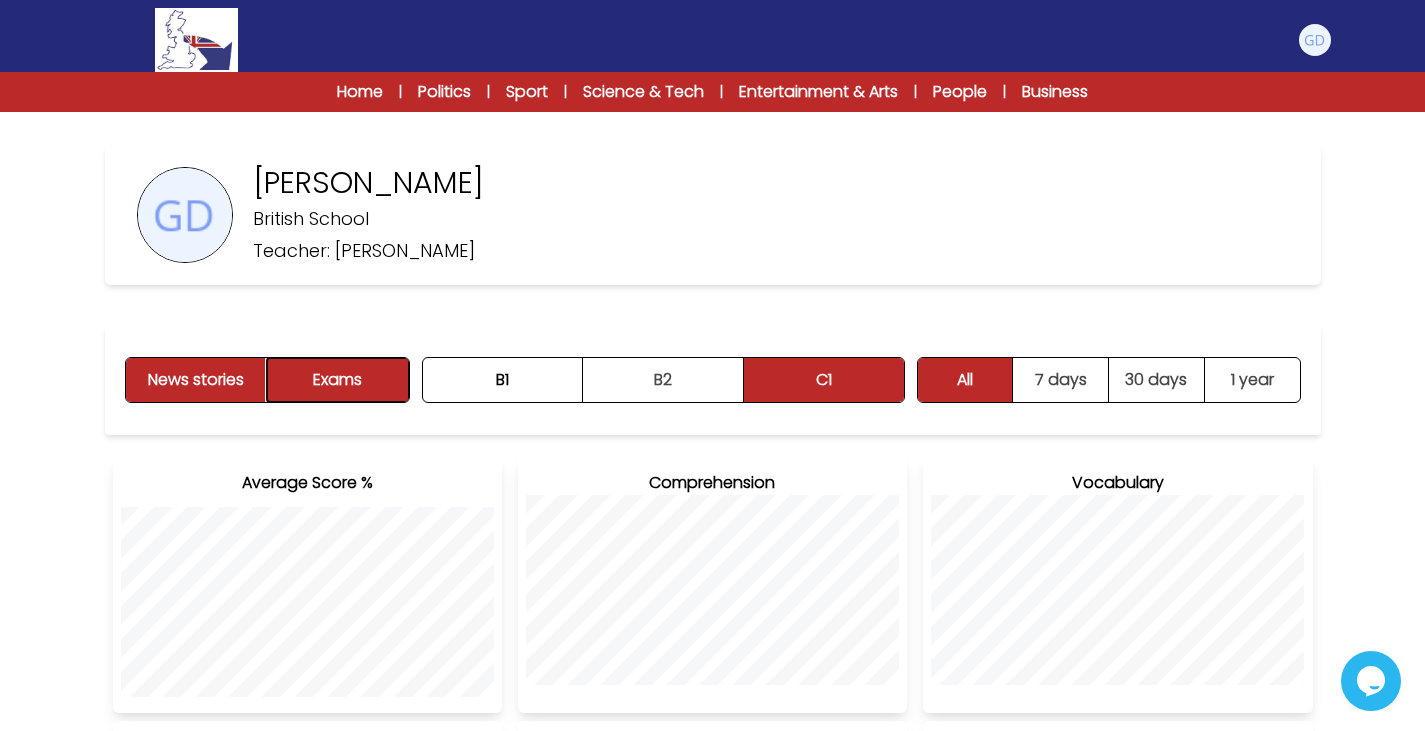 click on "Exams" at bounding box center [337, 380] 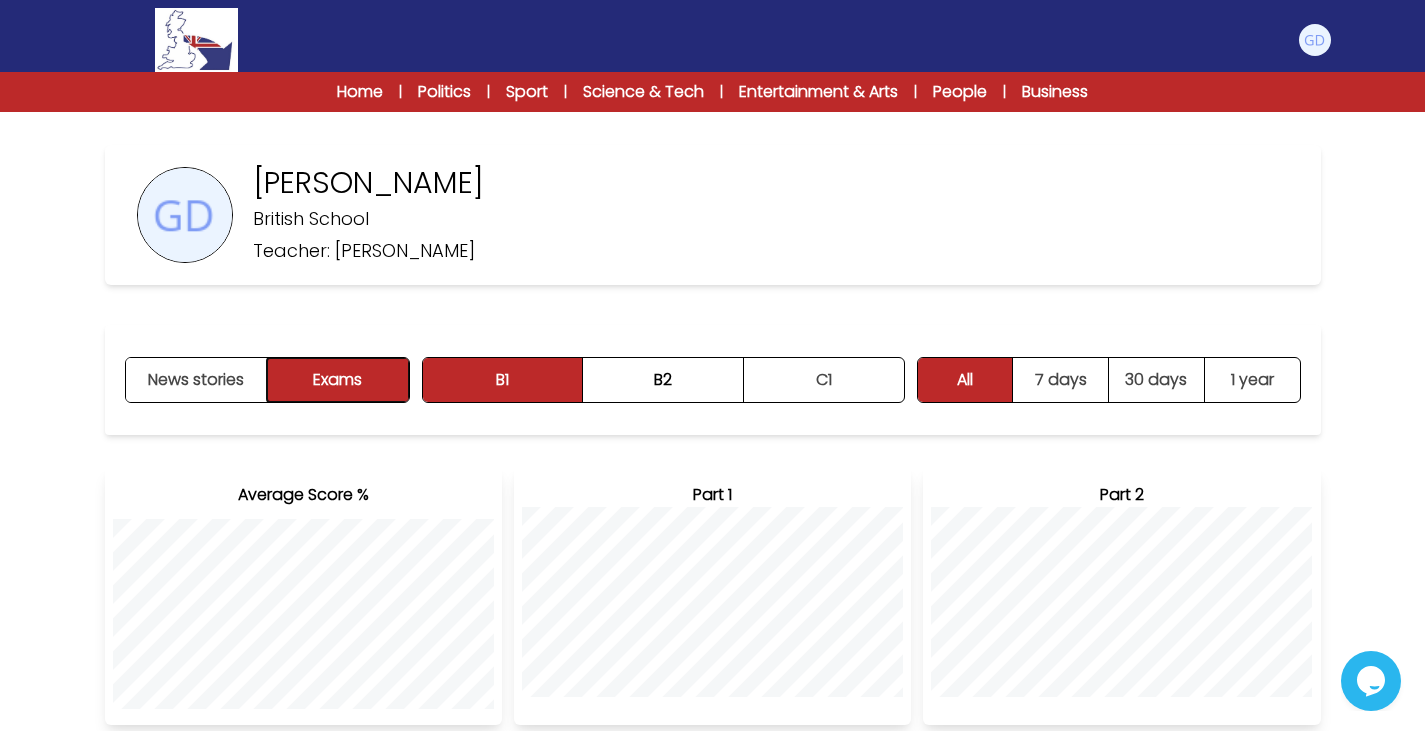scroll, scrollTop: 0, scrollLeft: 0, axis: both 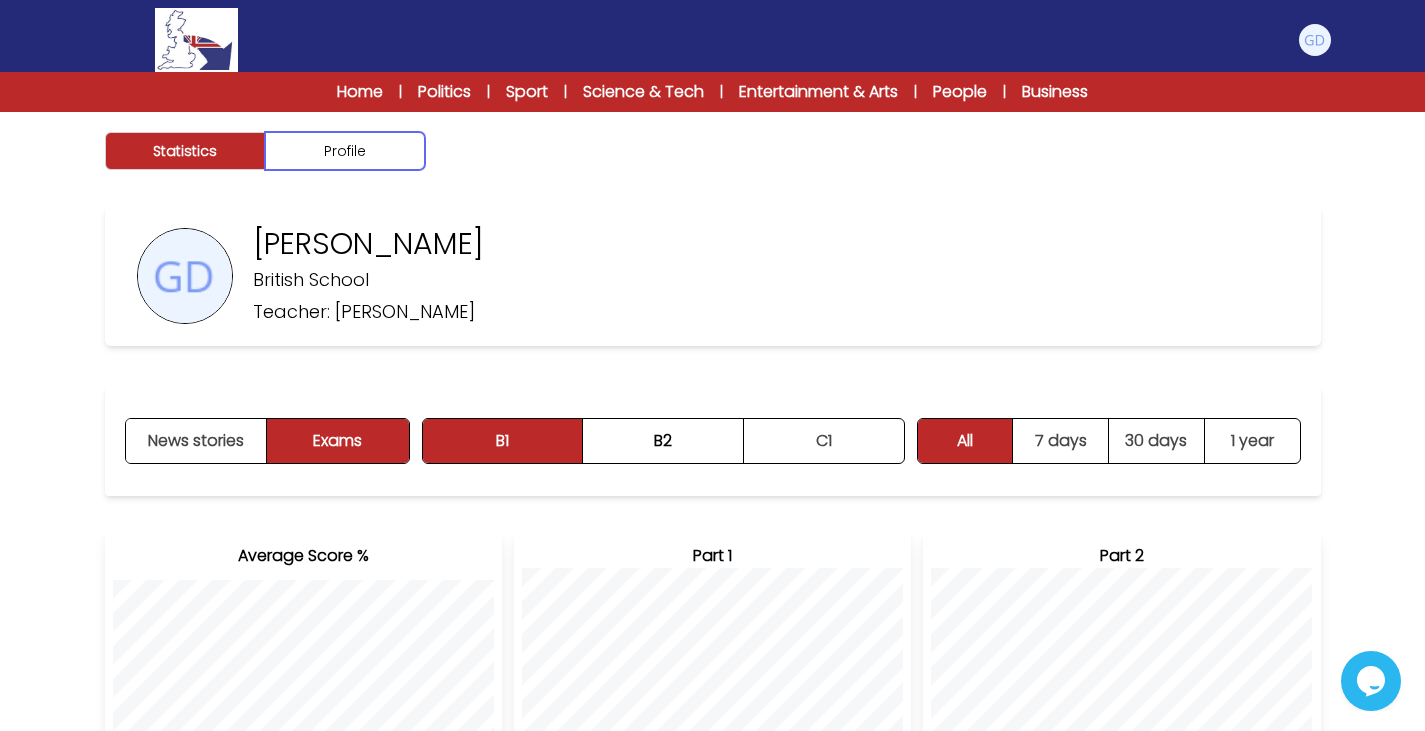 click on "Profile" at bounding box center (345, 151) 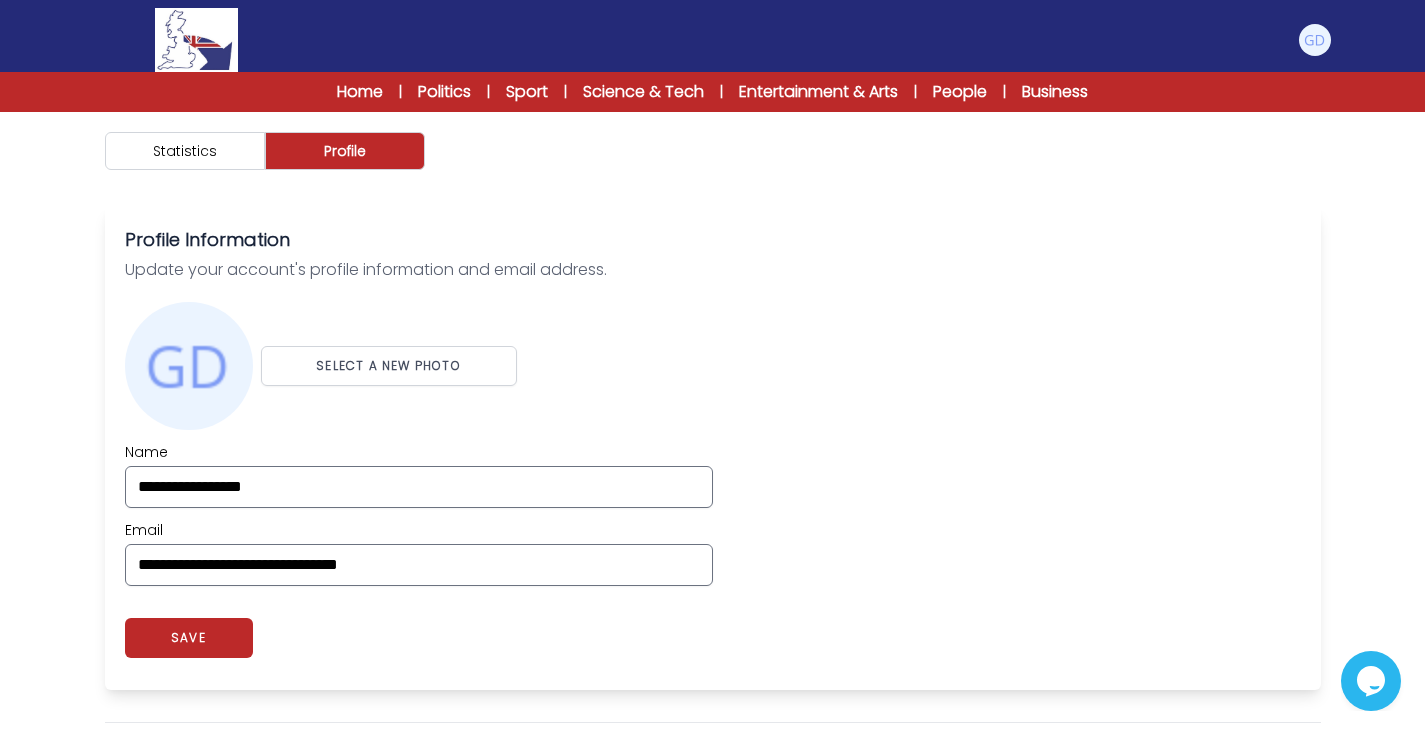 click on "Statistics
Profile" at bounding box center [713, 151] 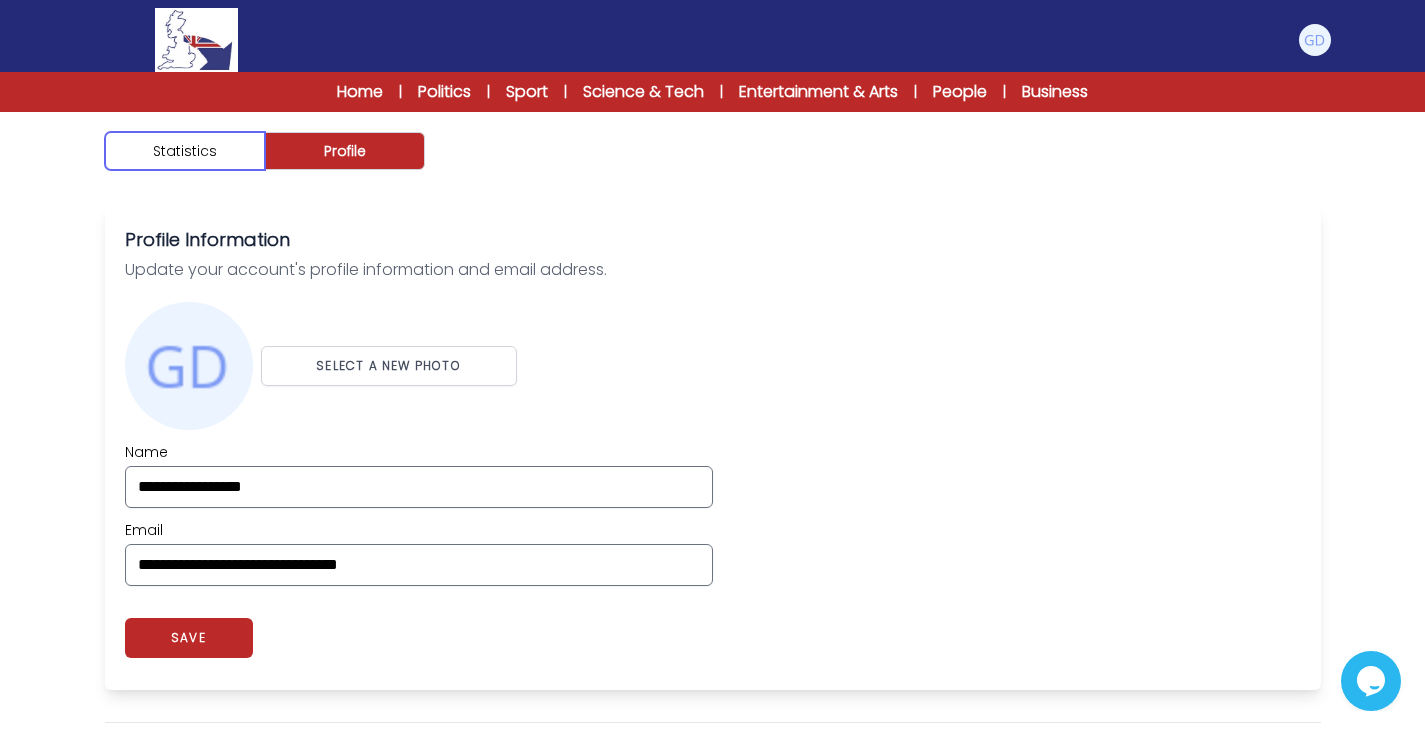 click on "Statistics" at bounding box center (185, 151) 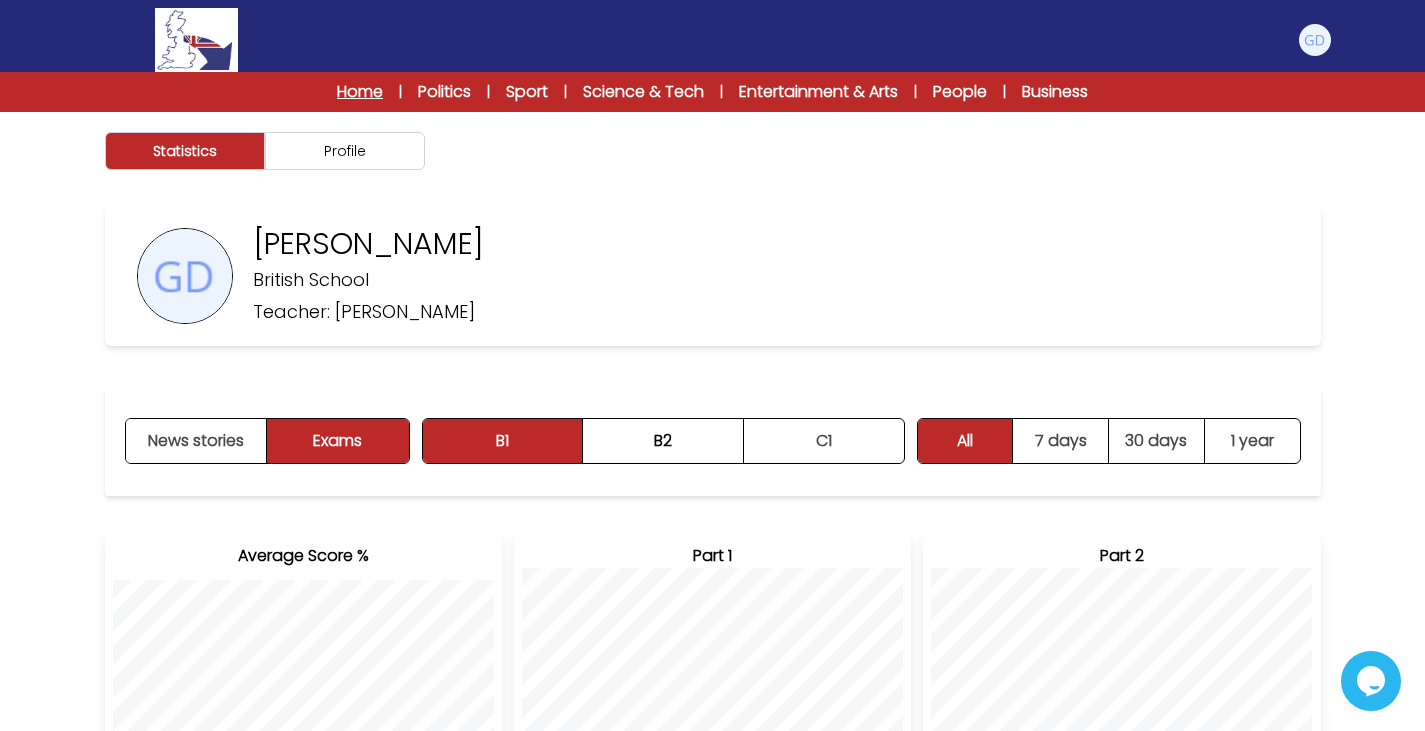 click on "Home" at bounding box center (360, 92) 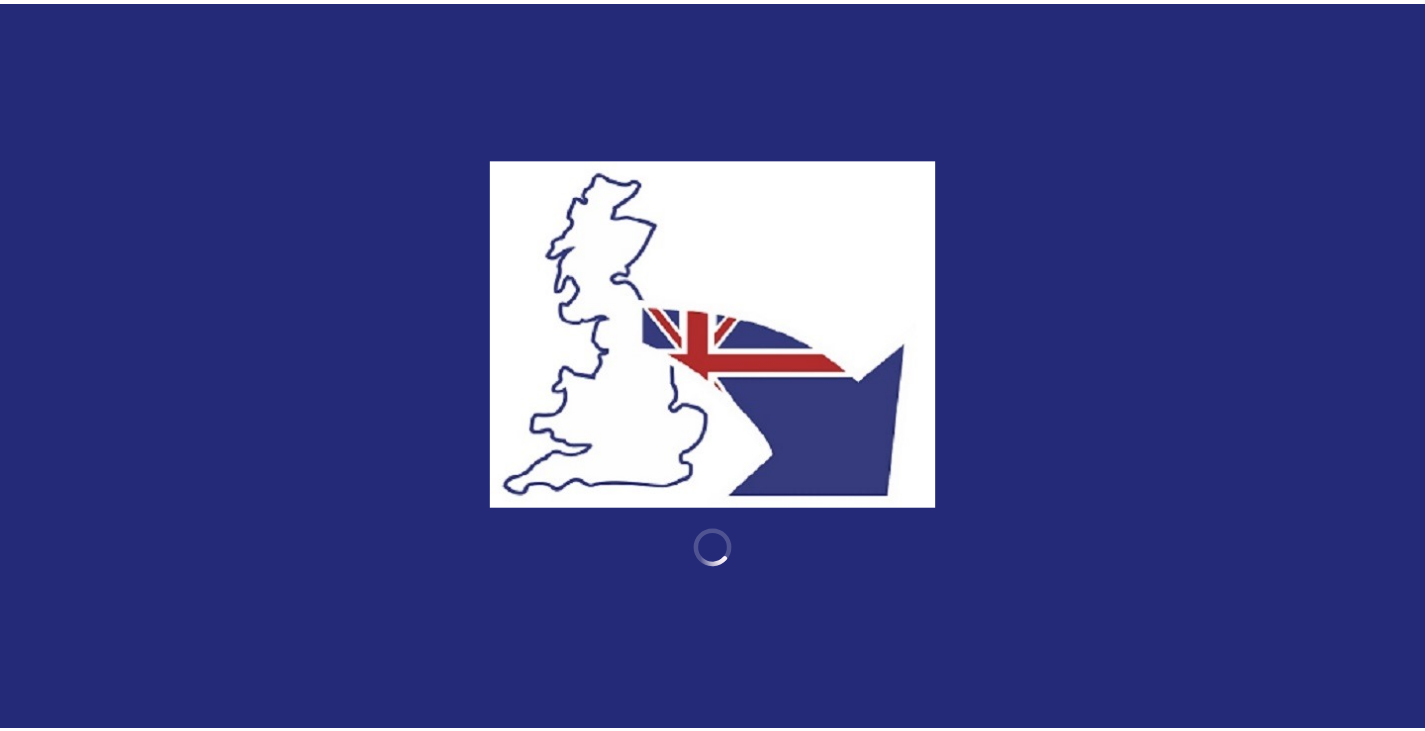 scroll, scrollTop: 0, scrollLeft: 0, axis: both 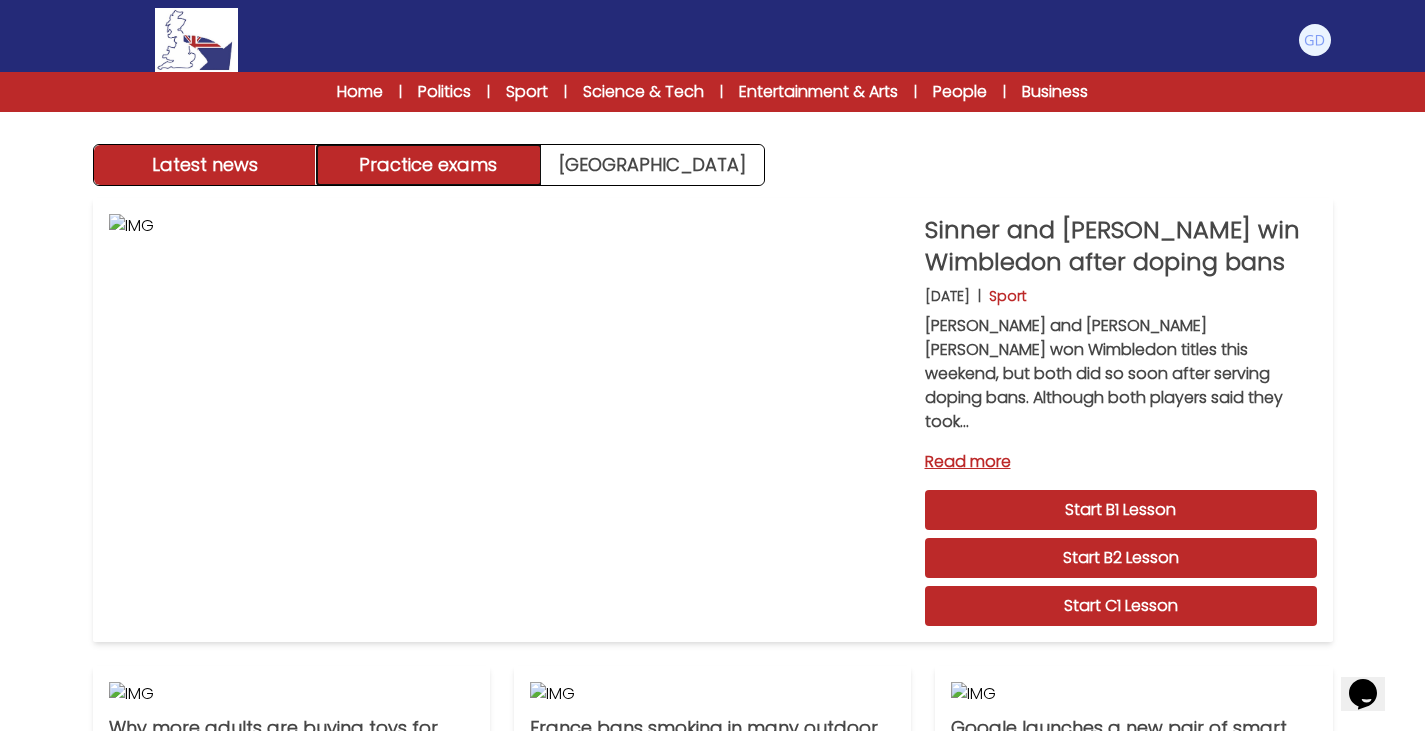 click on "Practice exams" at bounding box center (429, 165) 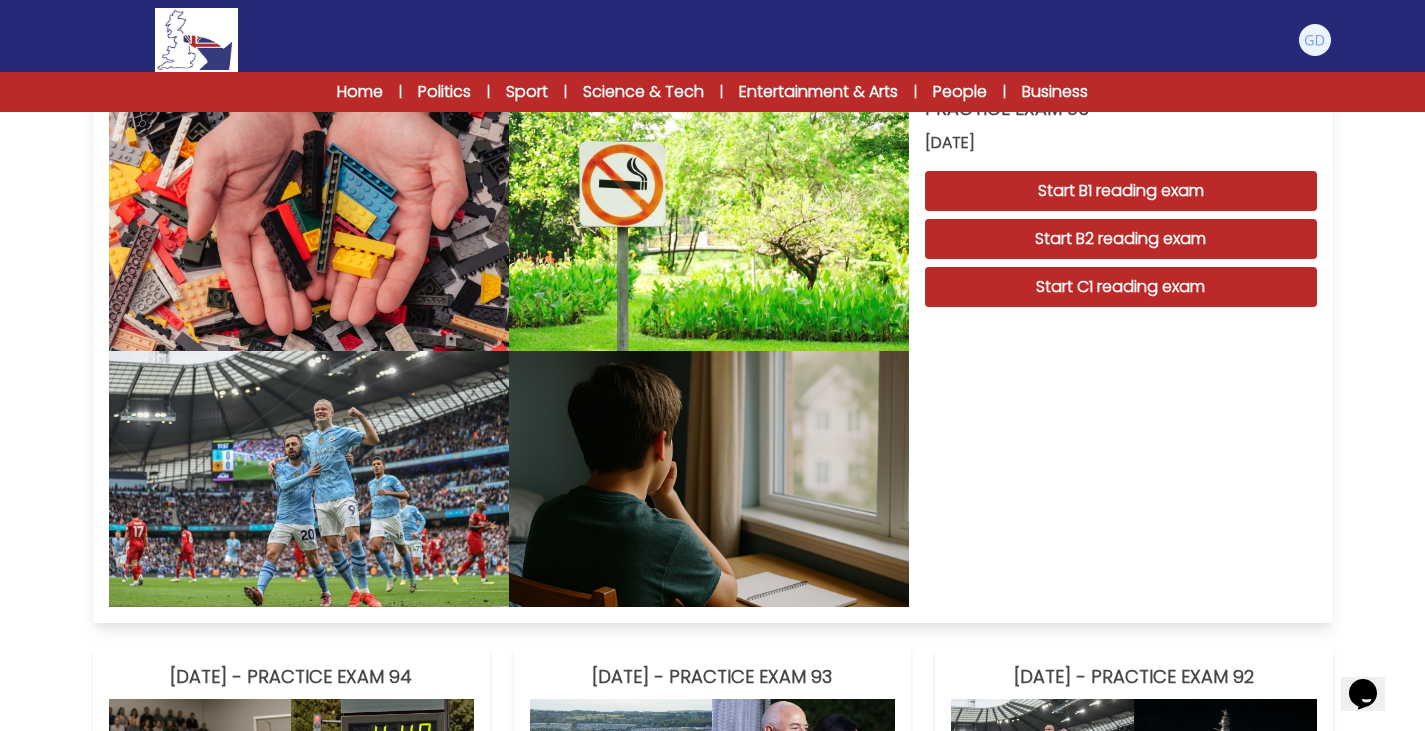 scroll, scrollTop: 0, scrollLeft: 0, axis: both 